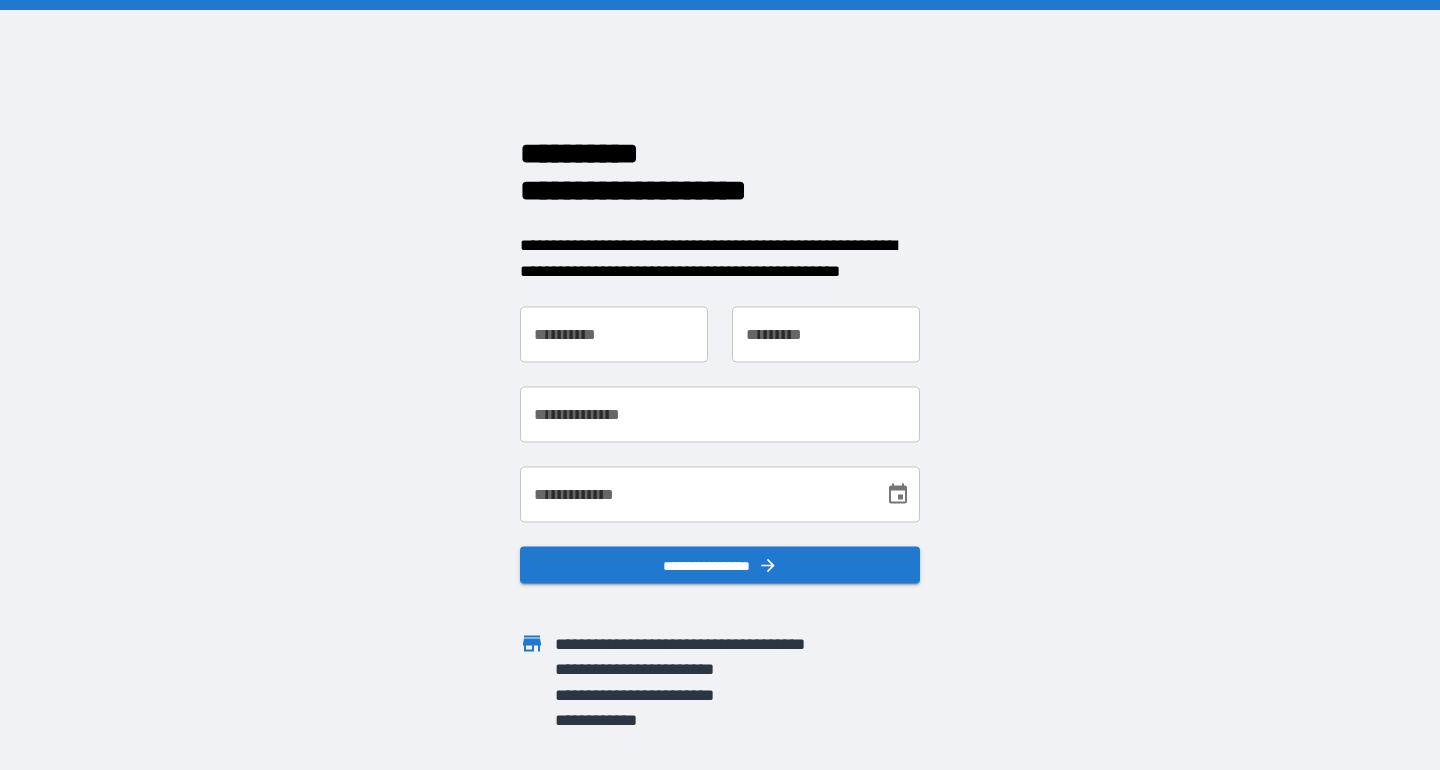 scroll, scrollTop: 0, scrollLeft: 0, axis: both 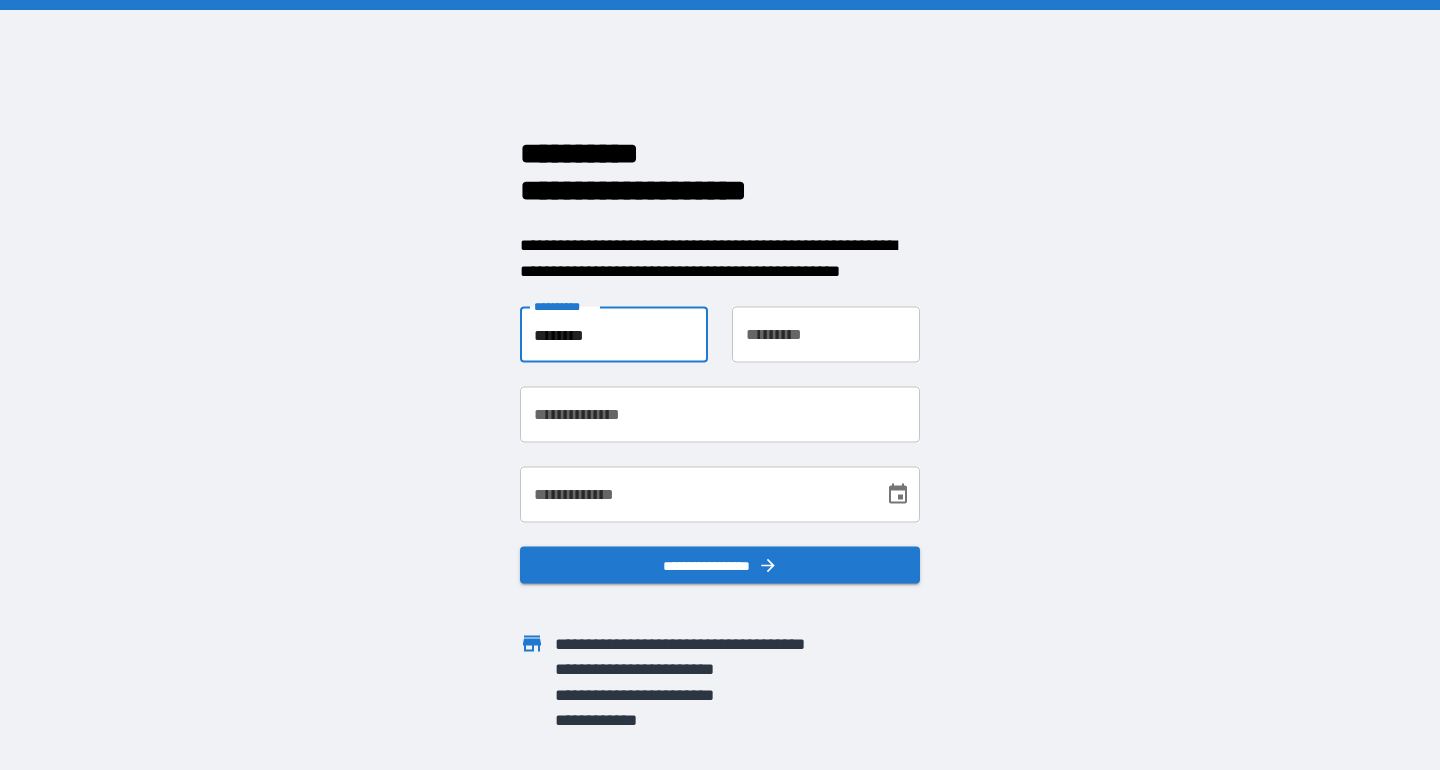 type on "********" 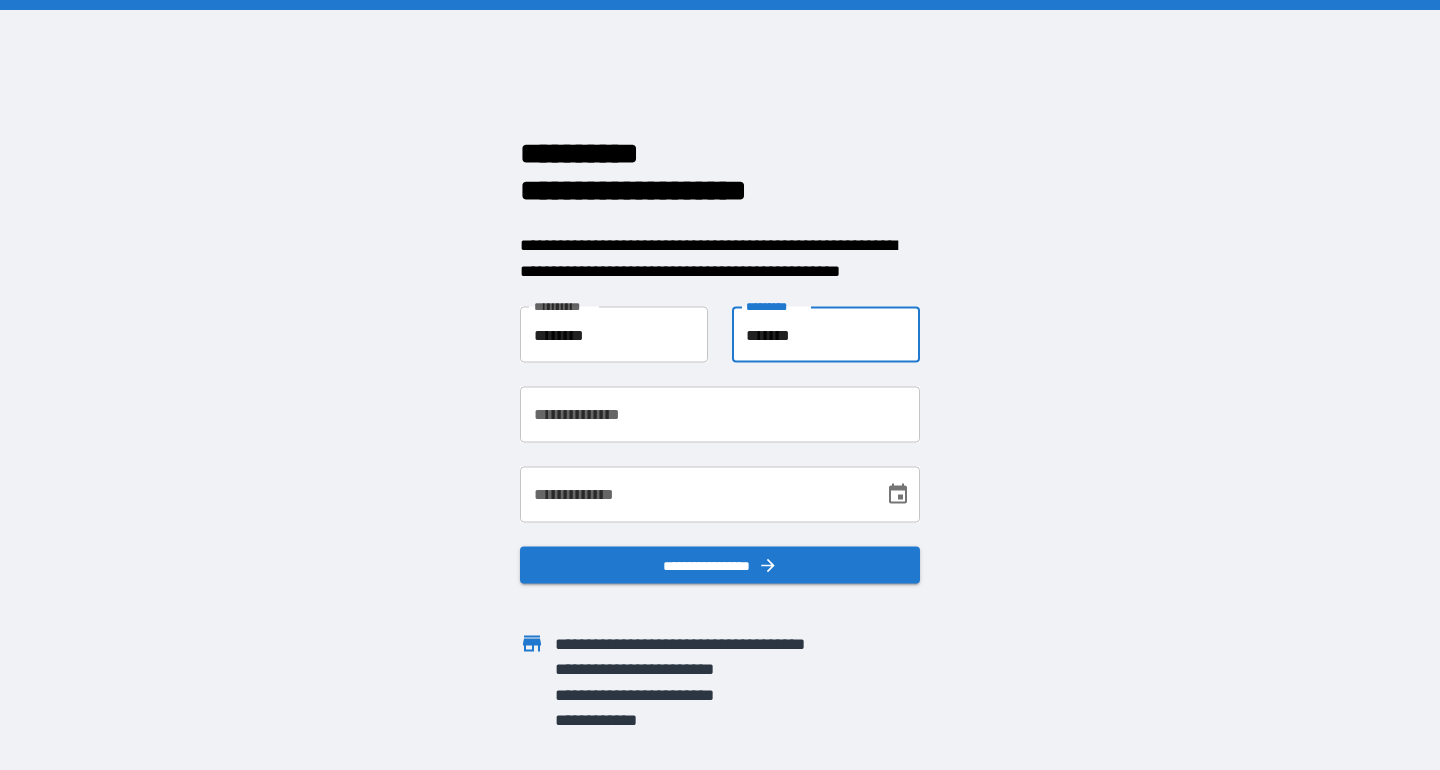 type on "*******" 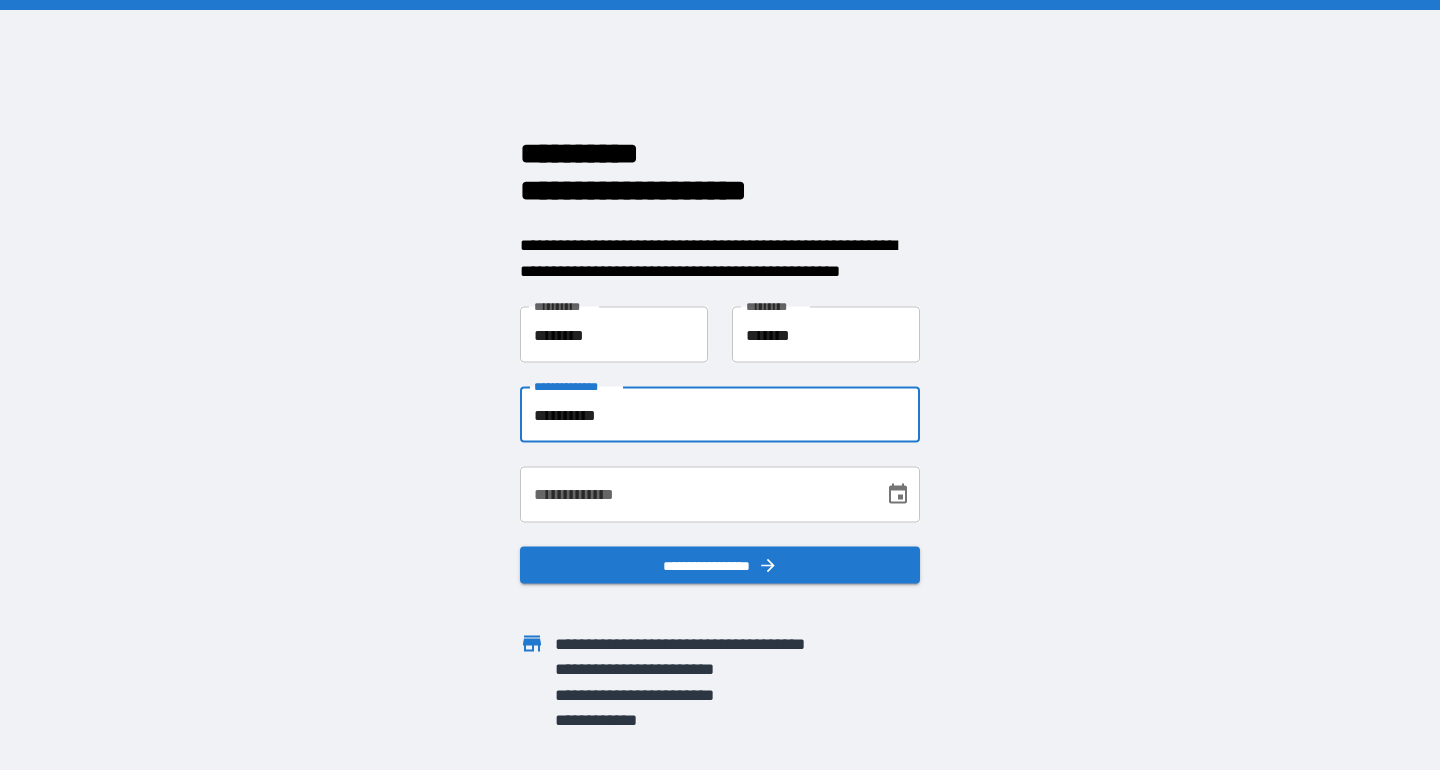 type on "**********" 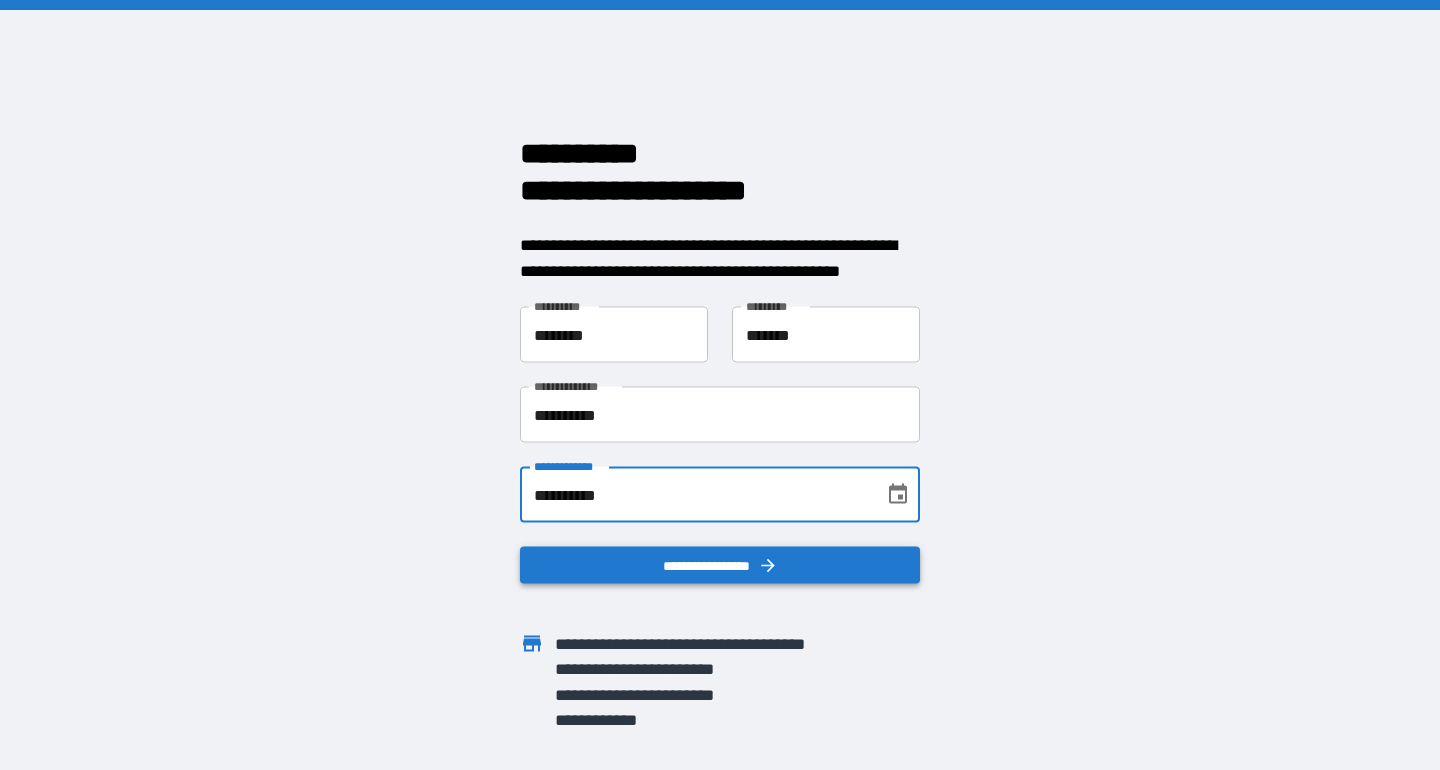 type on "**********" 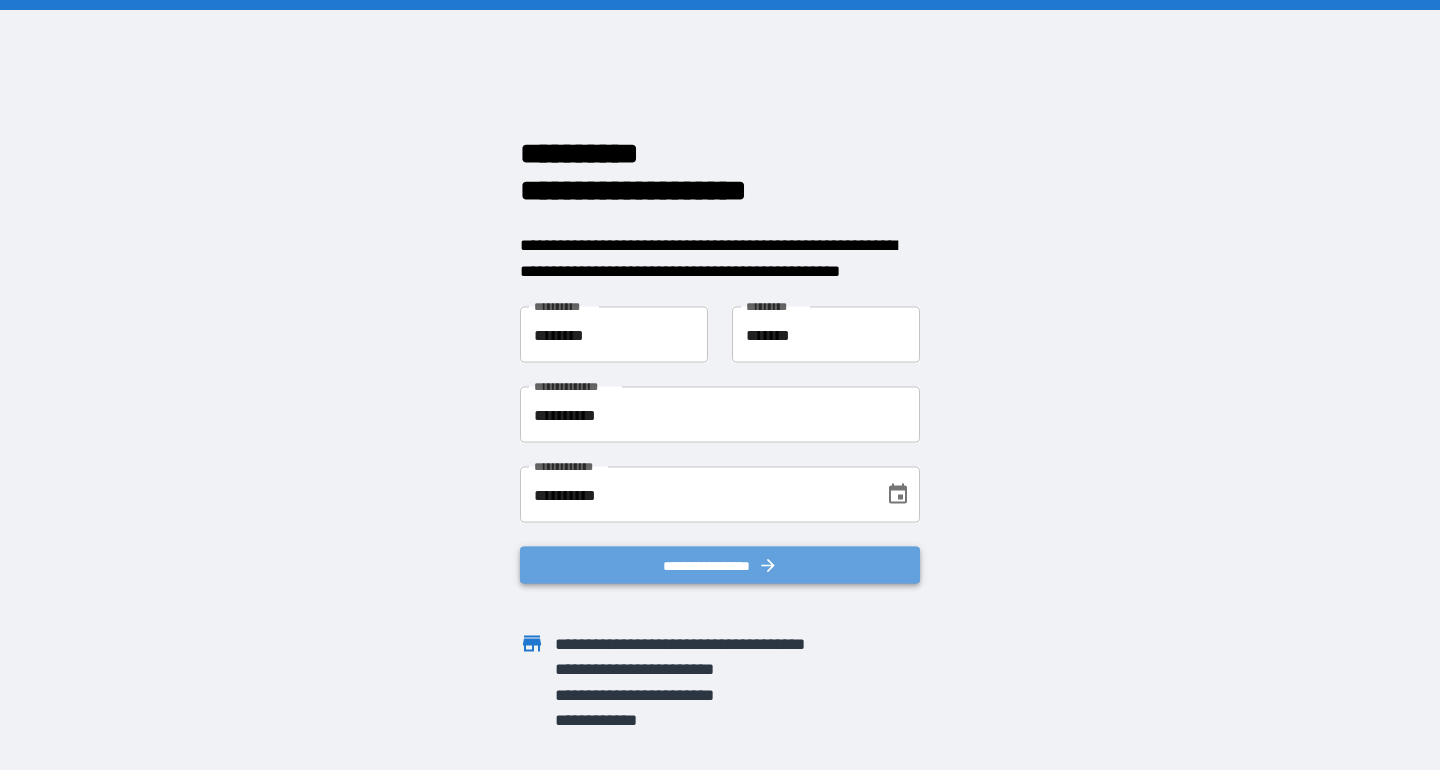 click on "**********" at bounding box center [720, 565] 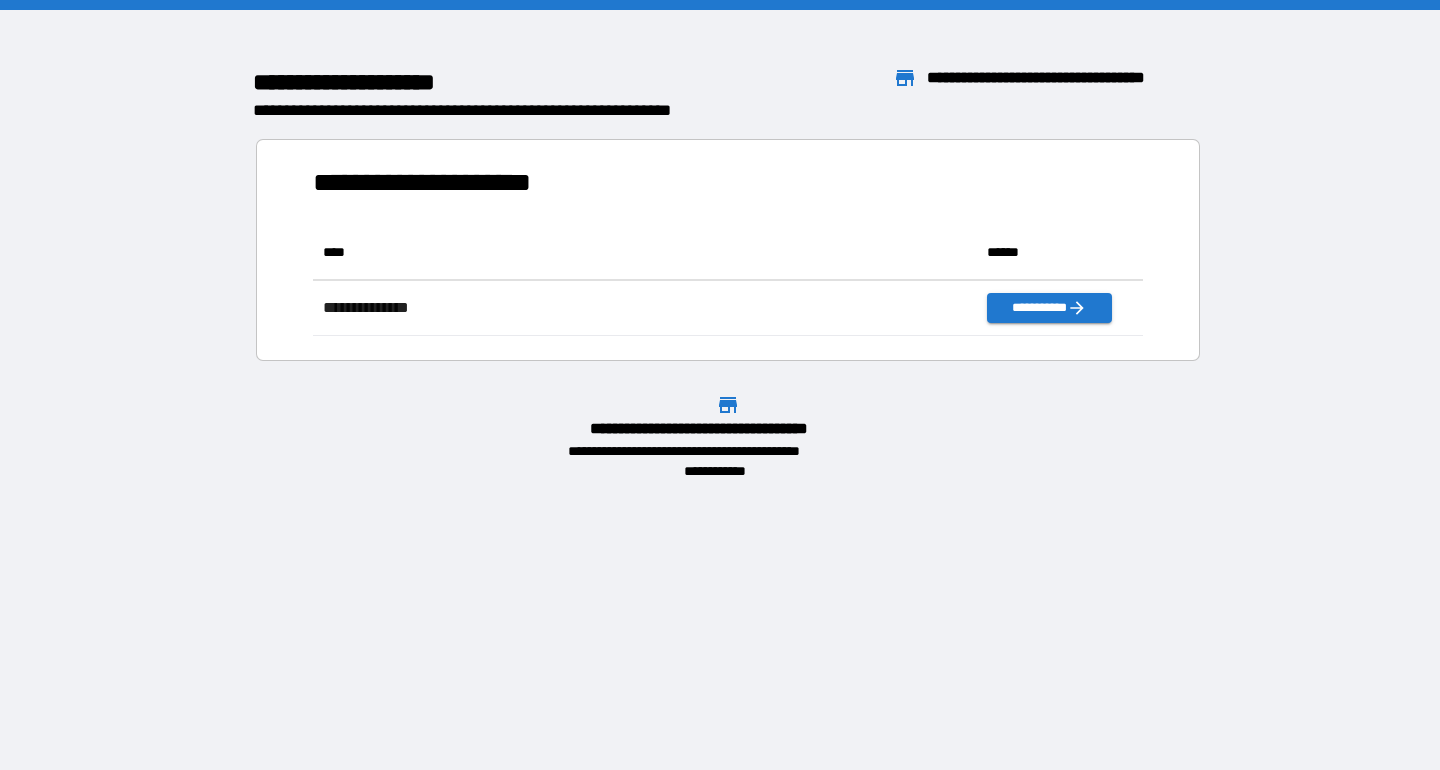 scroll, scrollTop: 111, scrollLeft: 830, axis: both 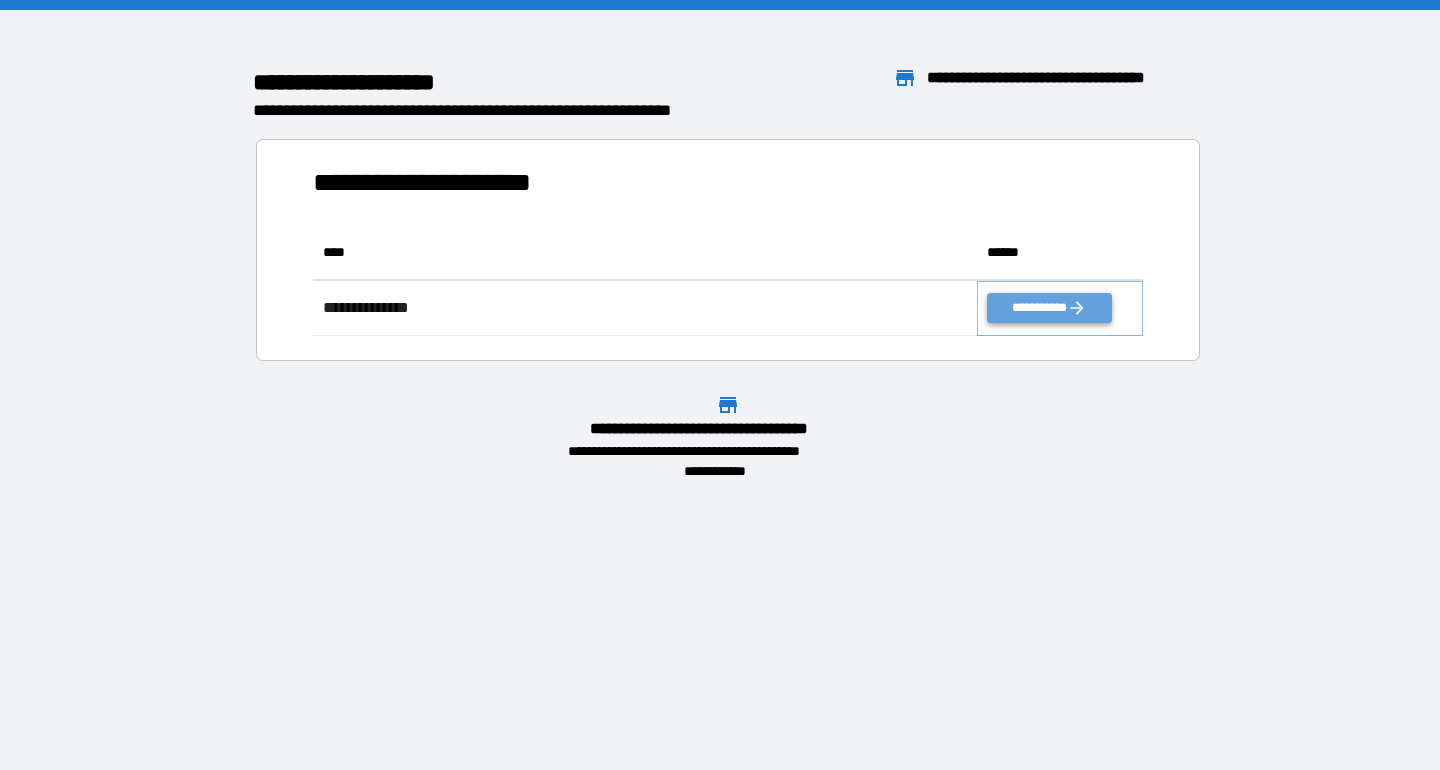 click on "**********" at bounding box center (1049, 308) 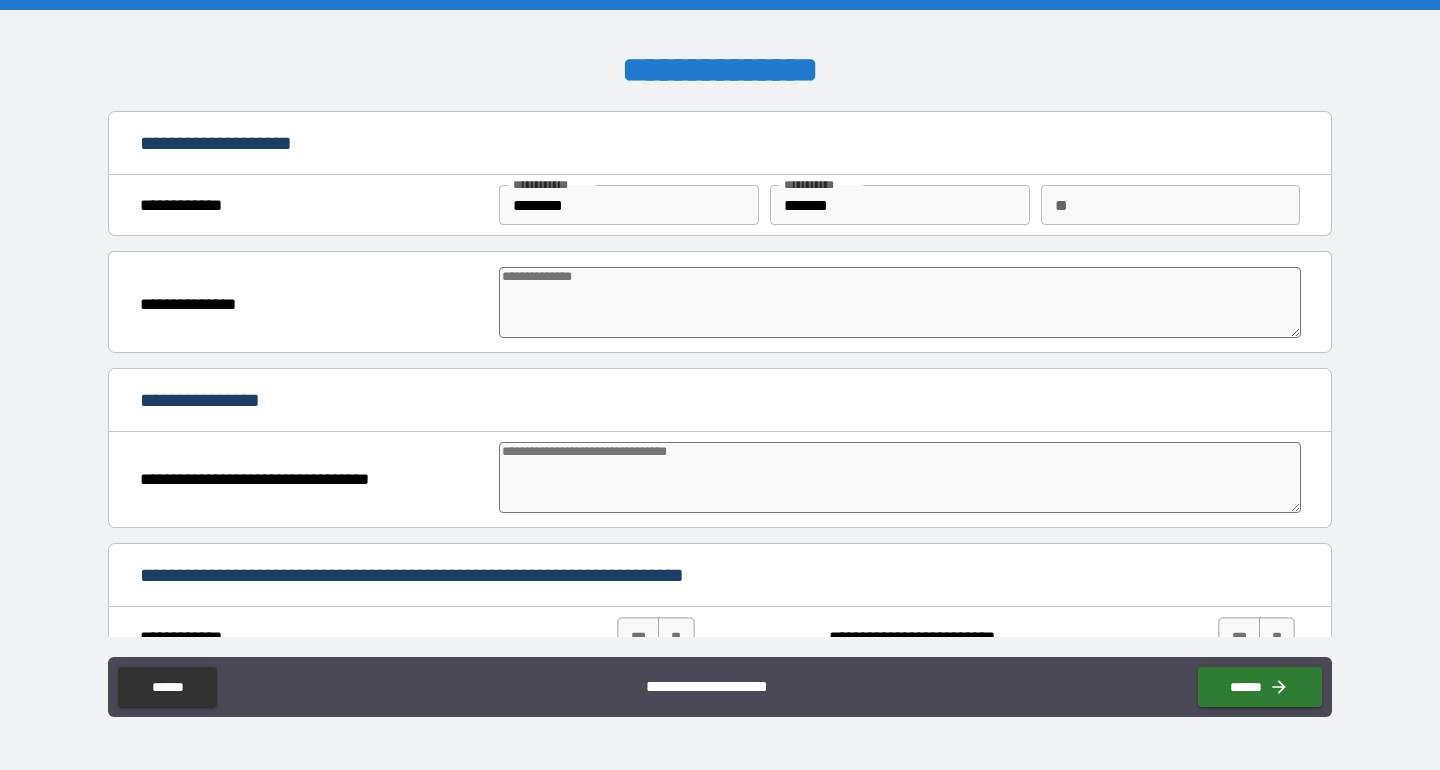 type on "*" 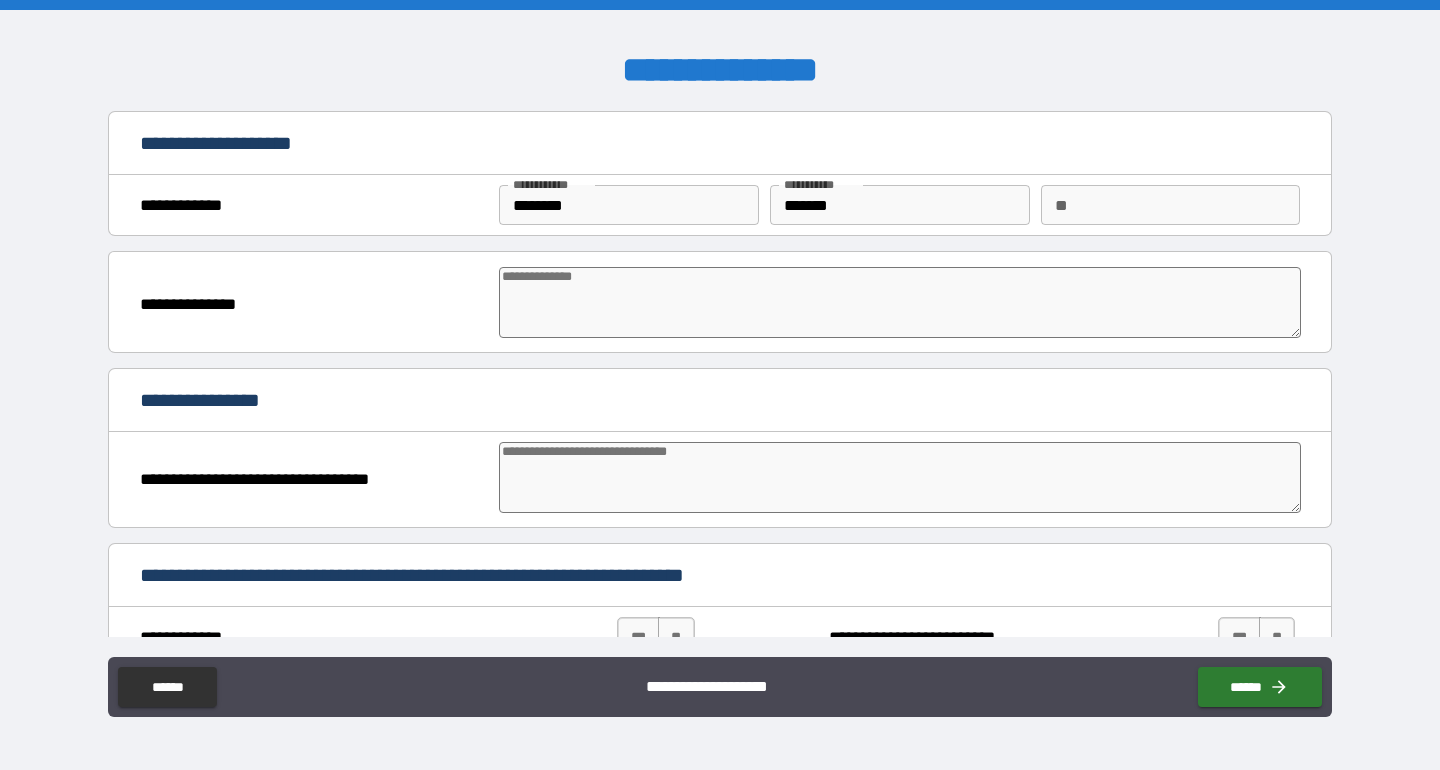 type on "*" 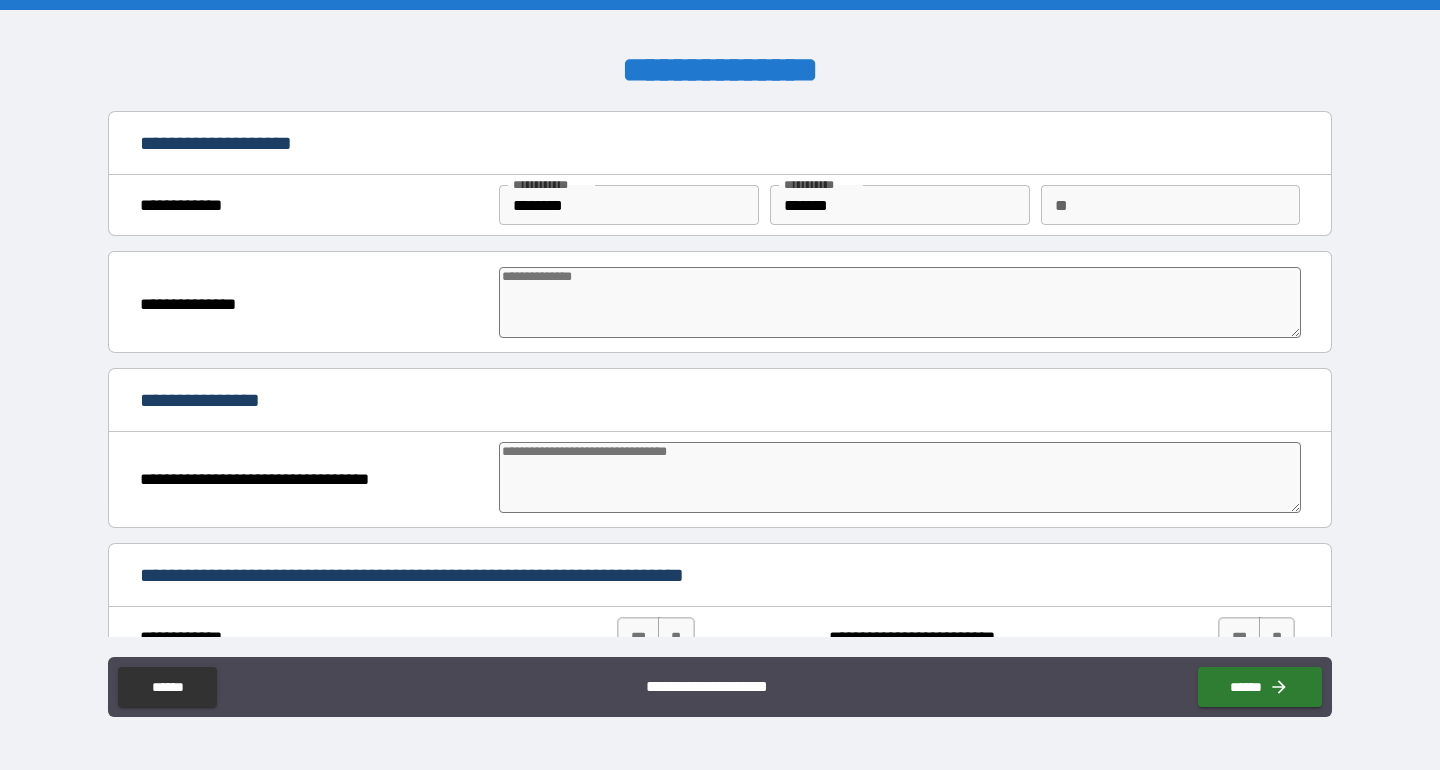 scroll, scrollTop: 0, scrollLeft: 0, axis: both 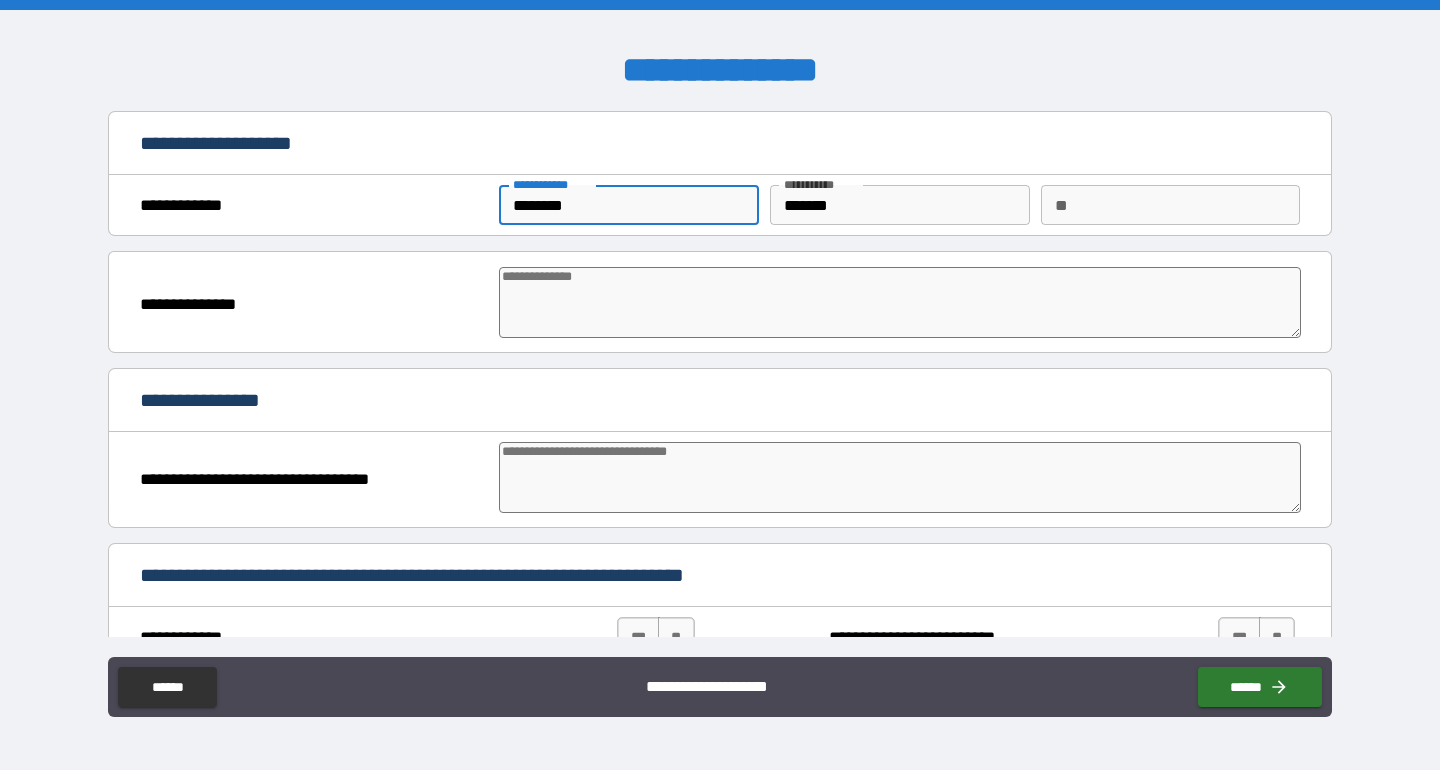 drag, startPoint x: 584, startPoint y: 209, endPoint x: 494, endPoint y: 209, distance: 90 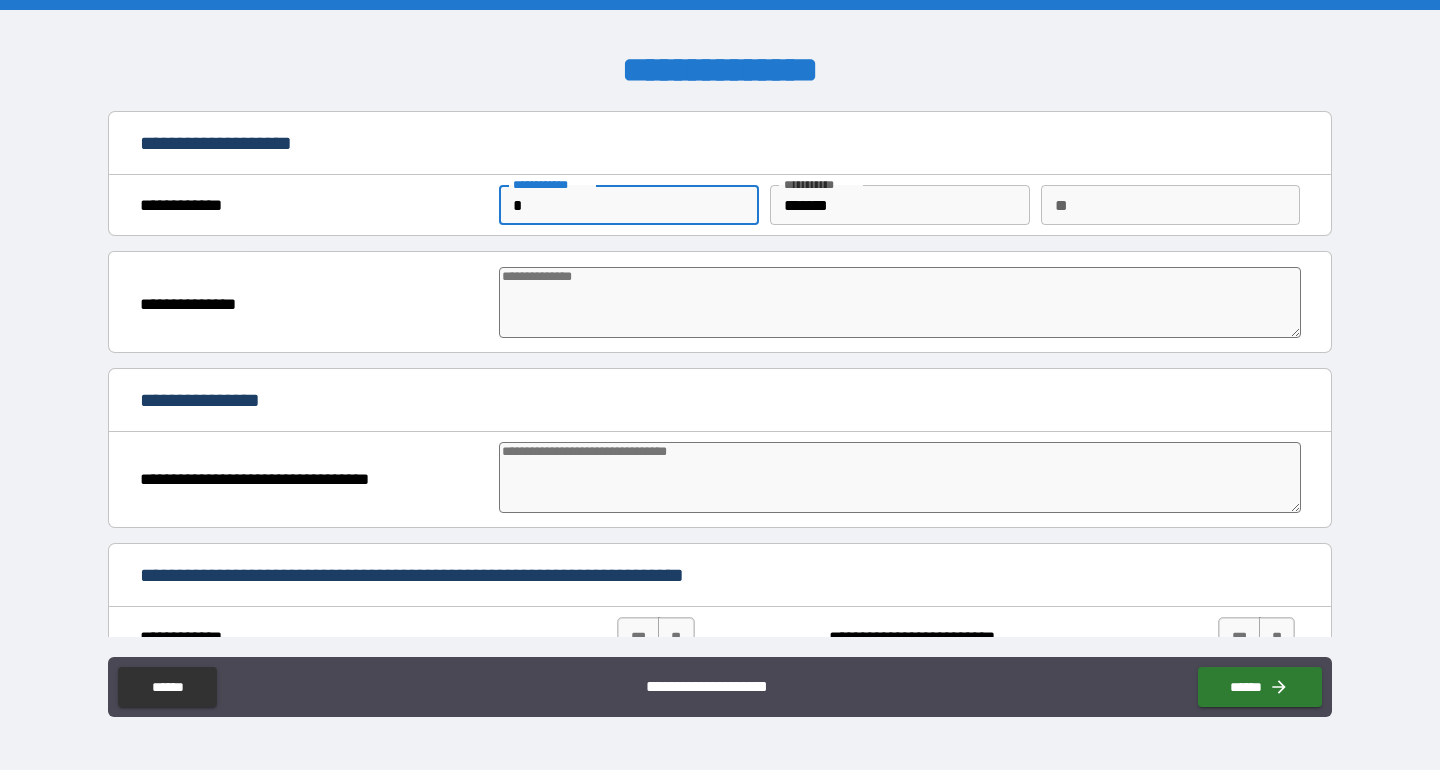 type on "*" 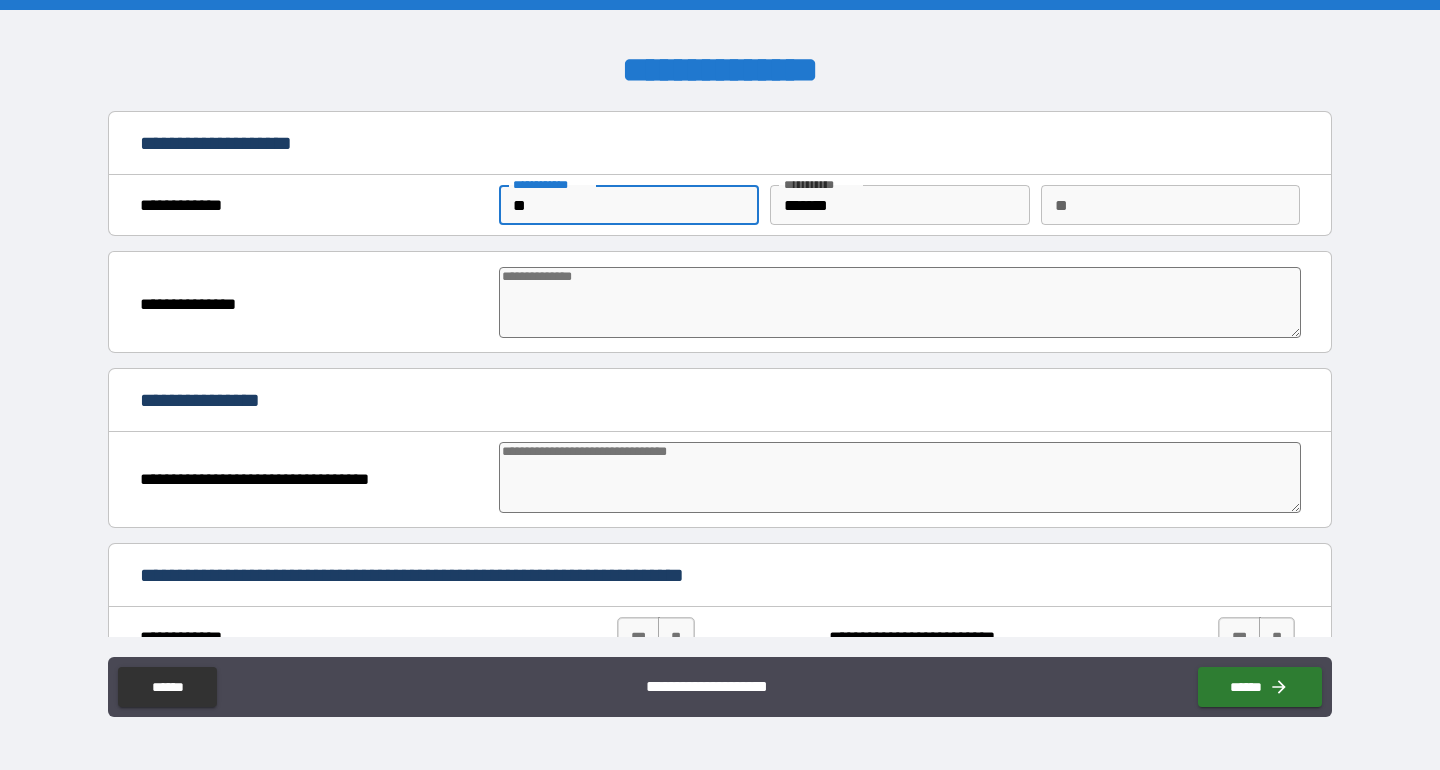 type on "***" 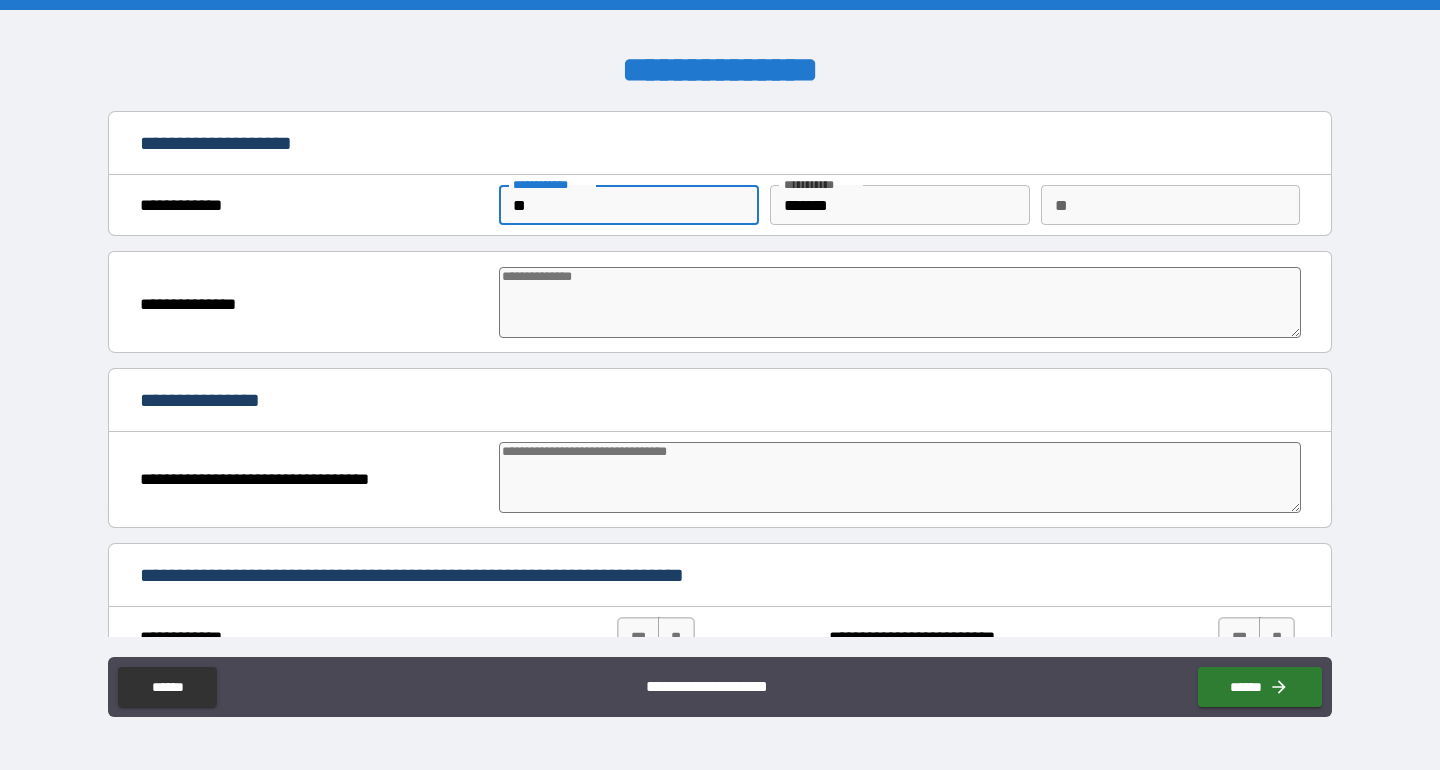 type on "*" 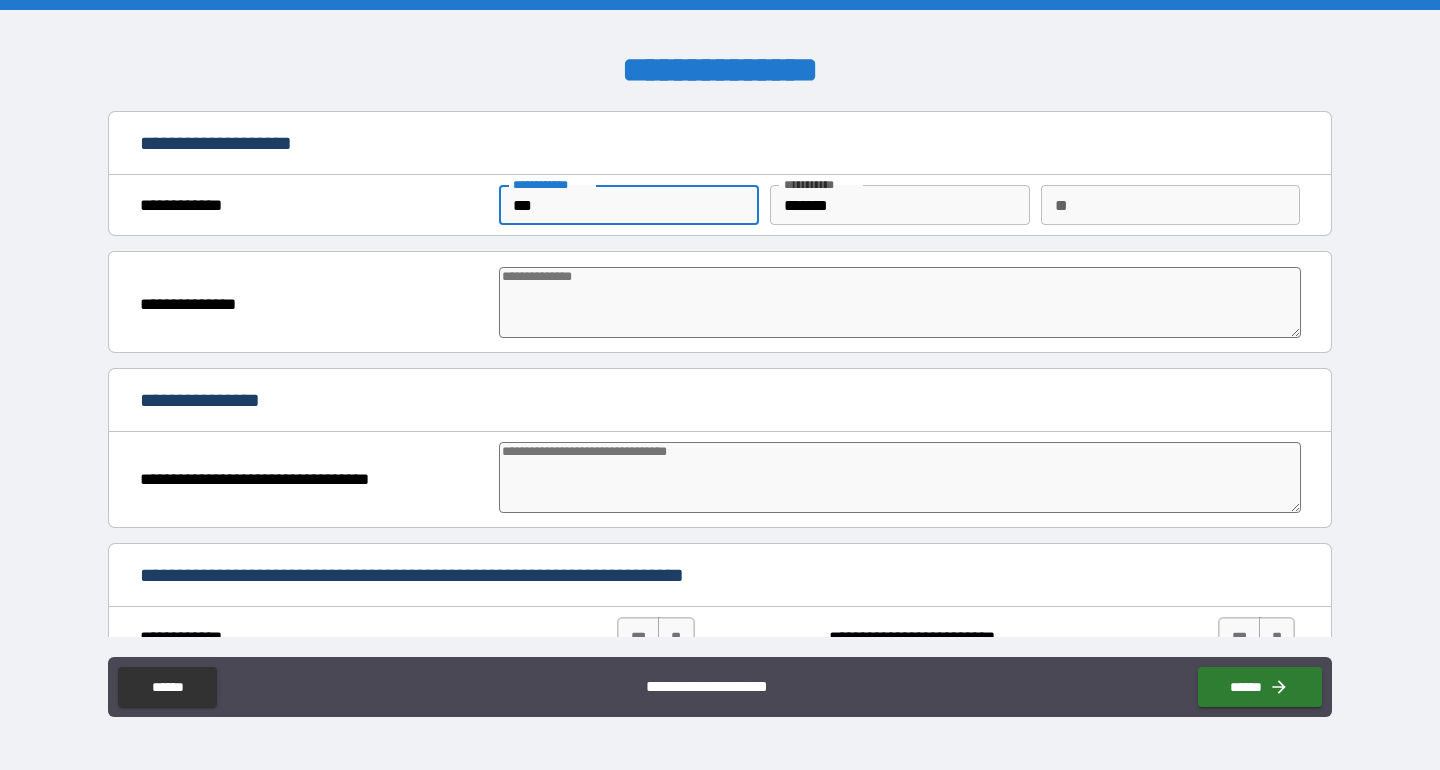 type on "*" 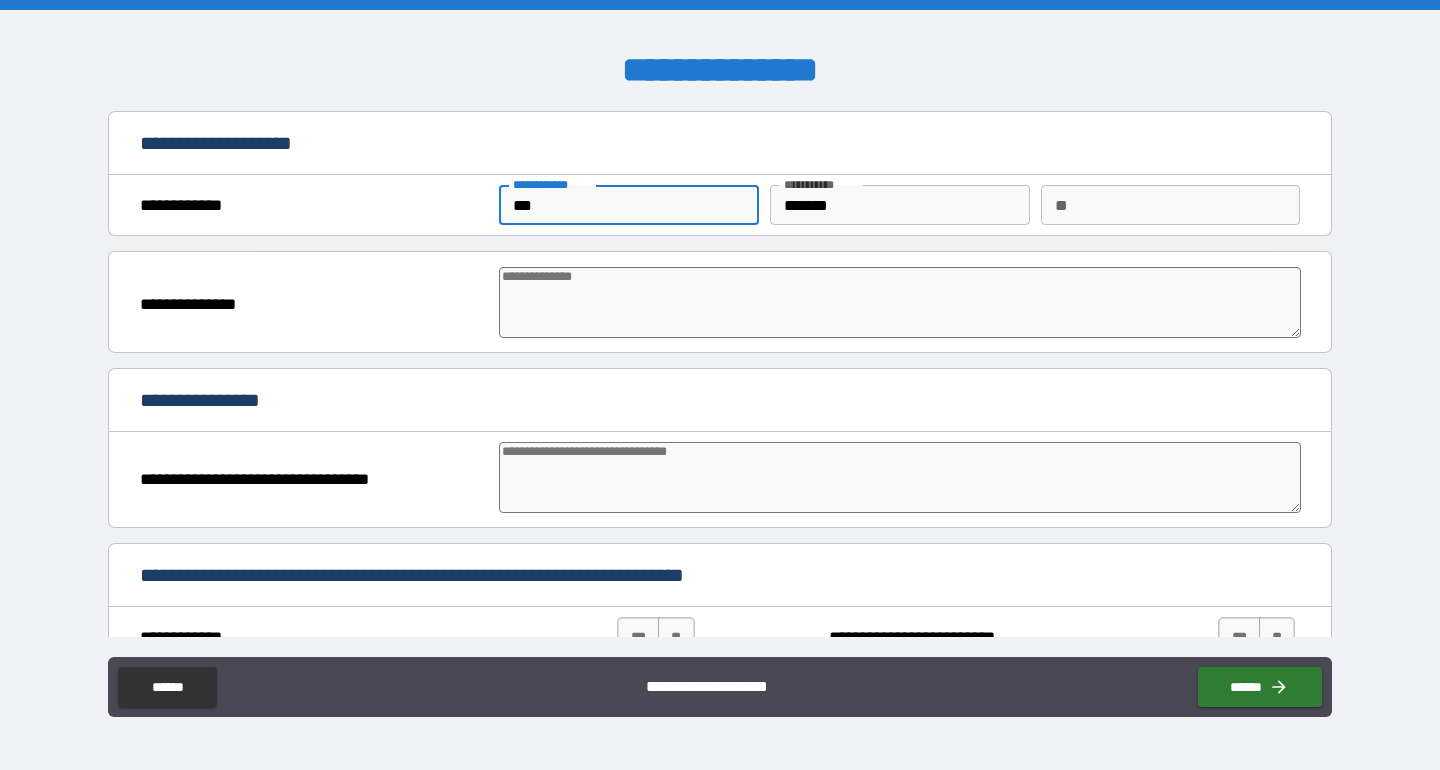 type on "*" 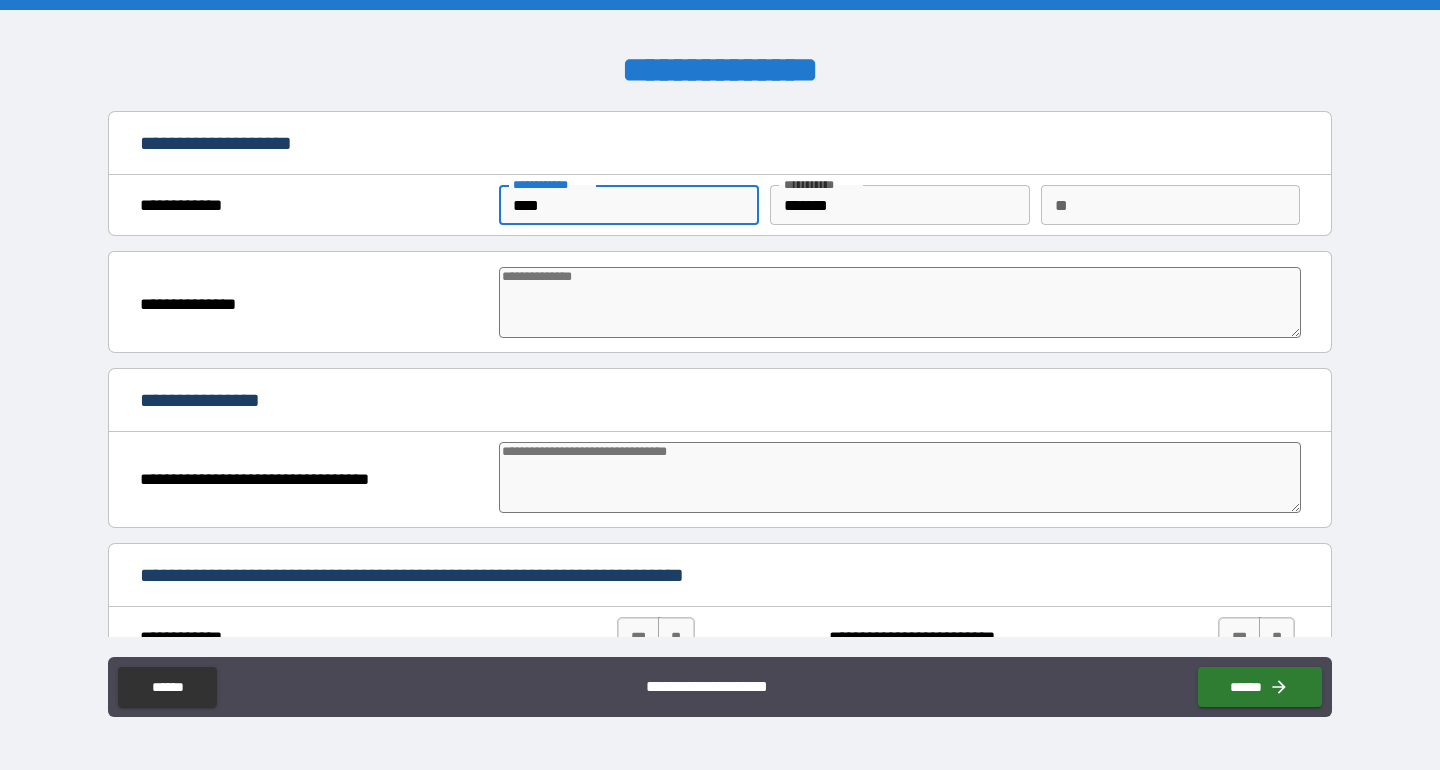 type on "*" 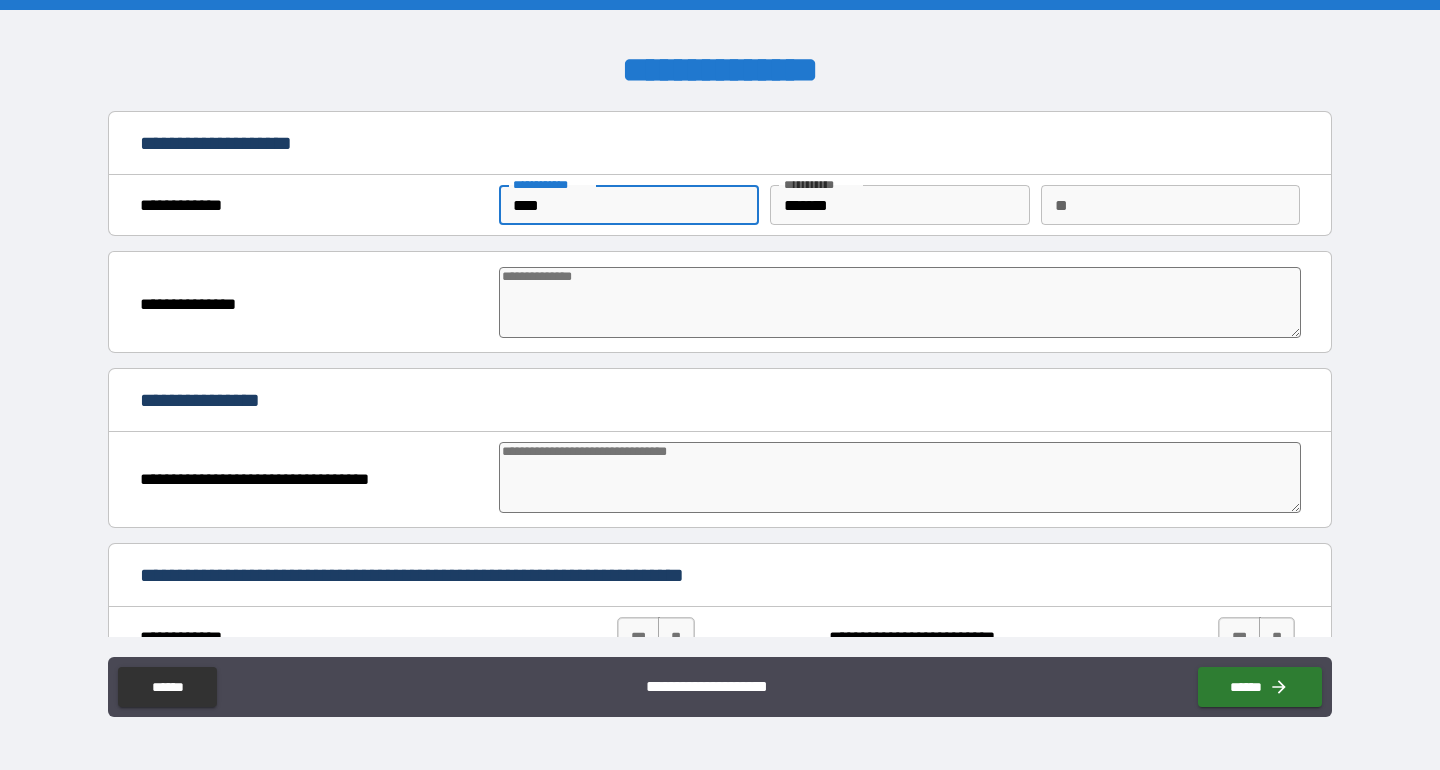 type on "*" 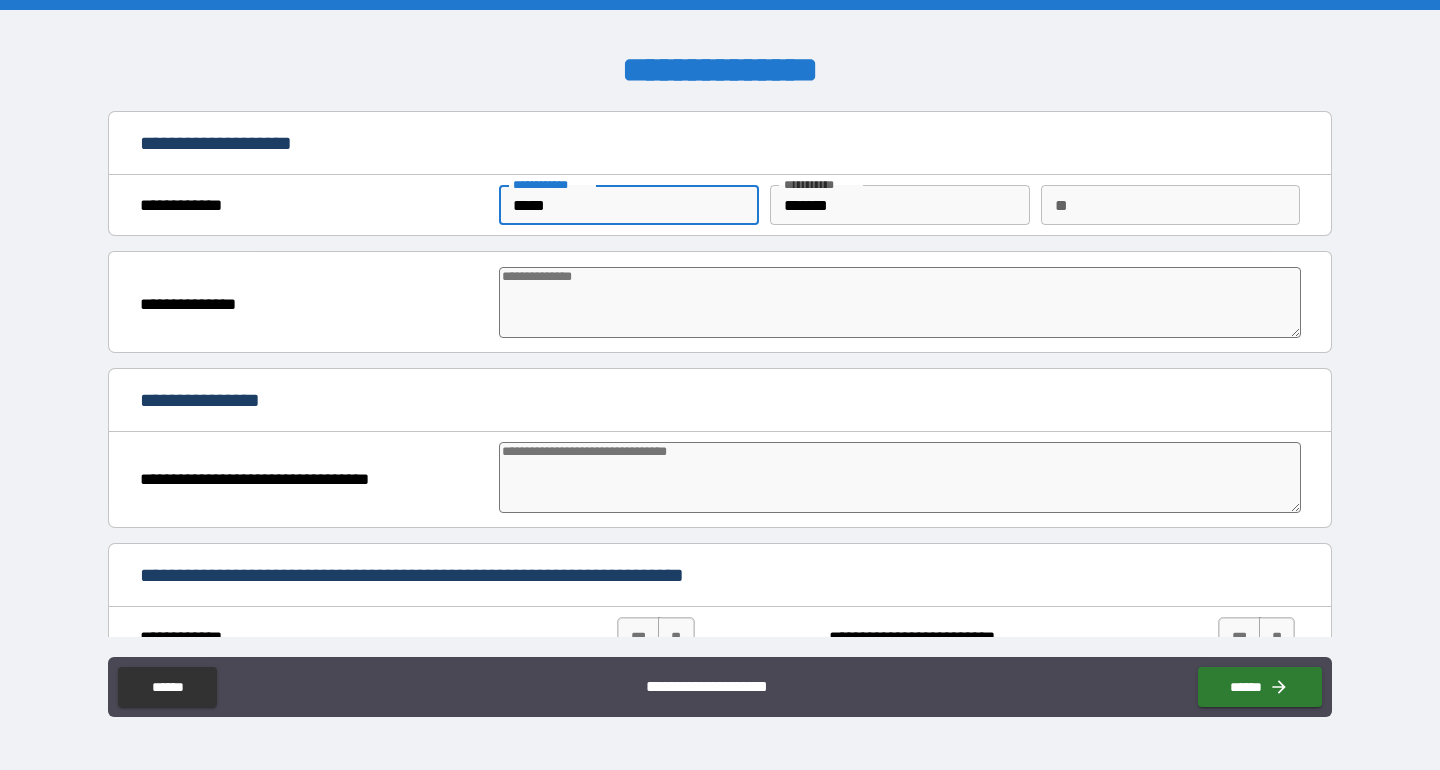 type on "*" 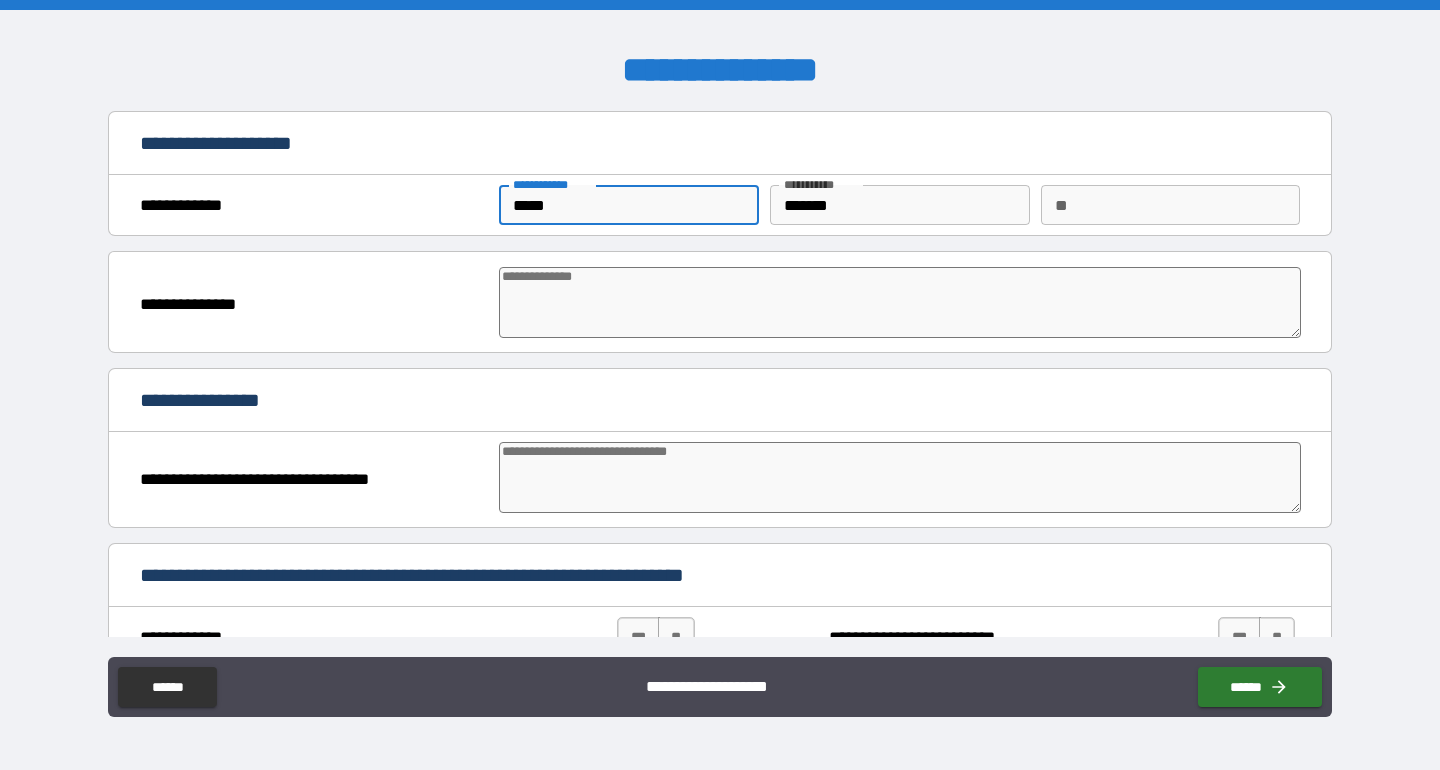 type on "*" 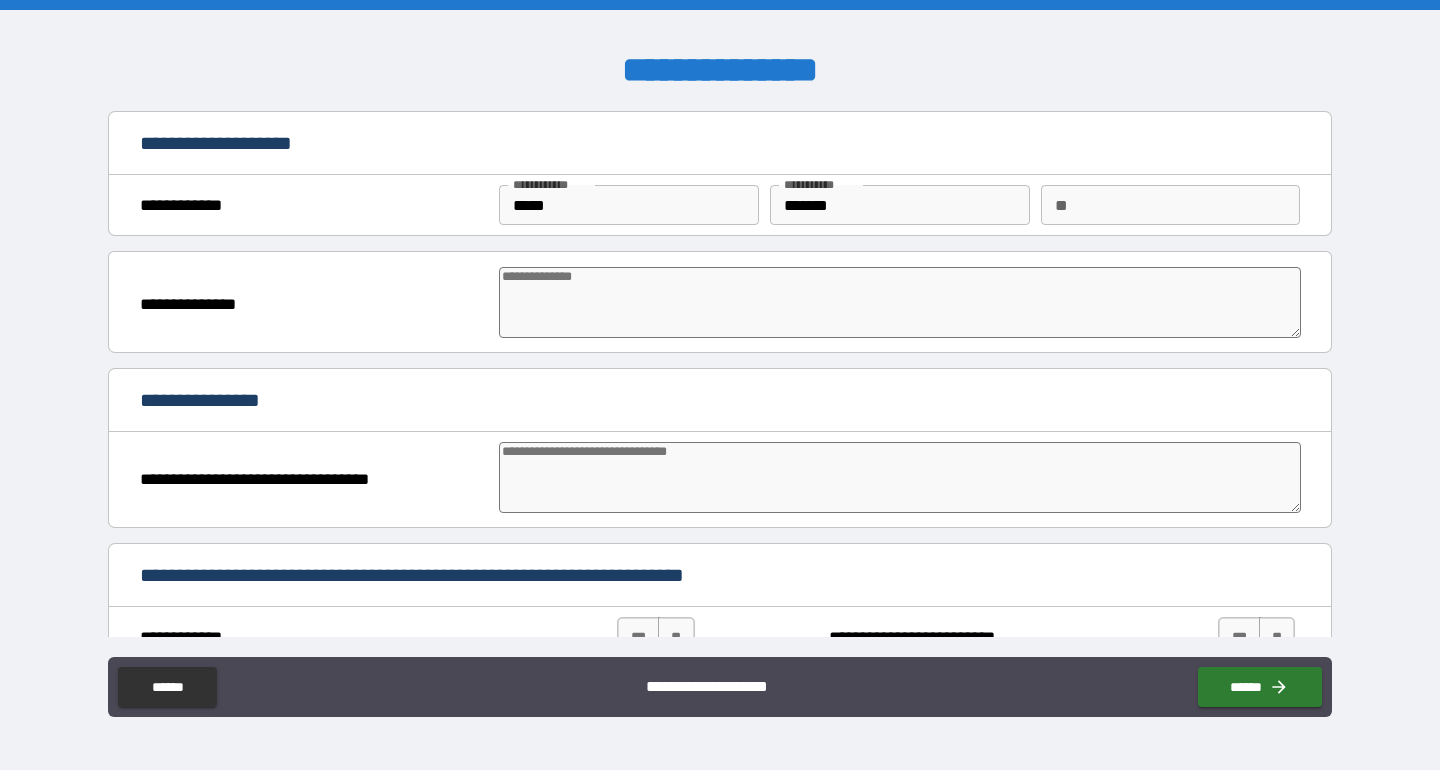 click at bounding box center (900, 302) 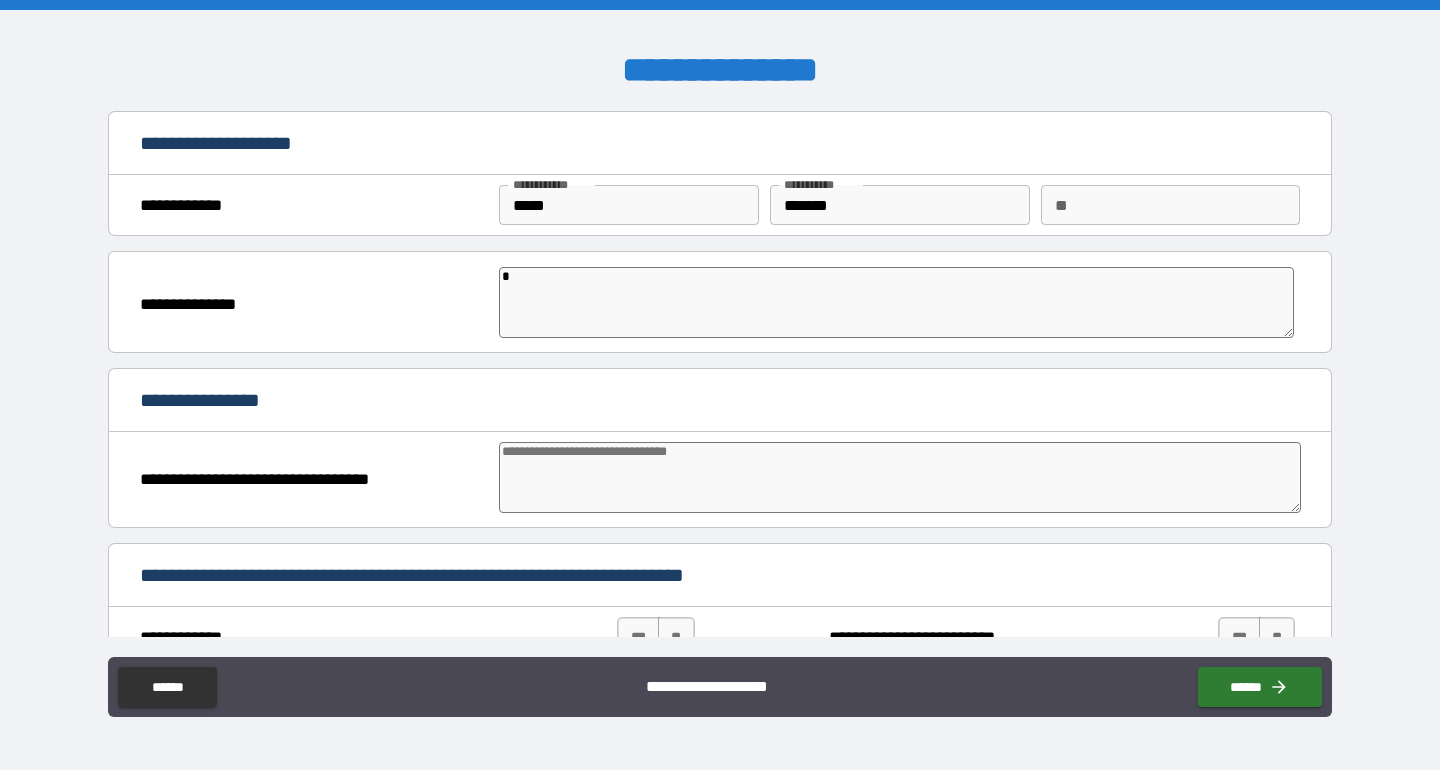 type on "**" 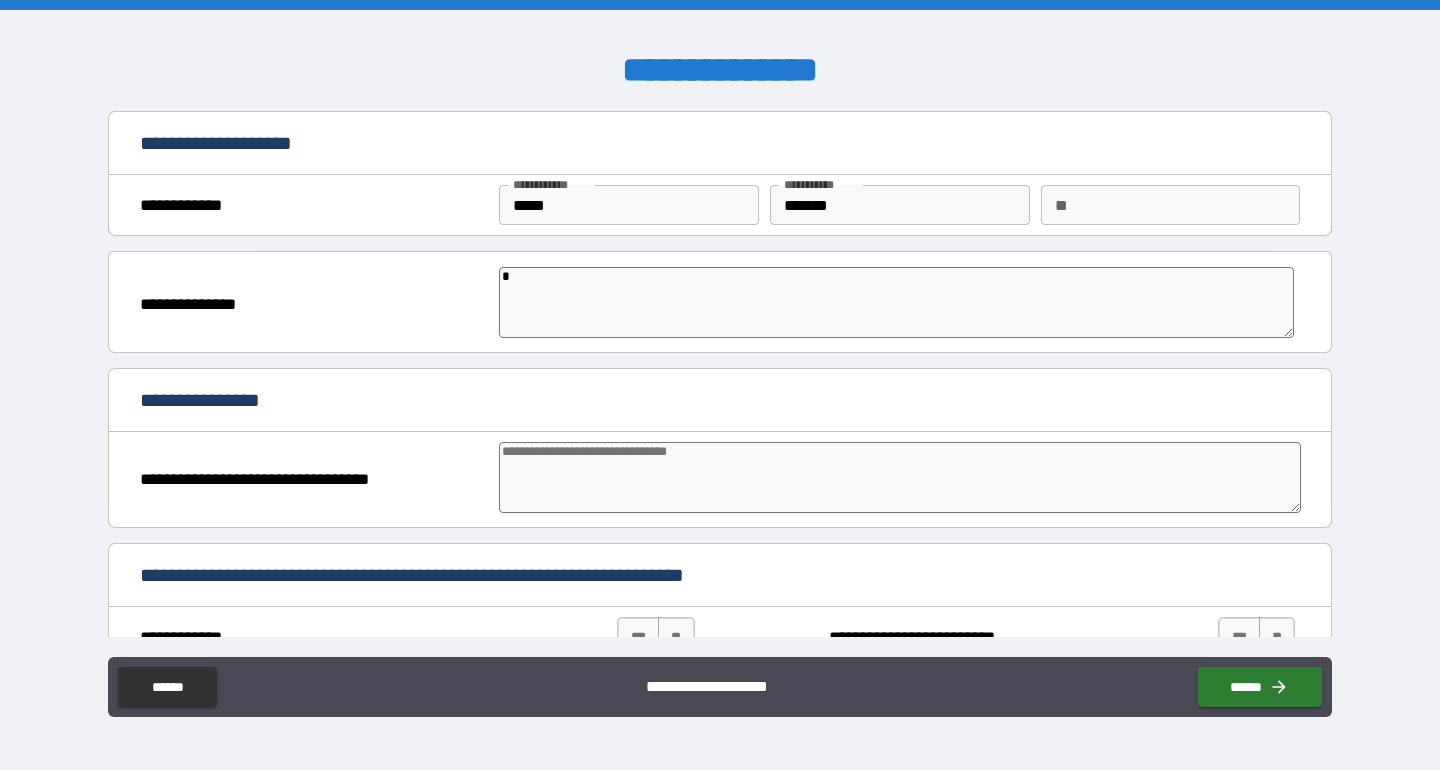 type on "*" 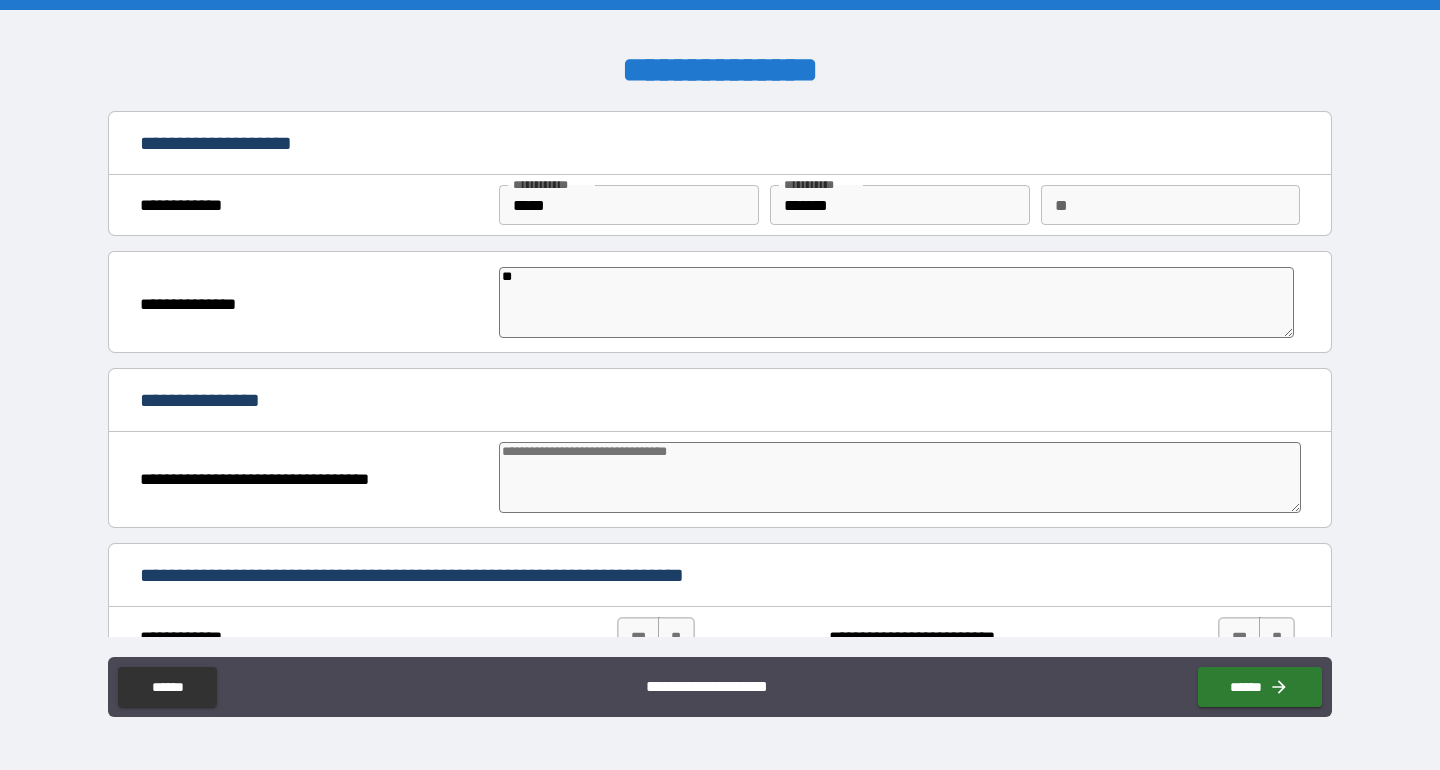 type on "*" 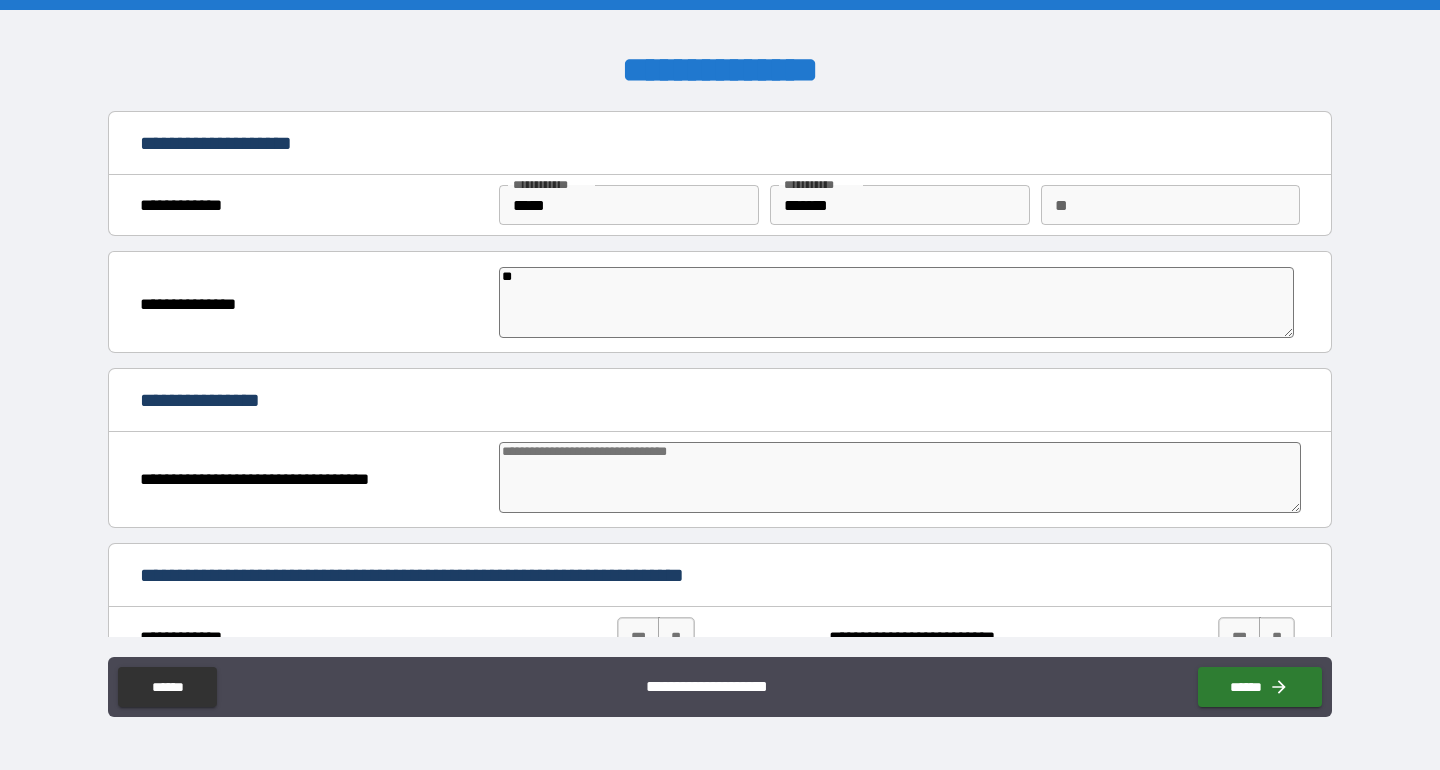 type on "***" 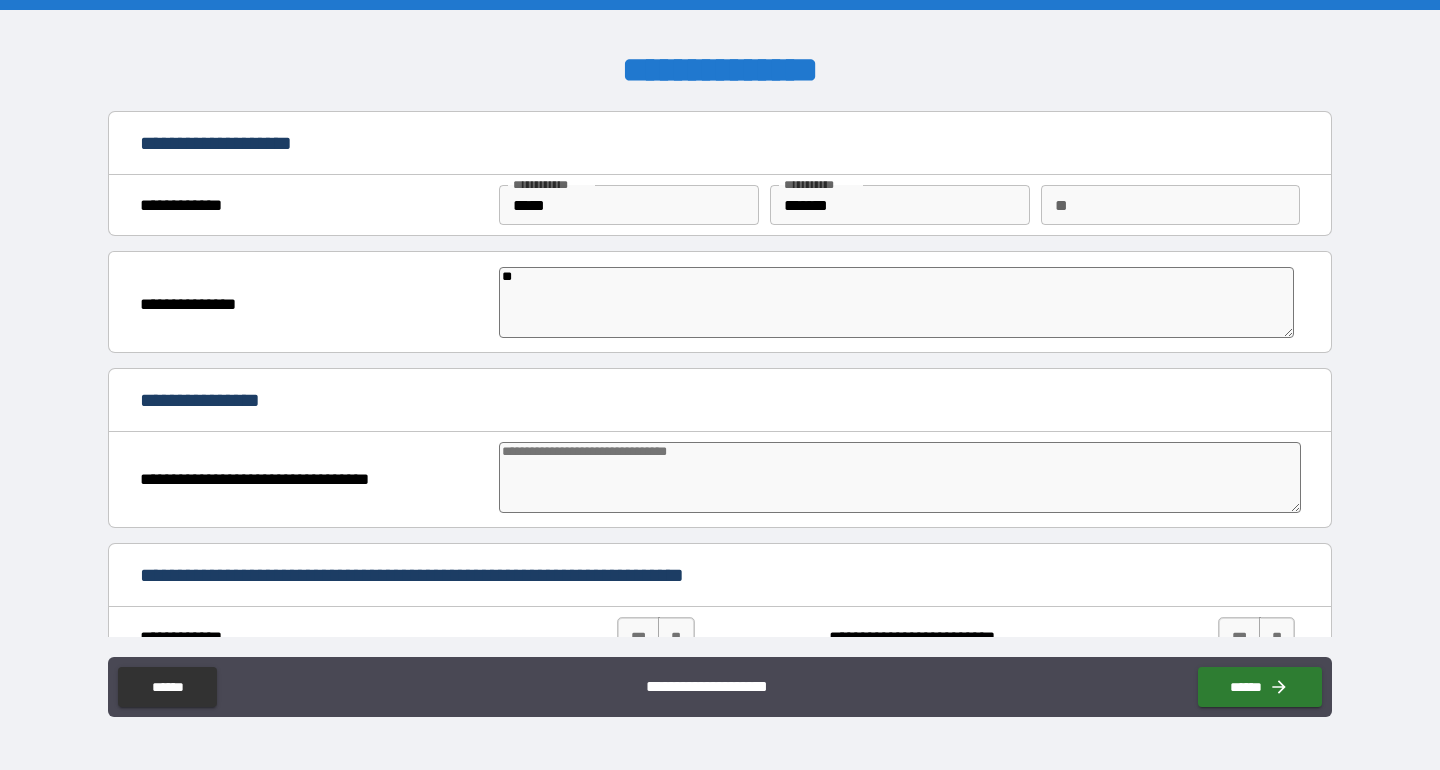 type on "*" 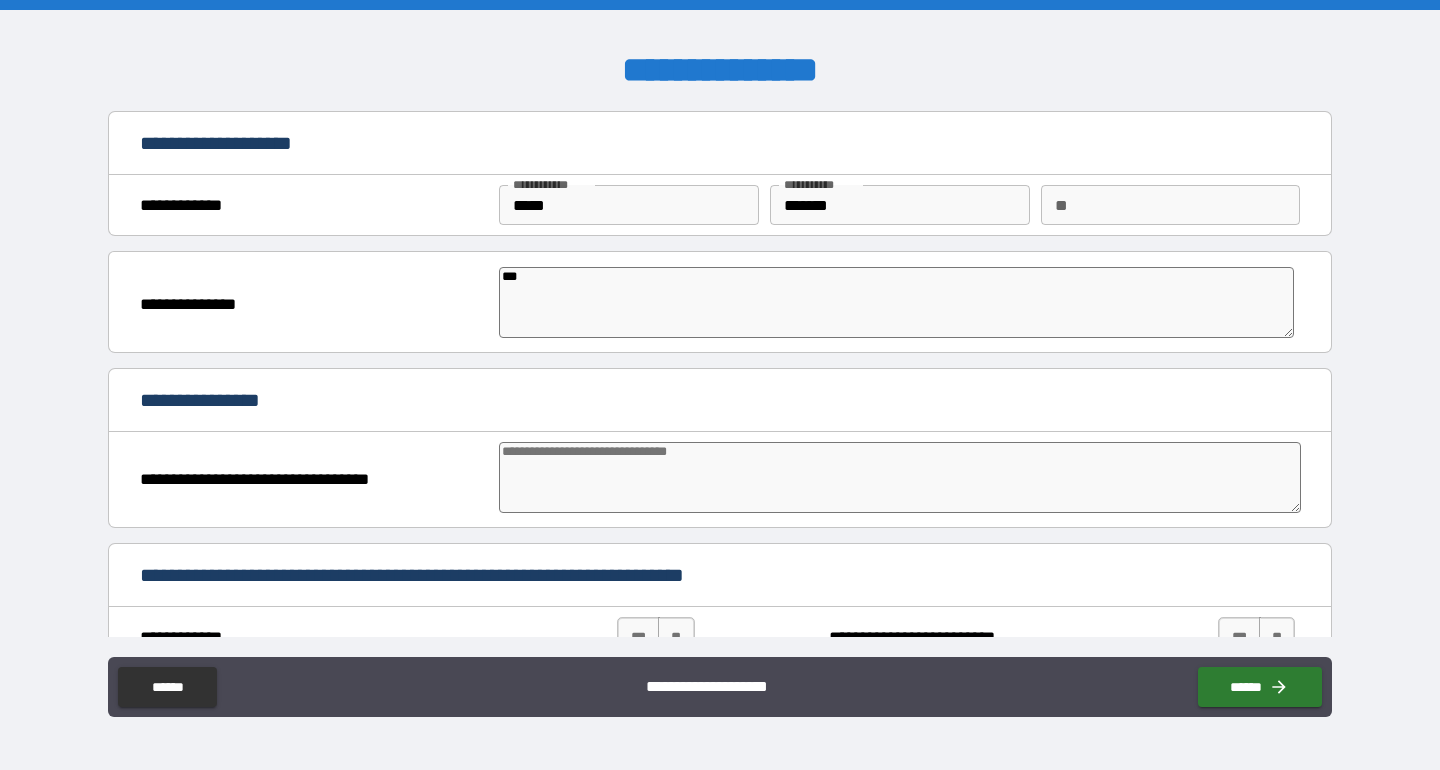type on "****" 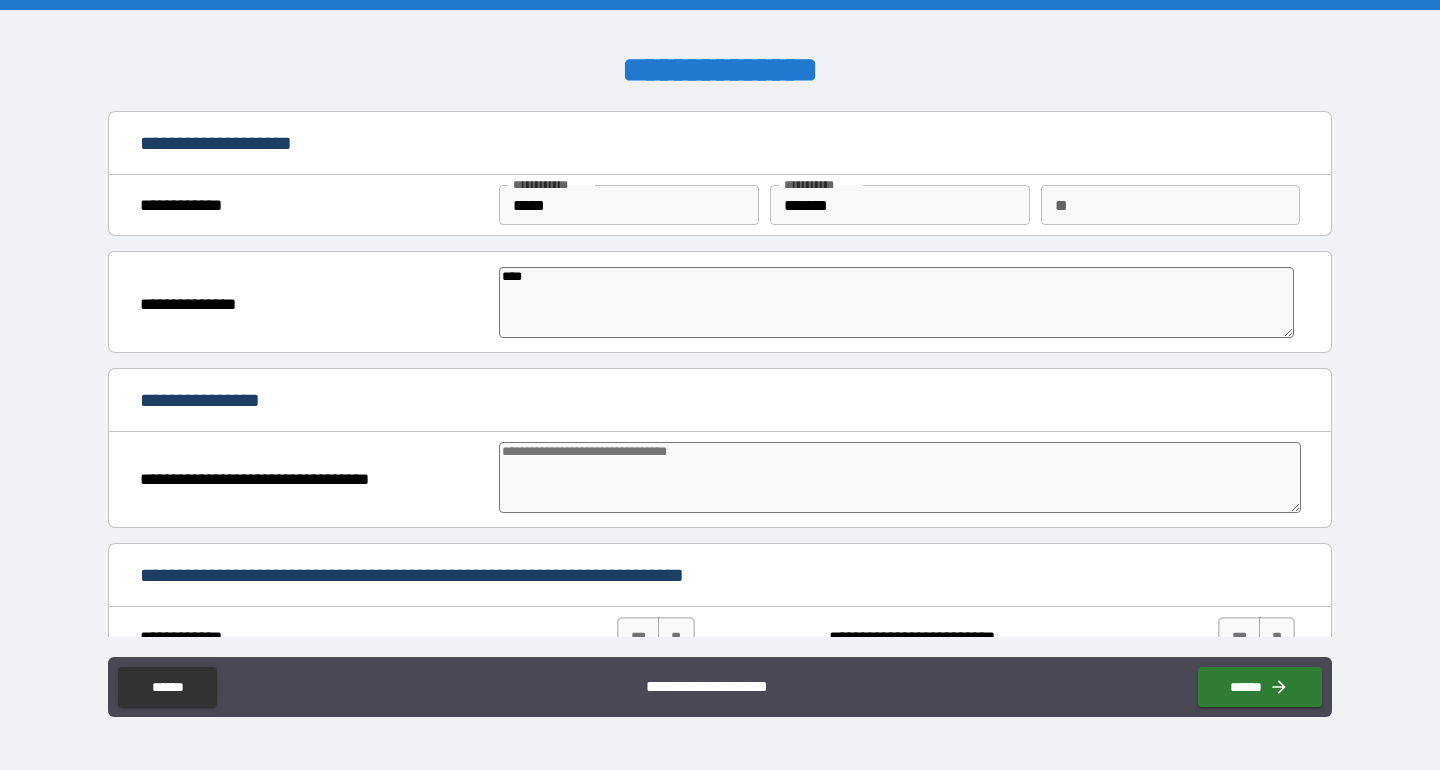 type on "*" 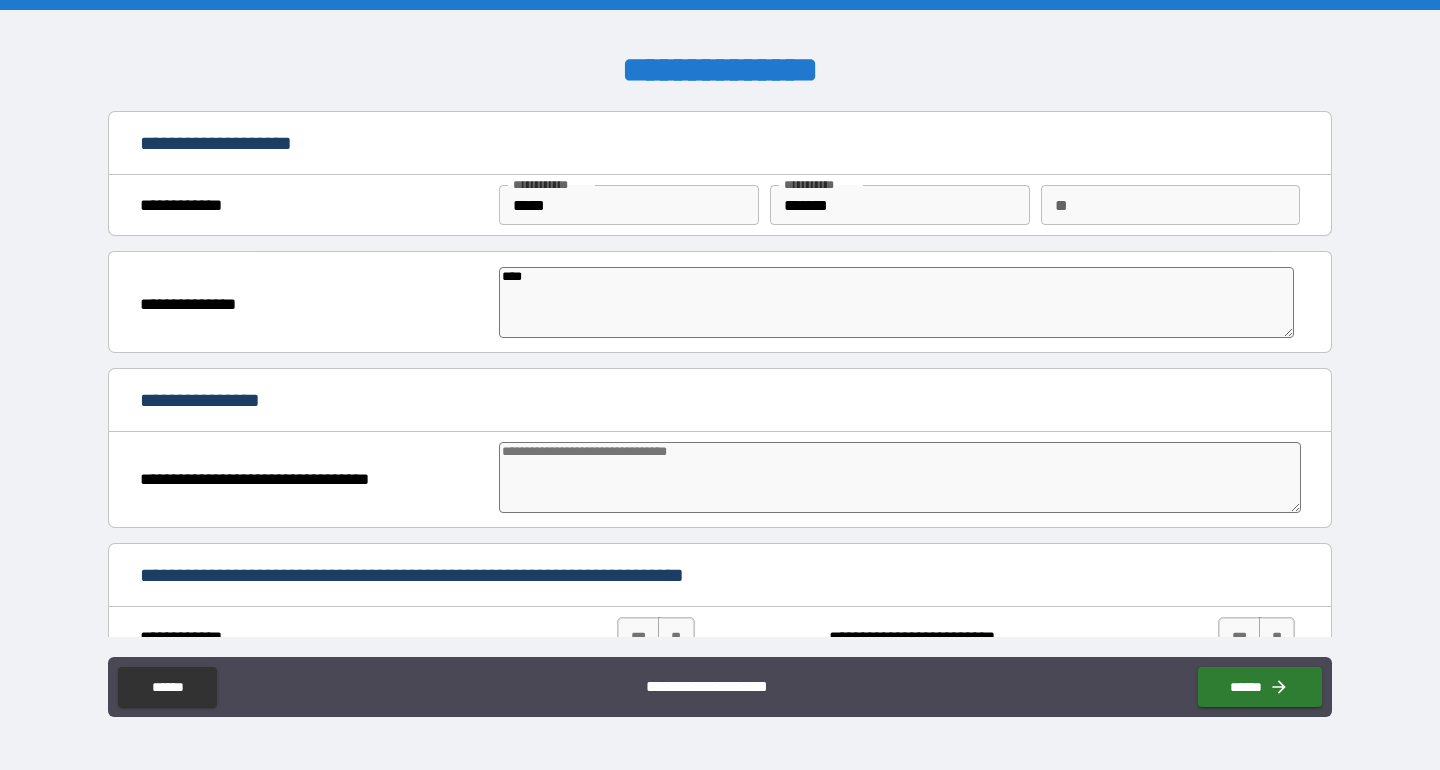 type on "*" 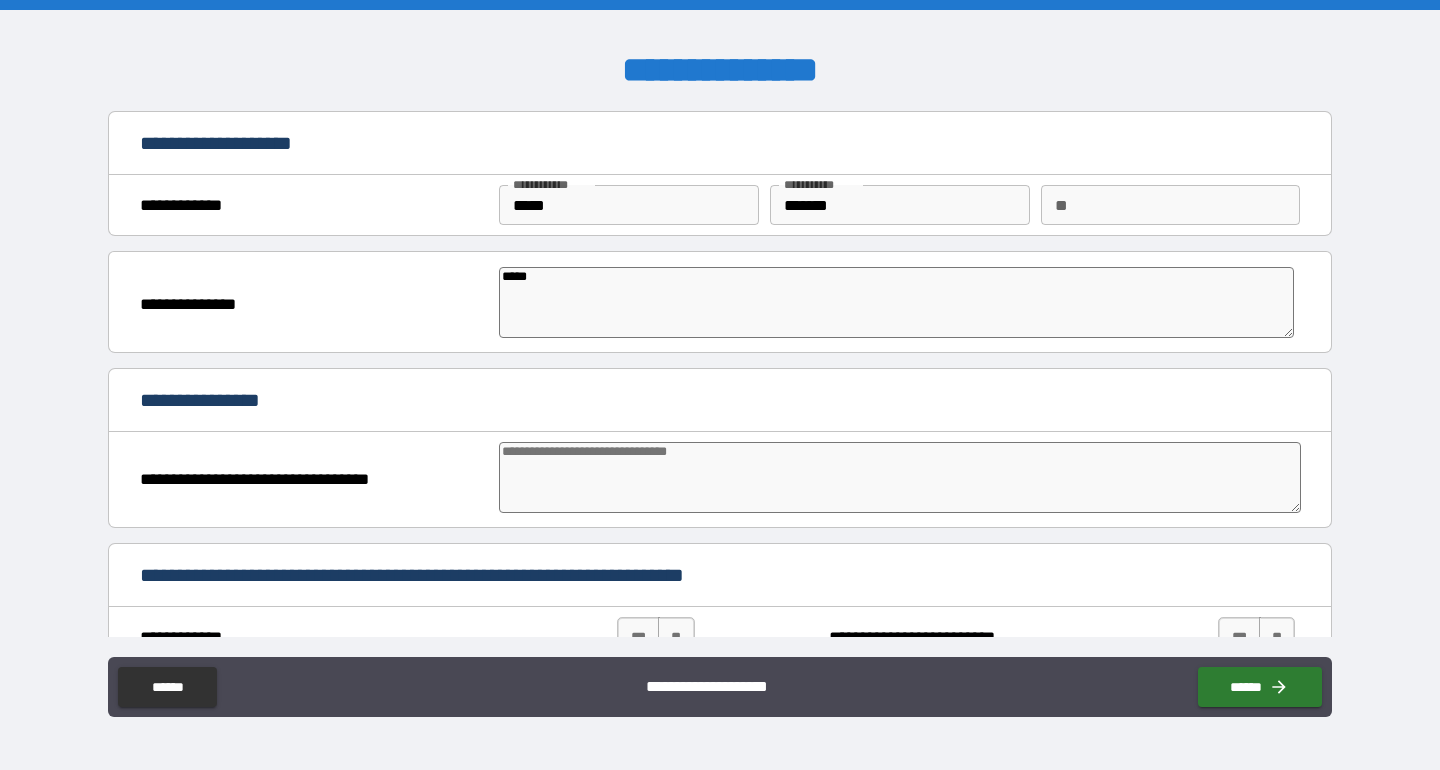 type on "******" 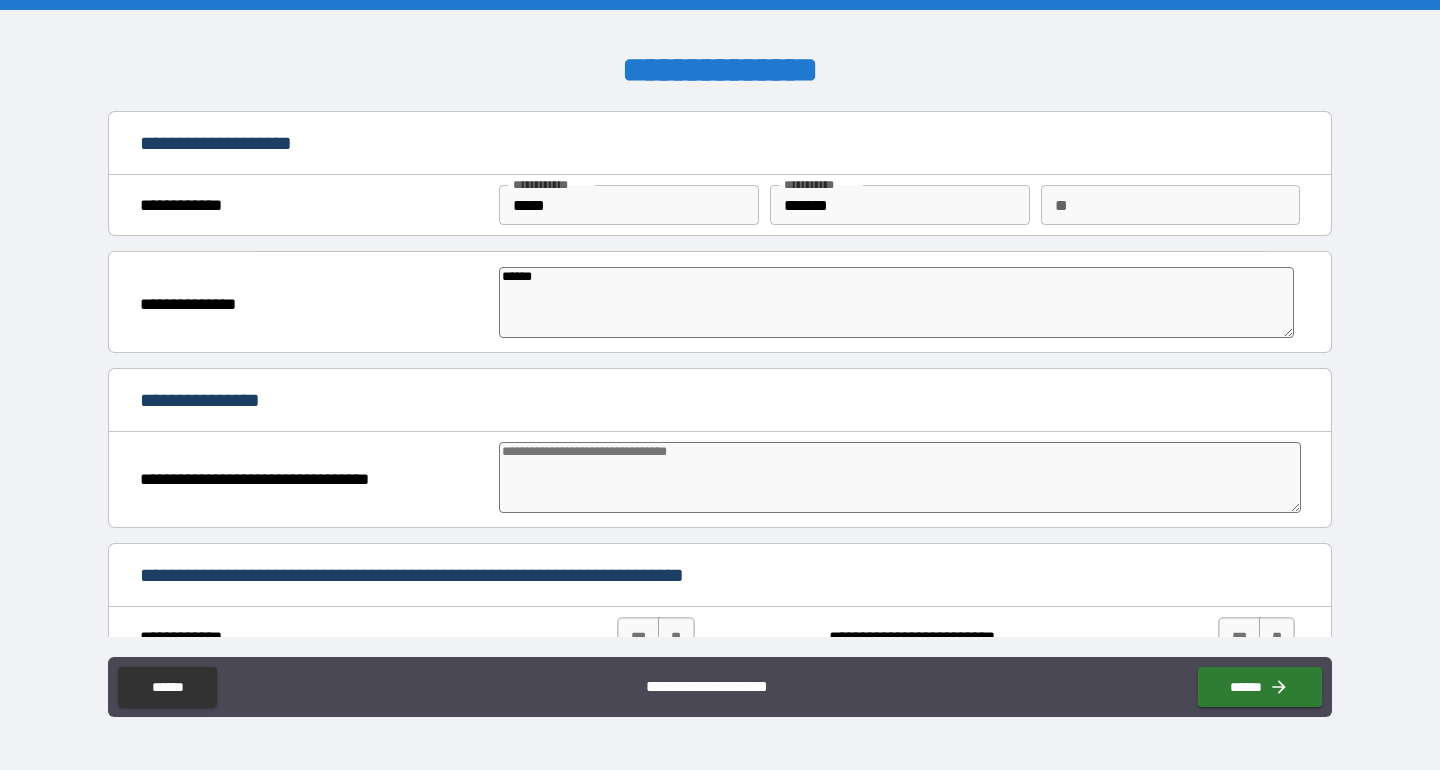 type on "*" 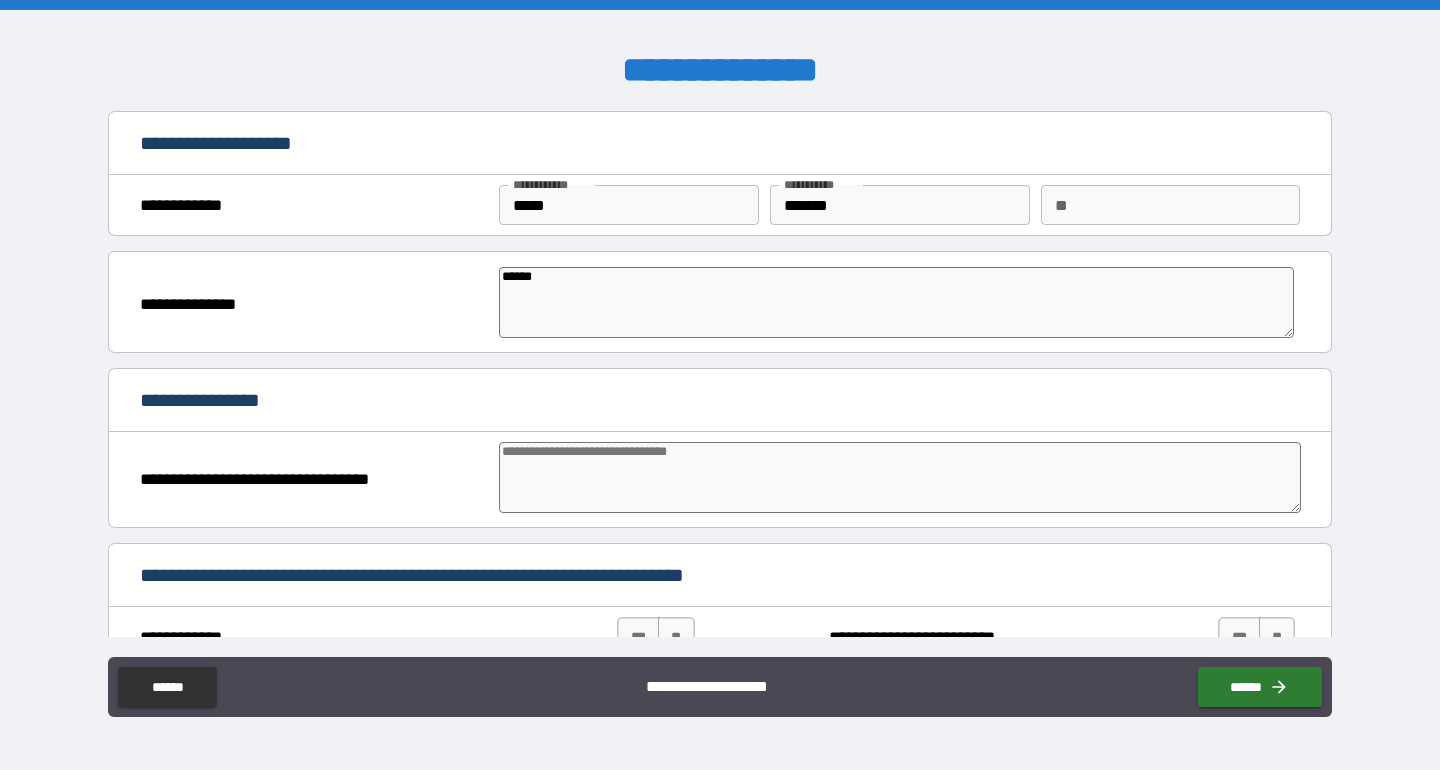 type on "*" 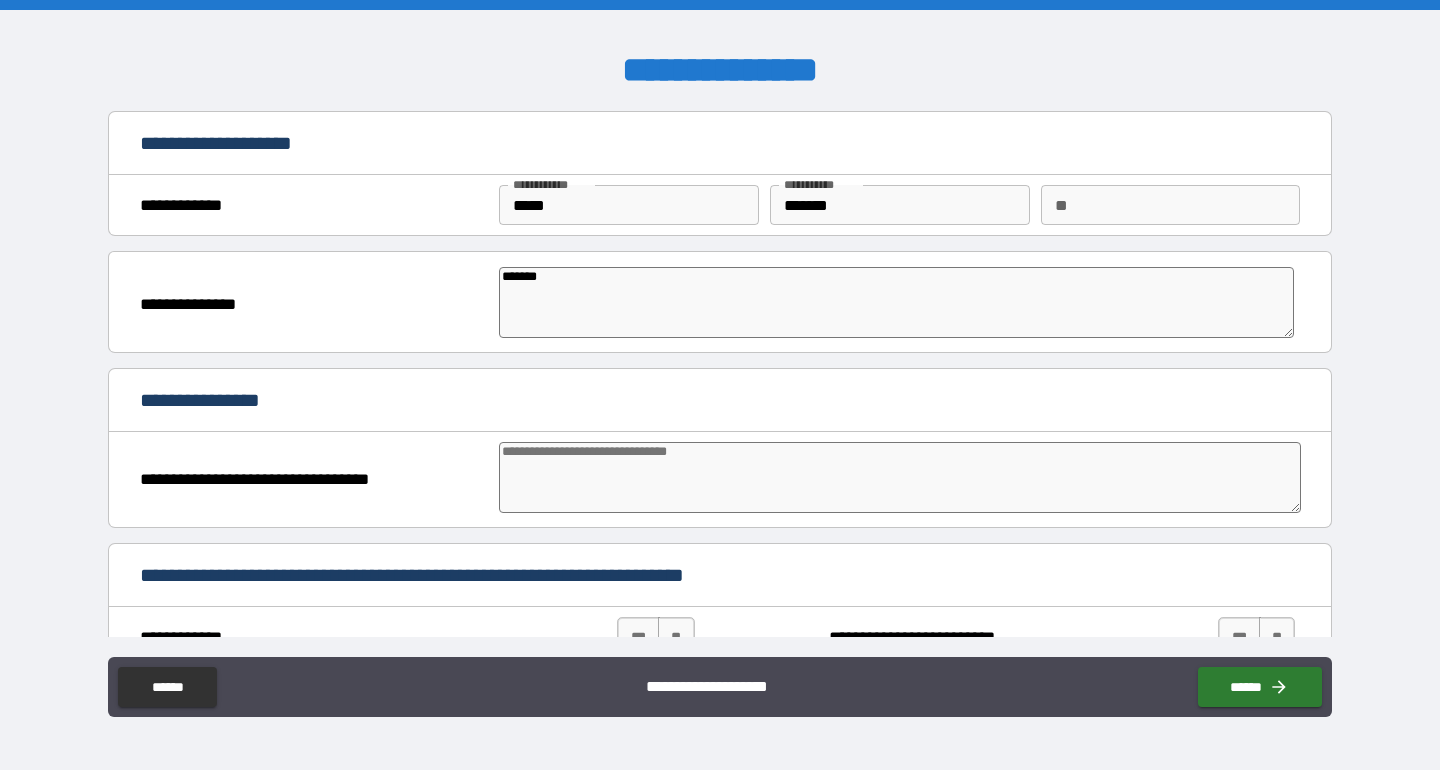 type on "********" 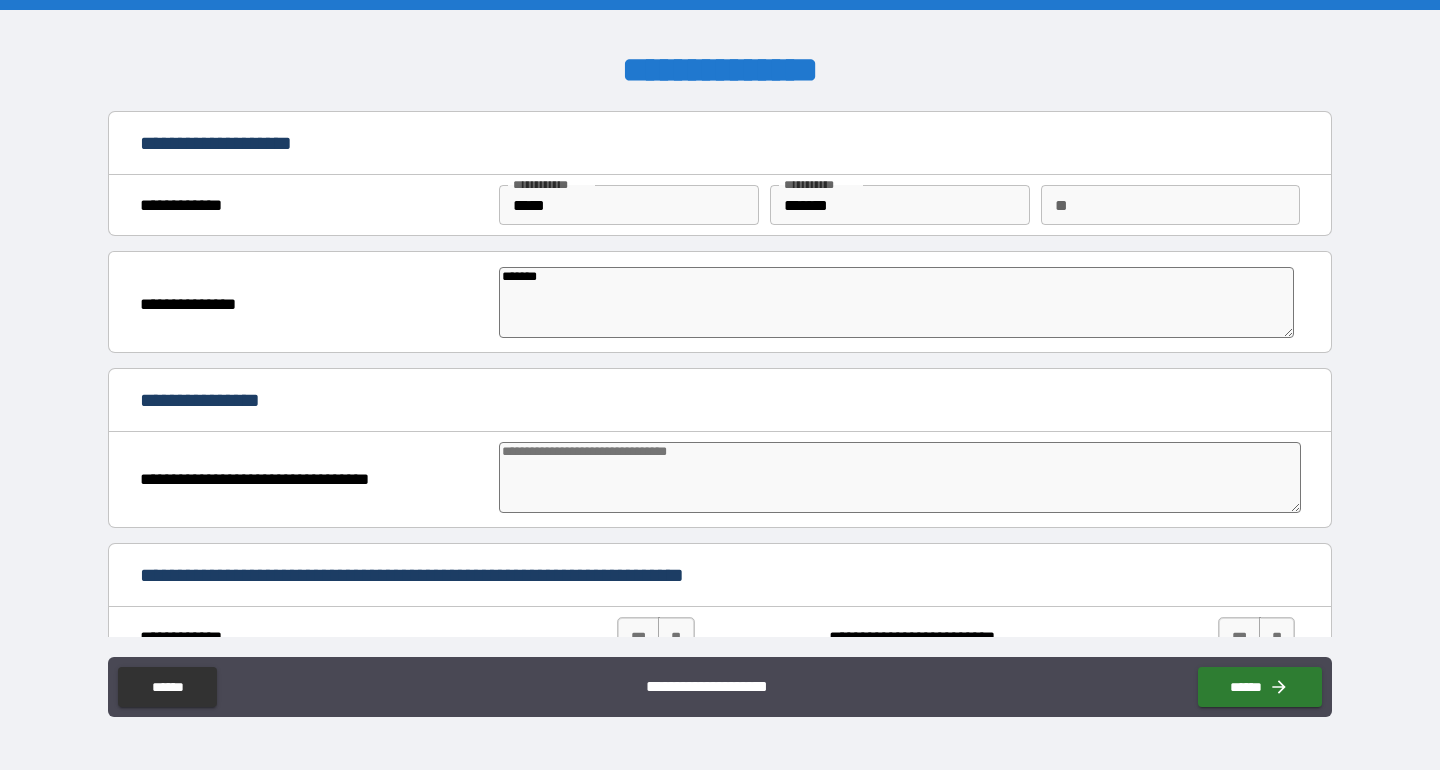 type on "*" 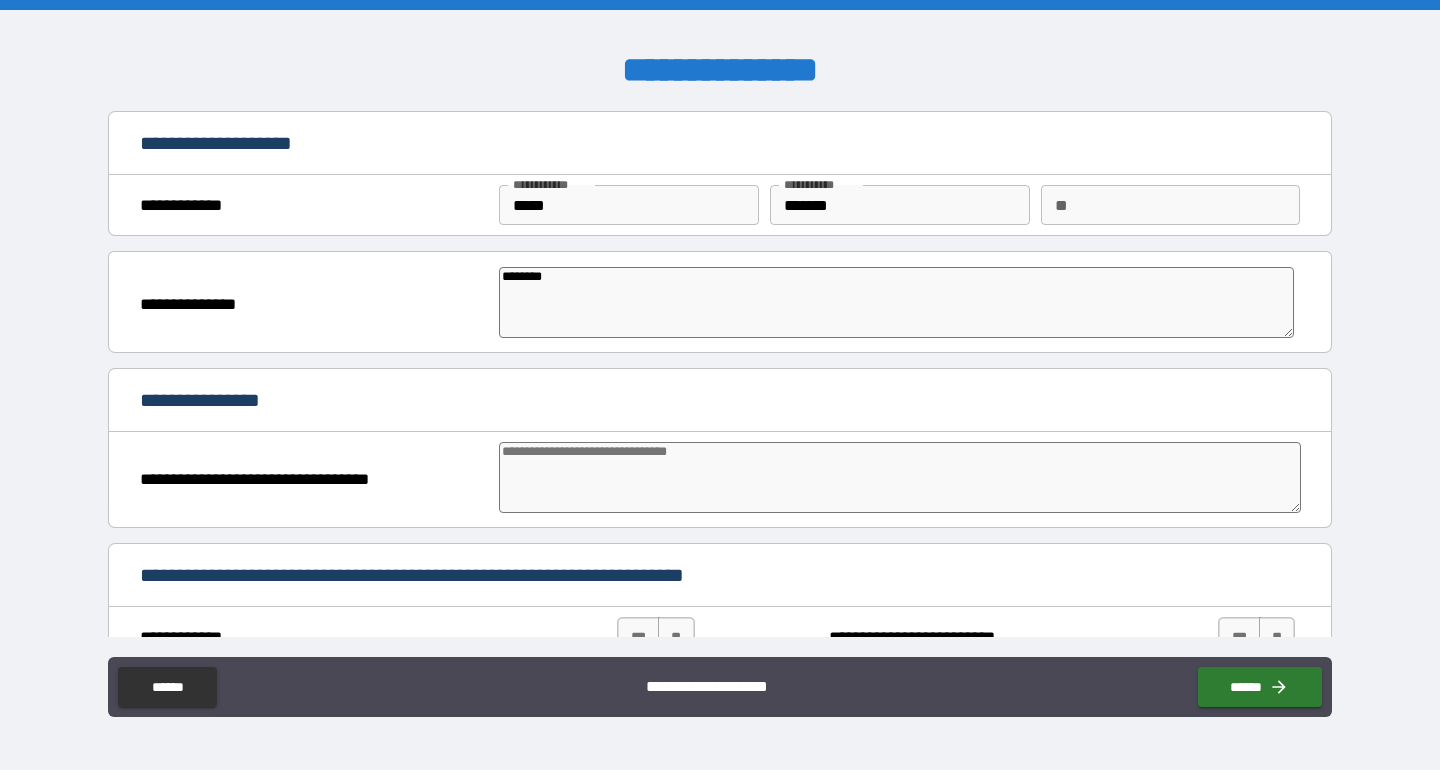 type on "*********" 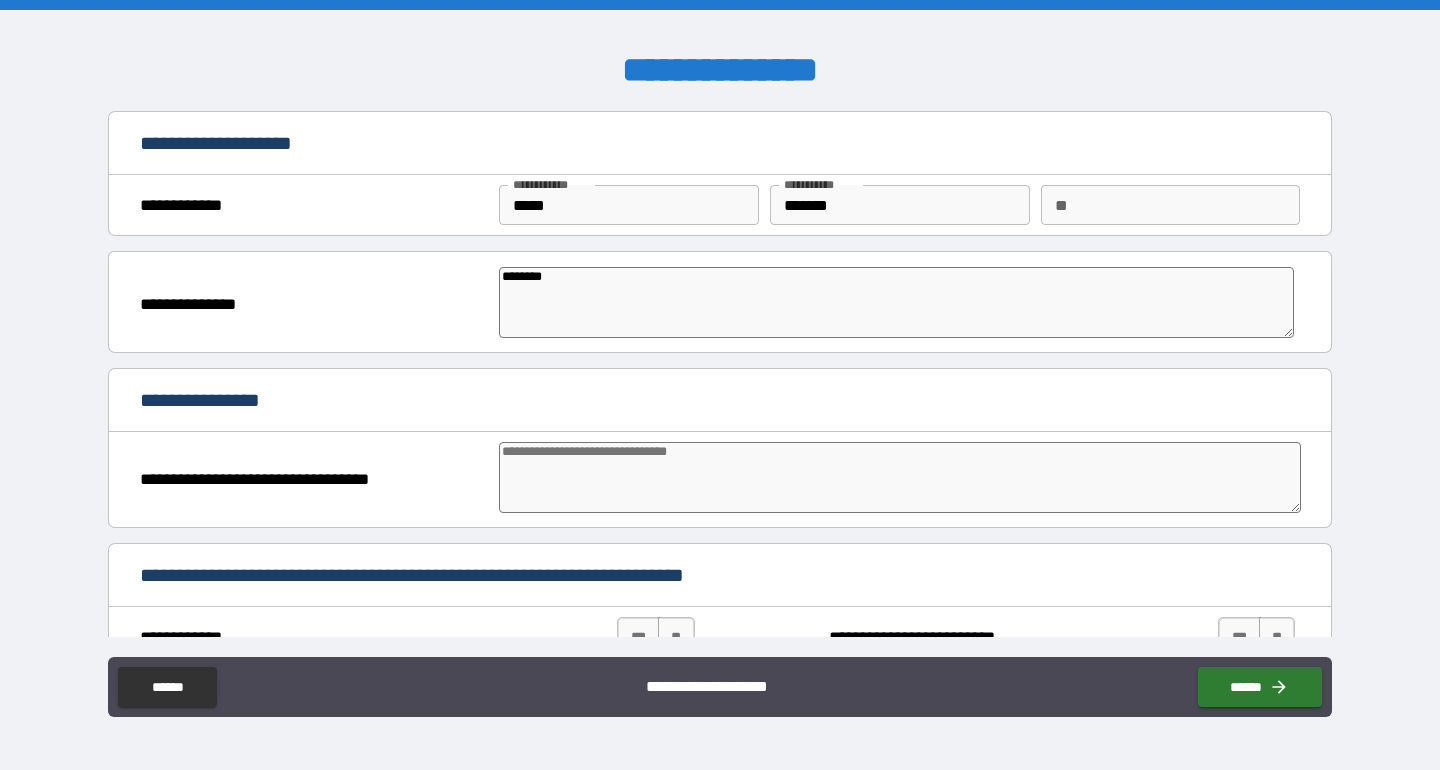 type on "*" 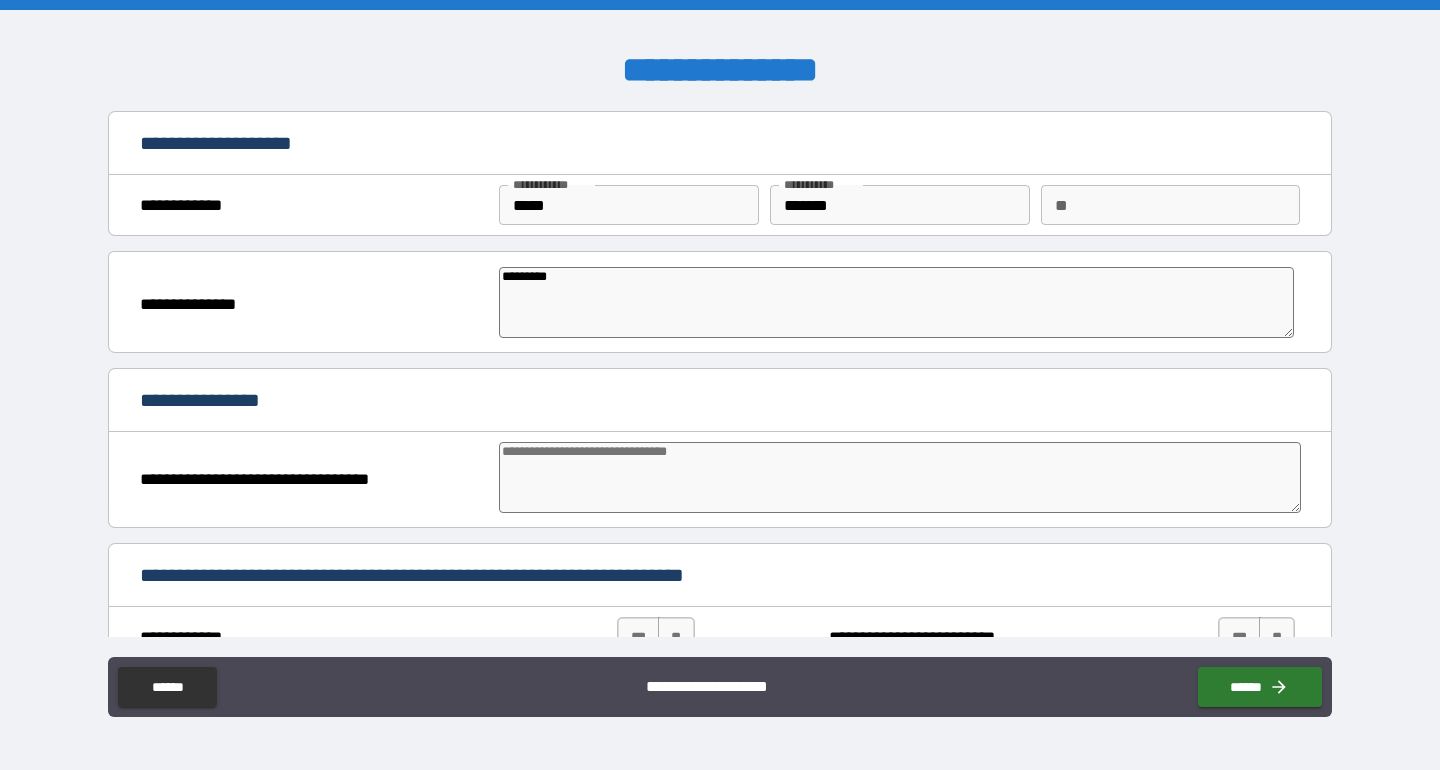 type on "*" 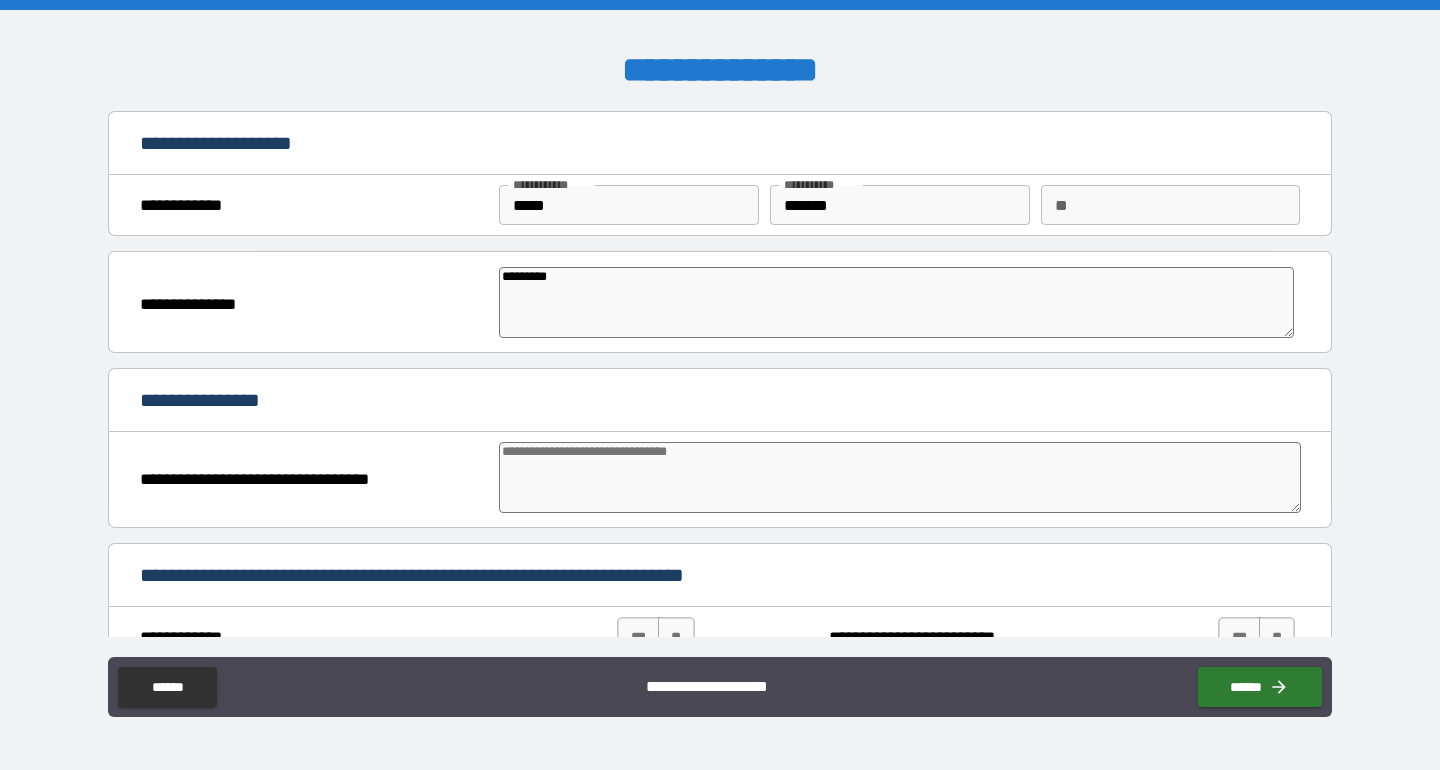 type on "*" 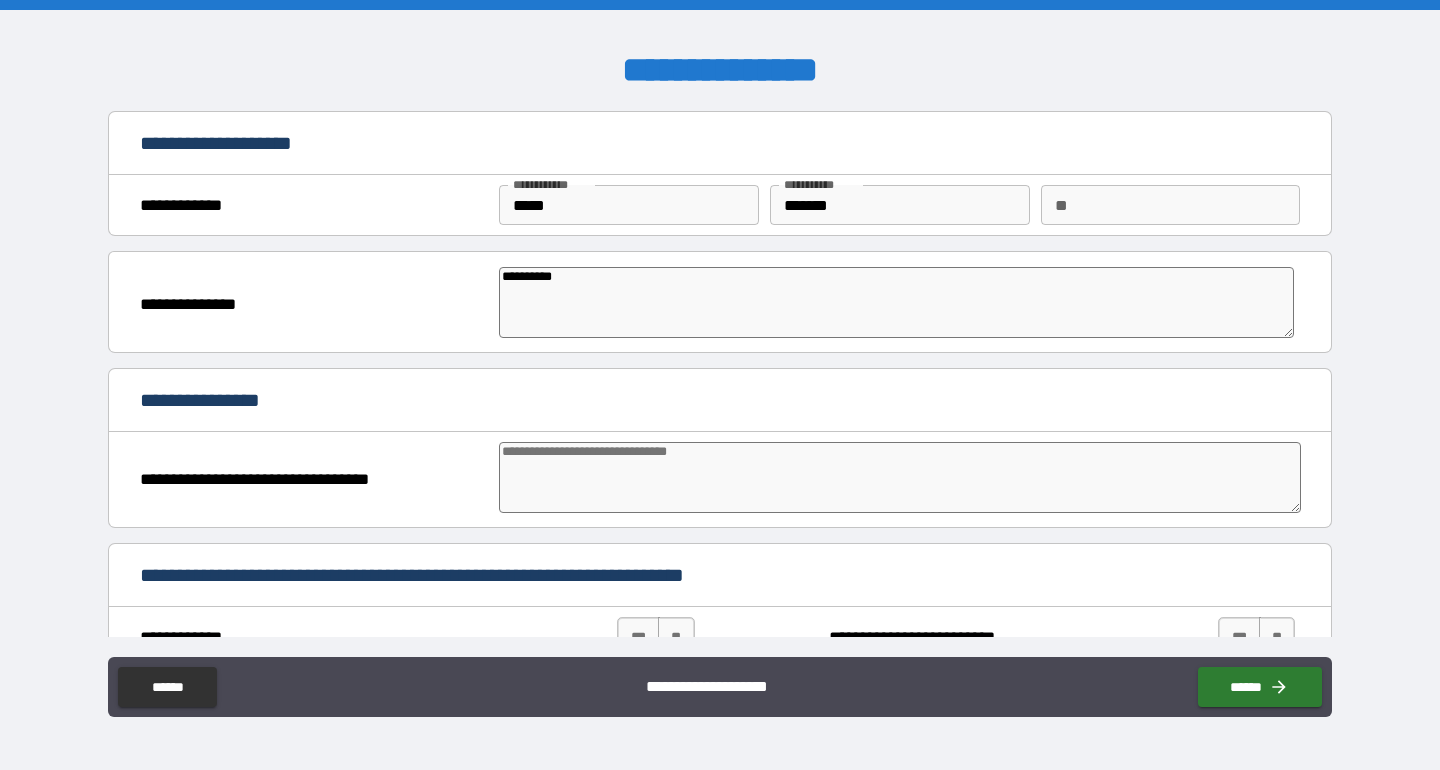 type on "*" 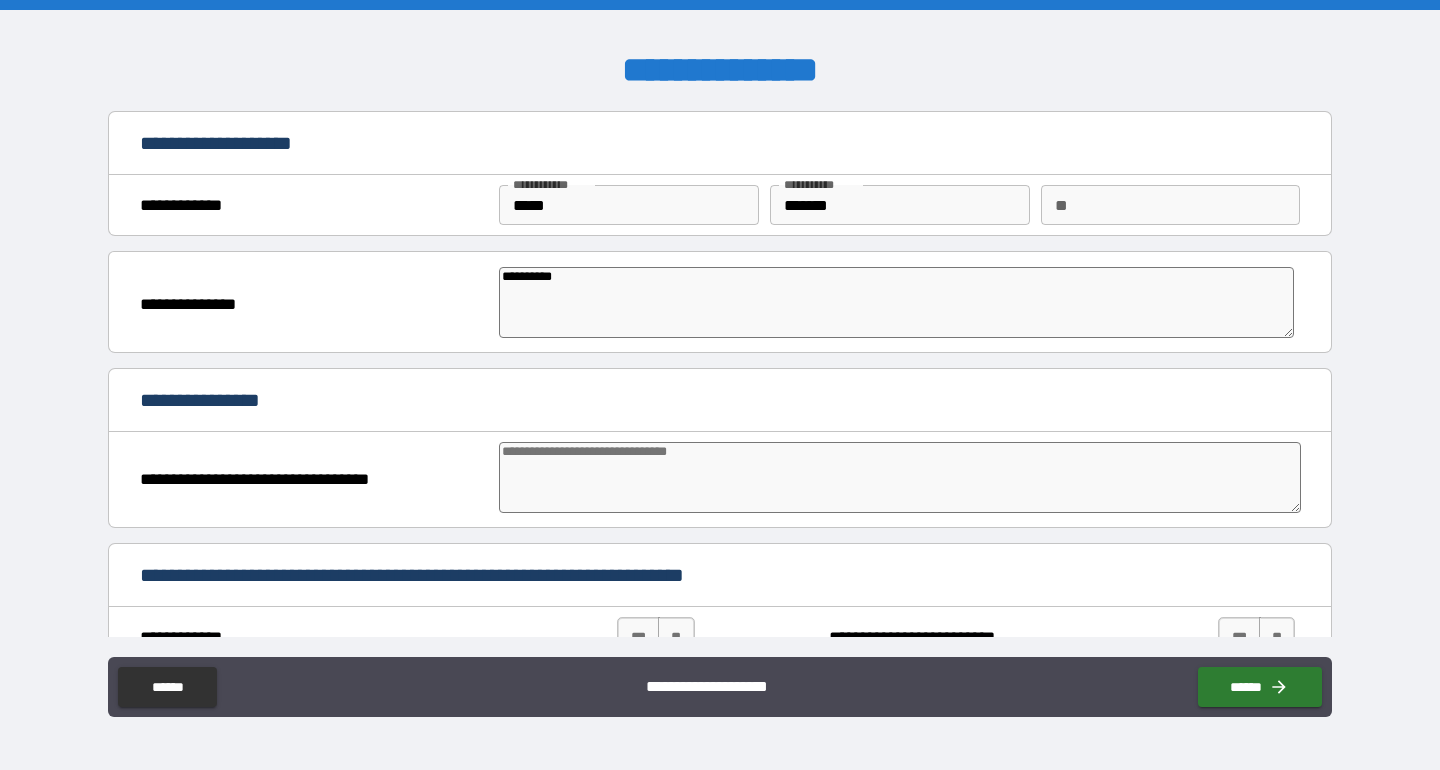 type on "*" 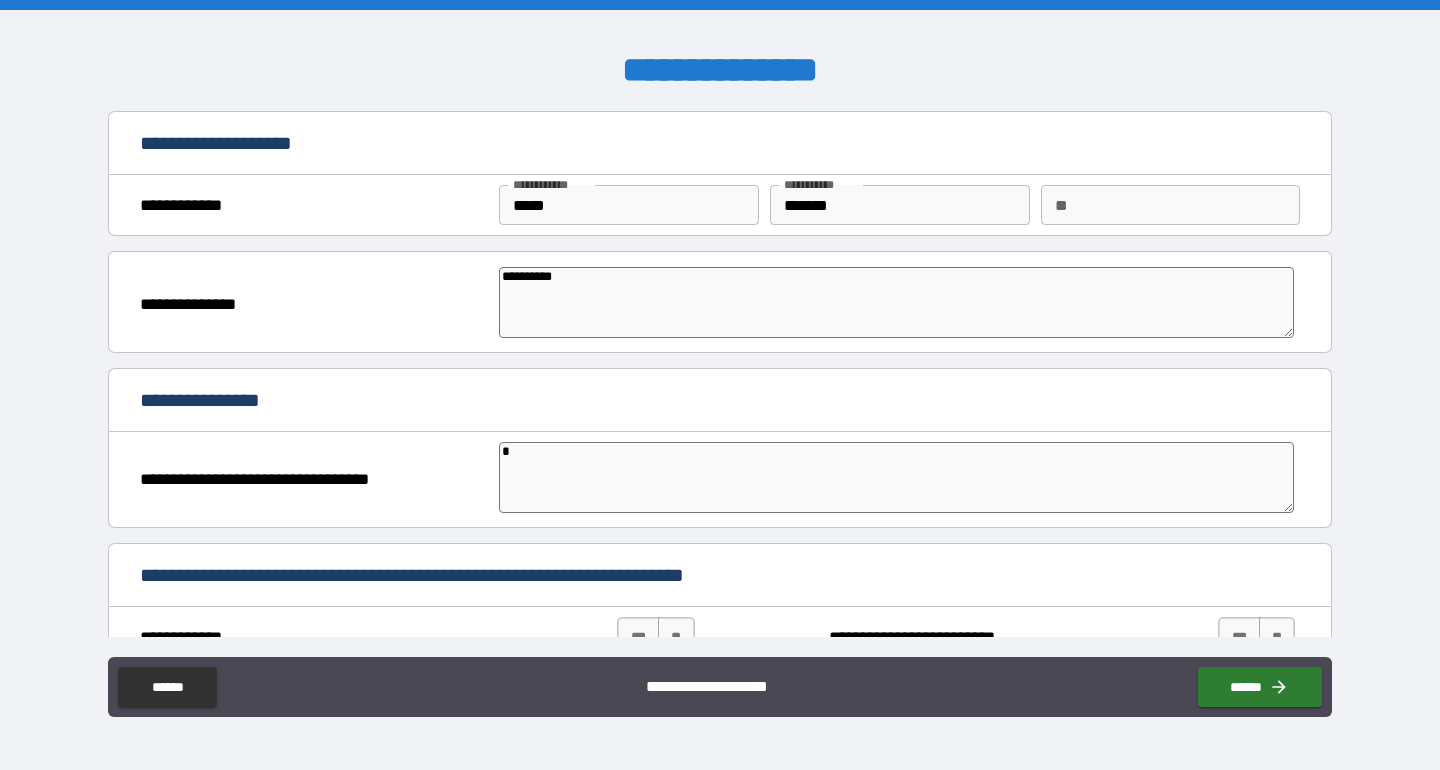 type on "*" 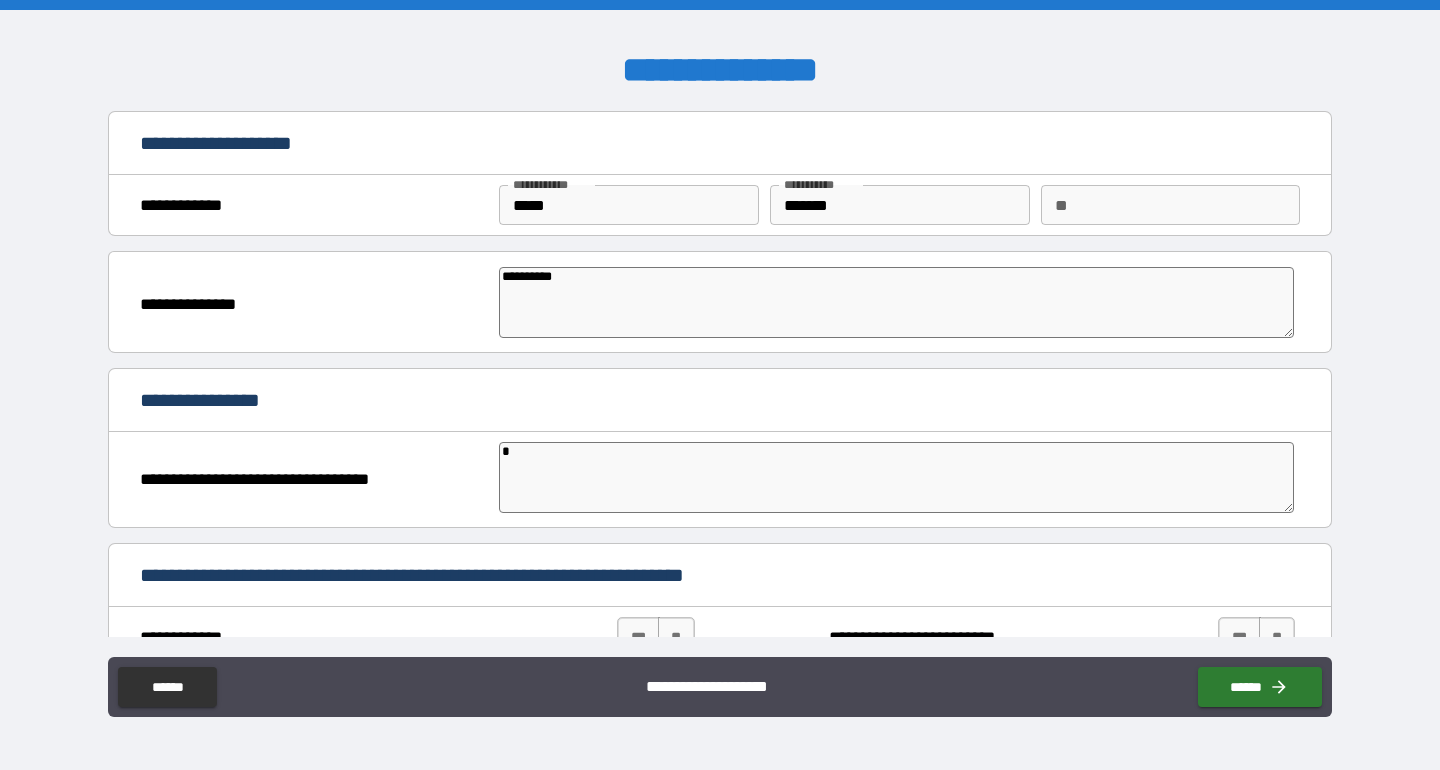 type on "**" 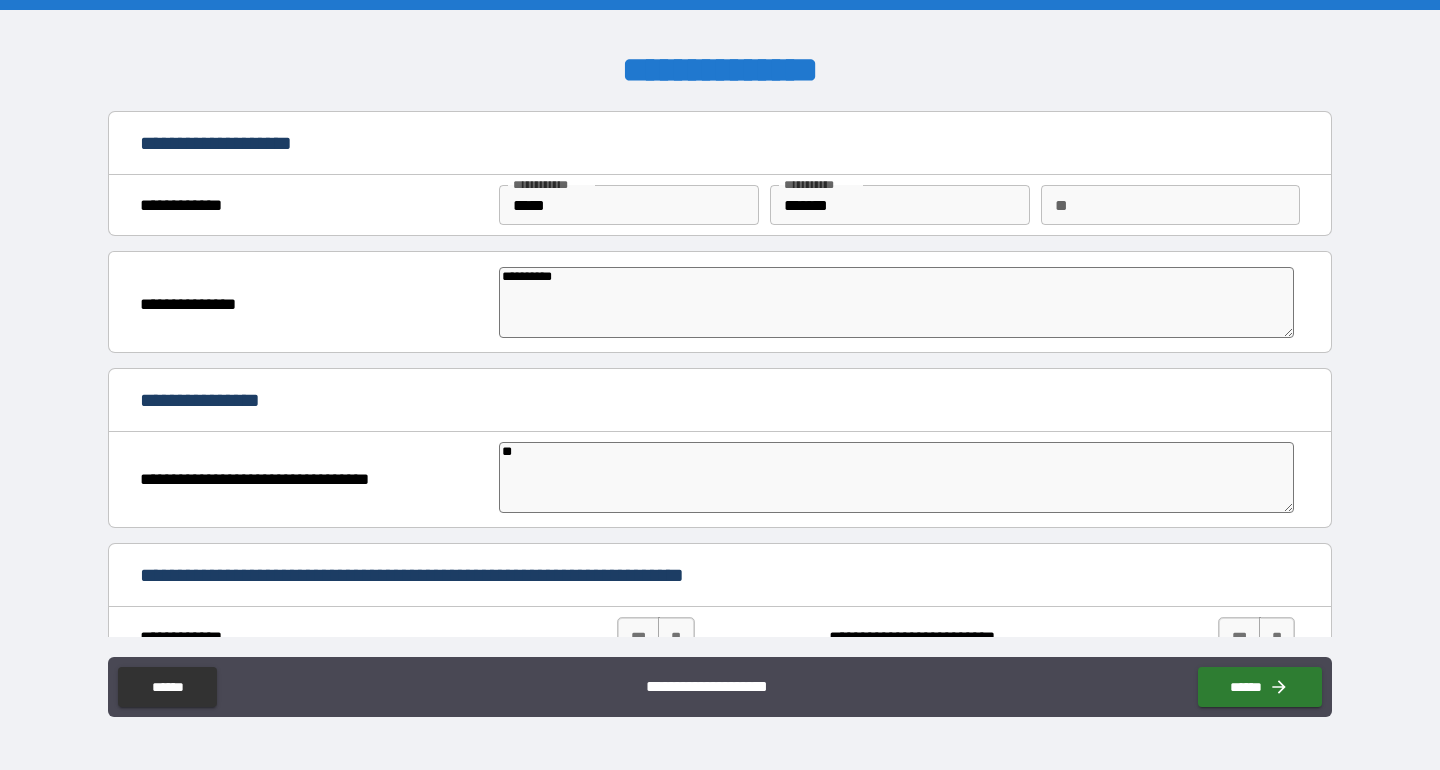 type on "*" 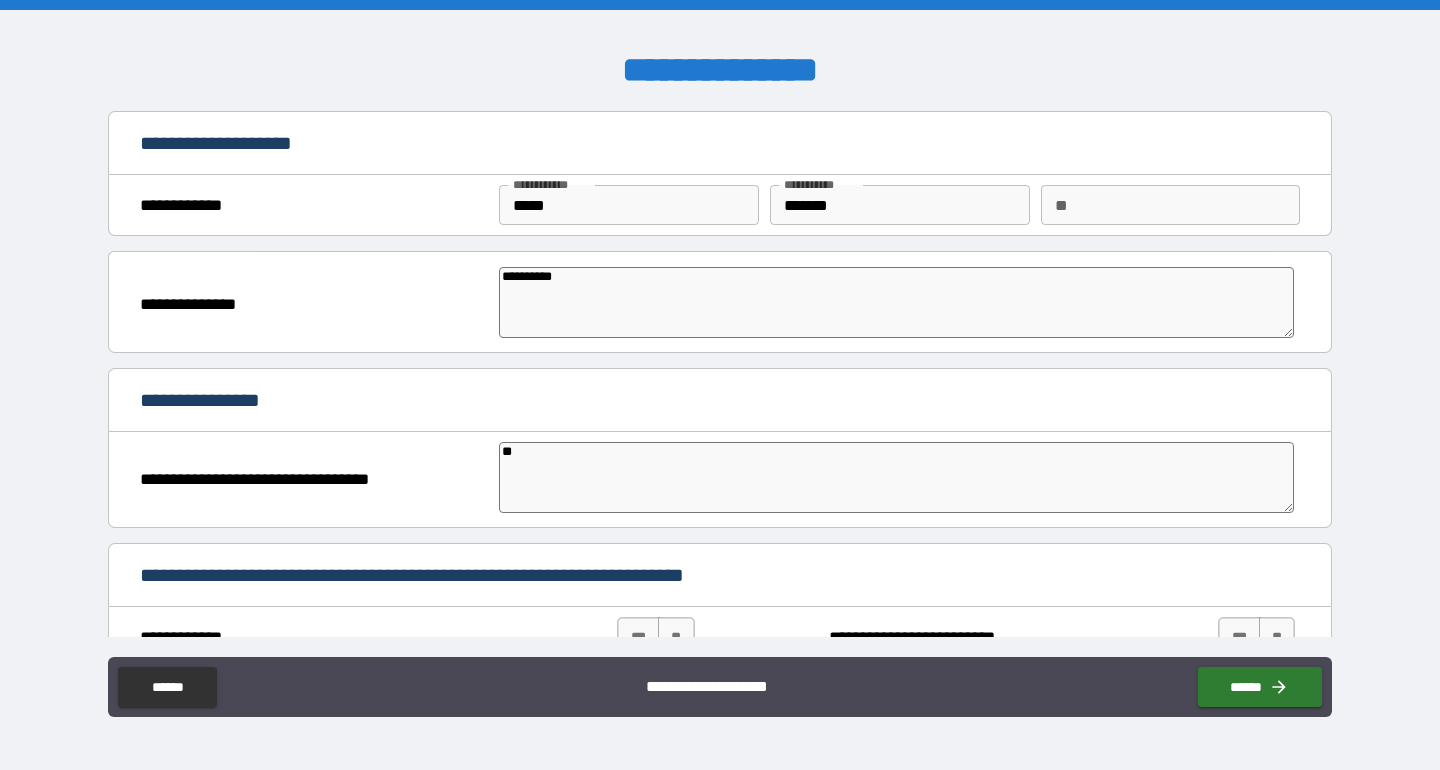 type on "*" 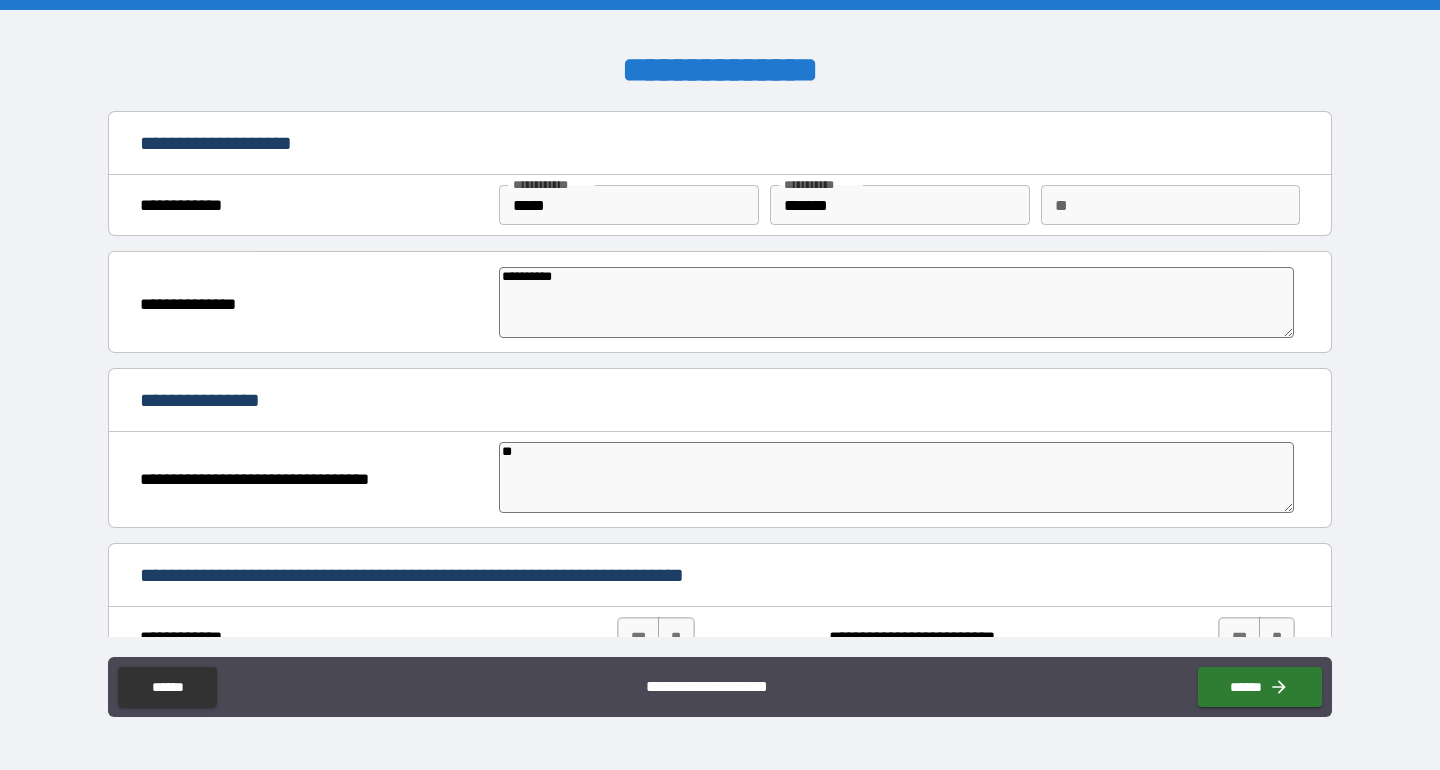 type on "***" 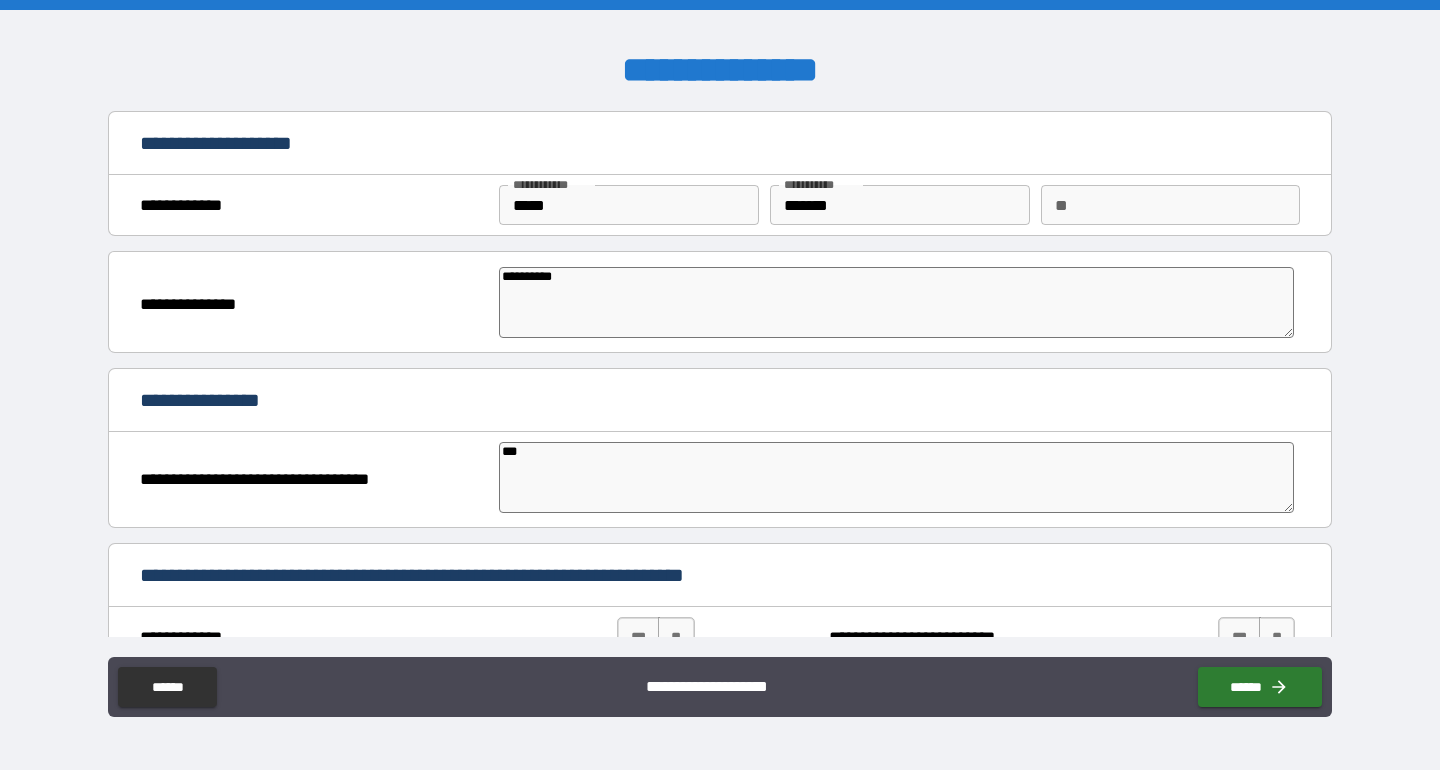 type on "*" 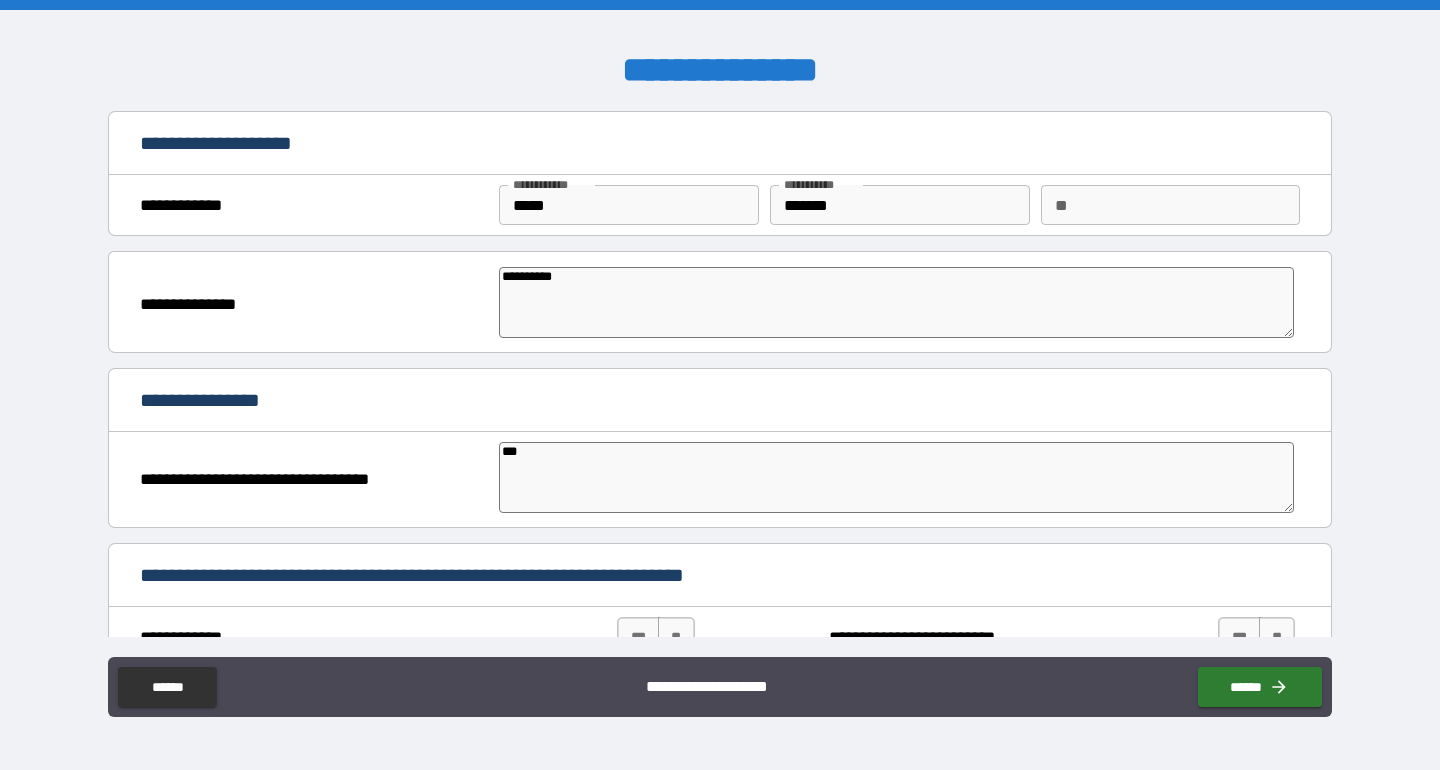 type on "*" 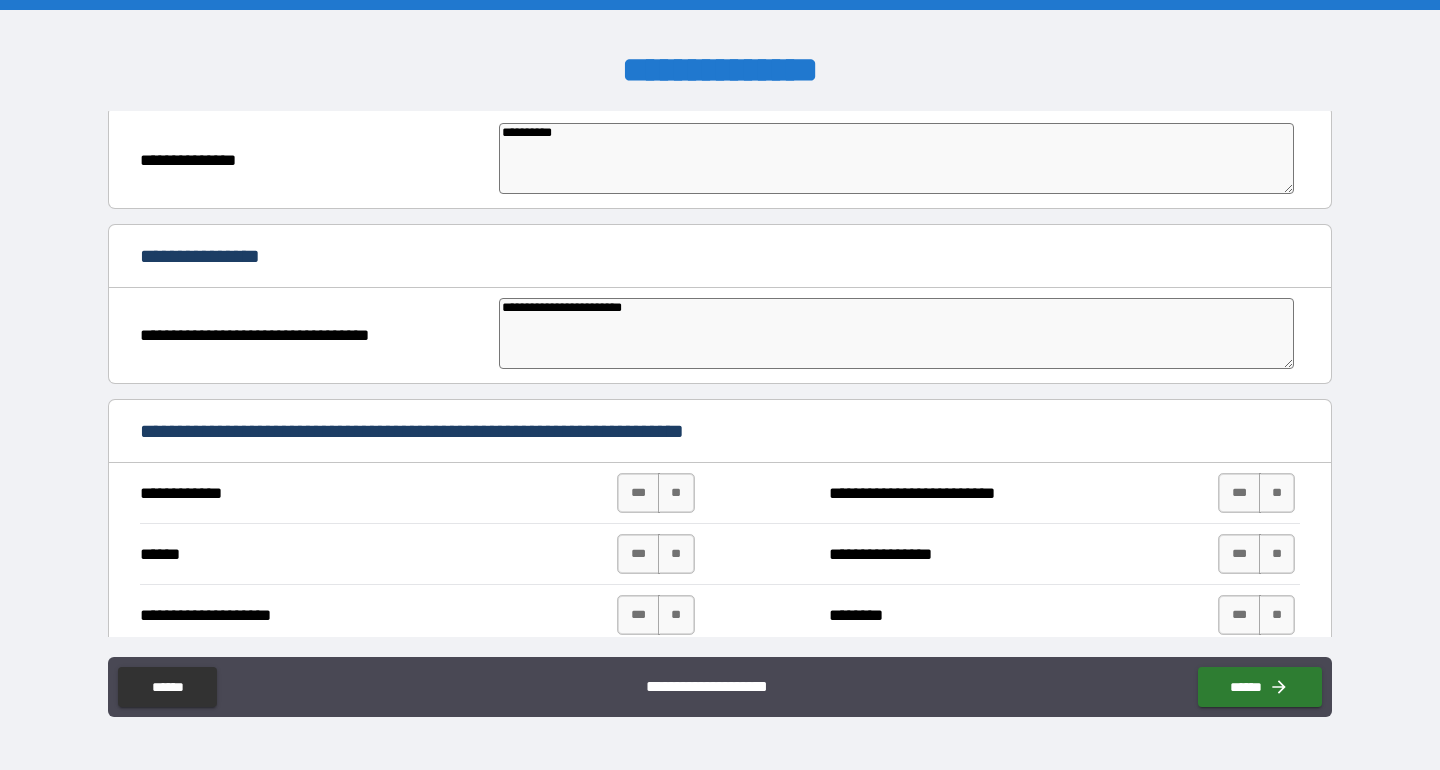 scroll, scrollTop: 154, scrollLeft: 0, axis: vertical 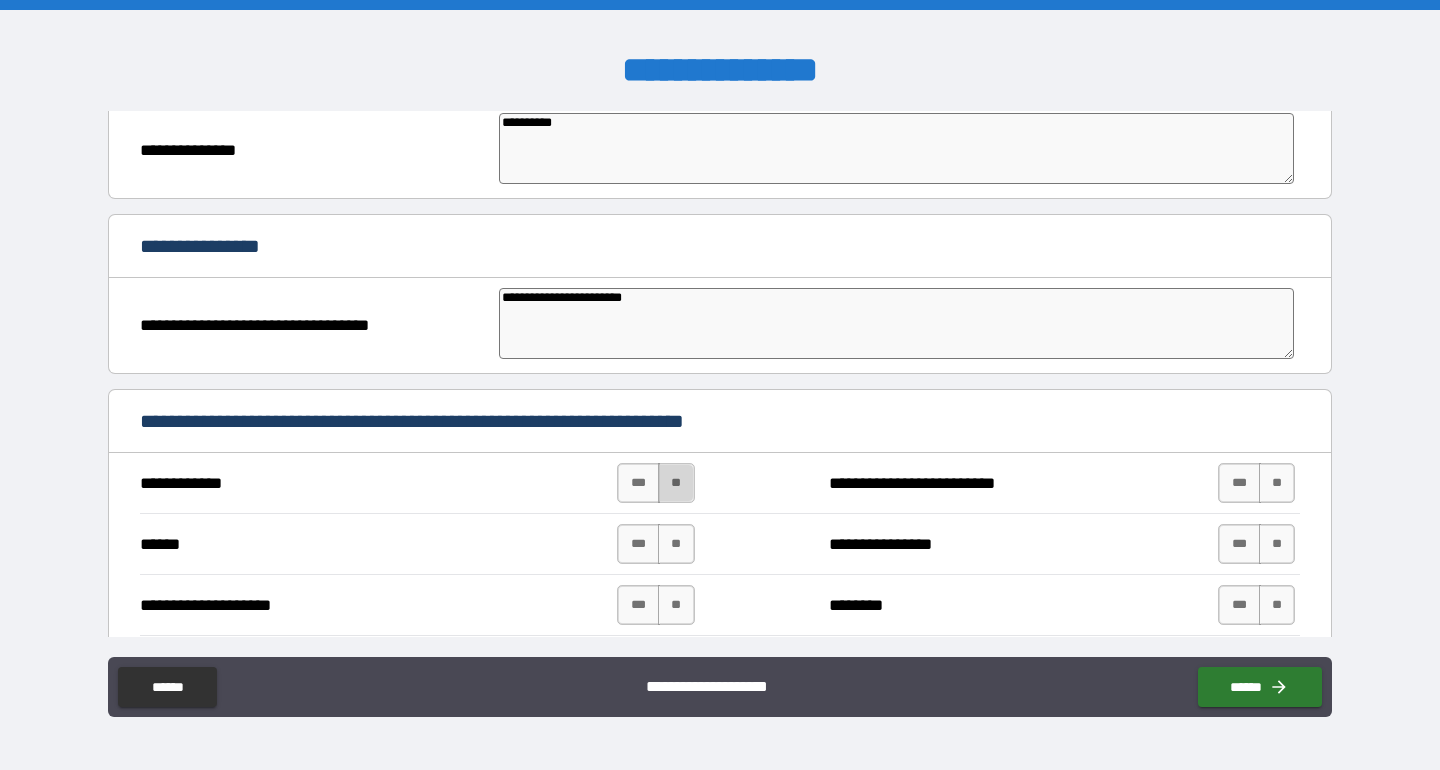 click on "**" at bounding box center [676, 483] 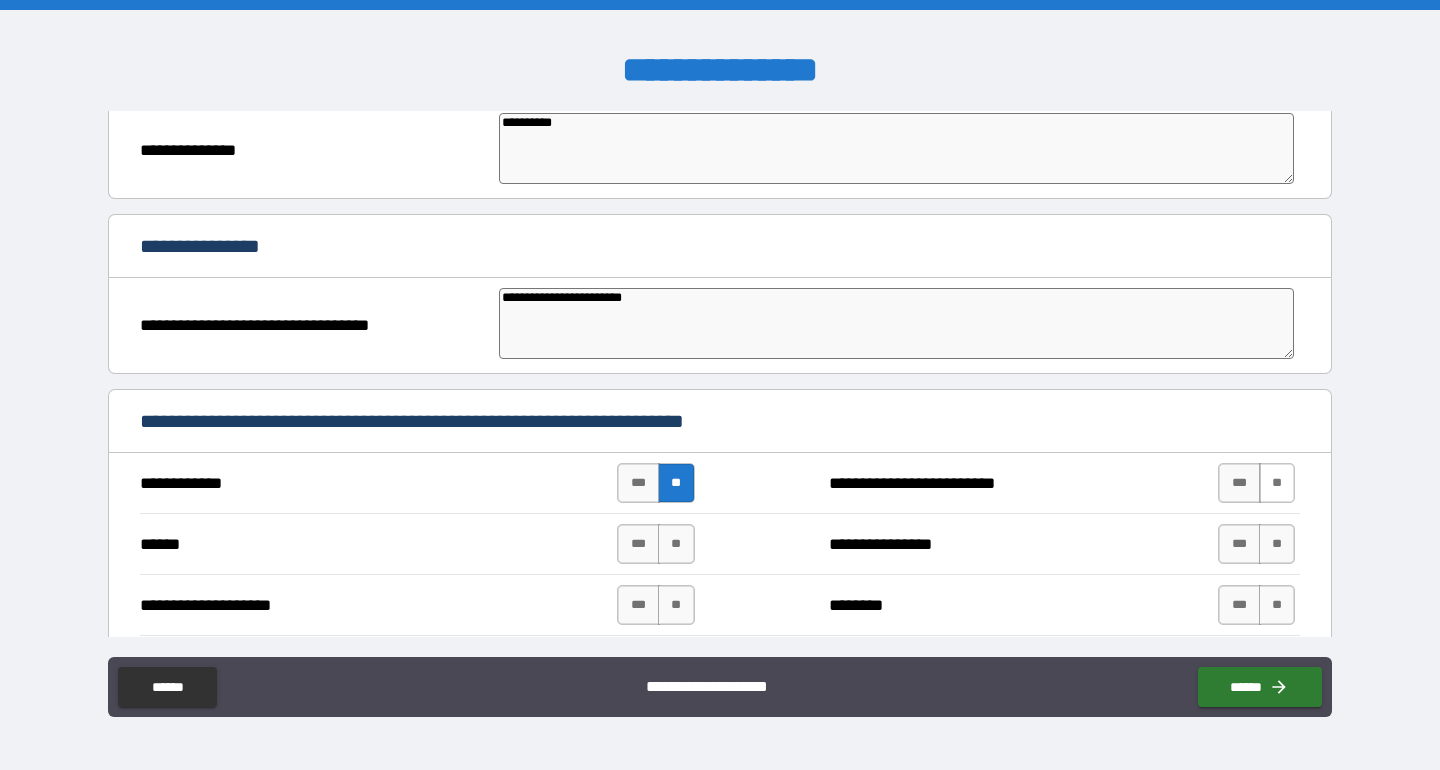 click on "**" at bounding box center (1277, 483) 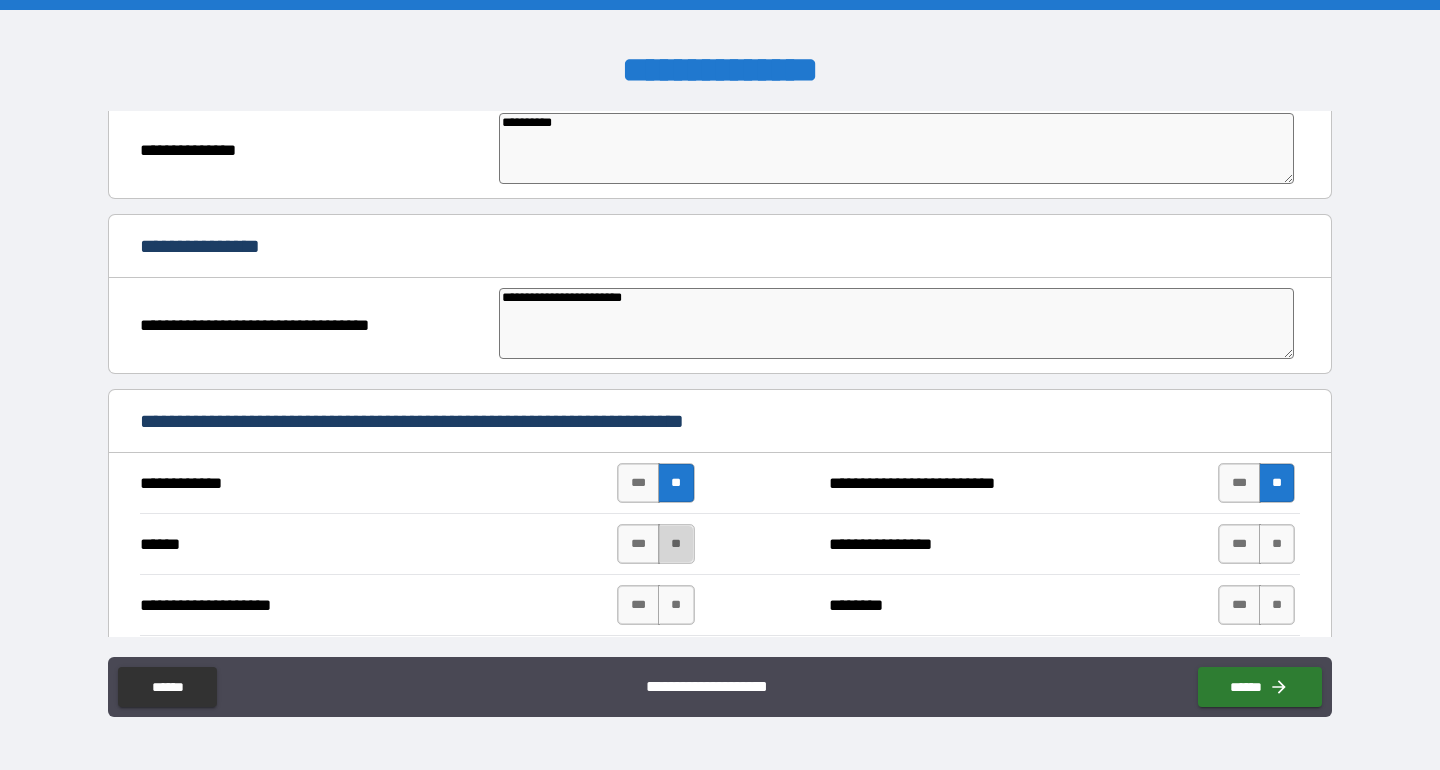 click on "**" at bounding box center [676, 544] 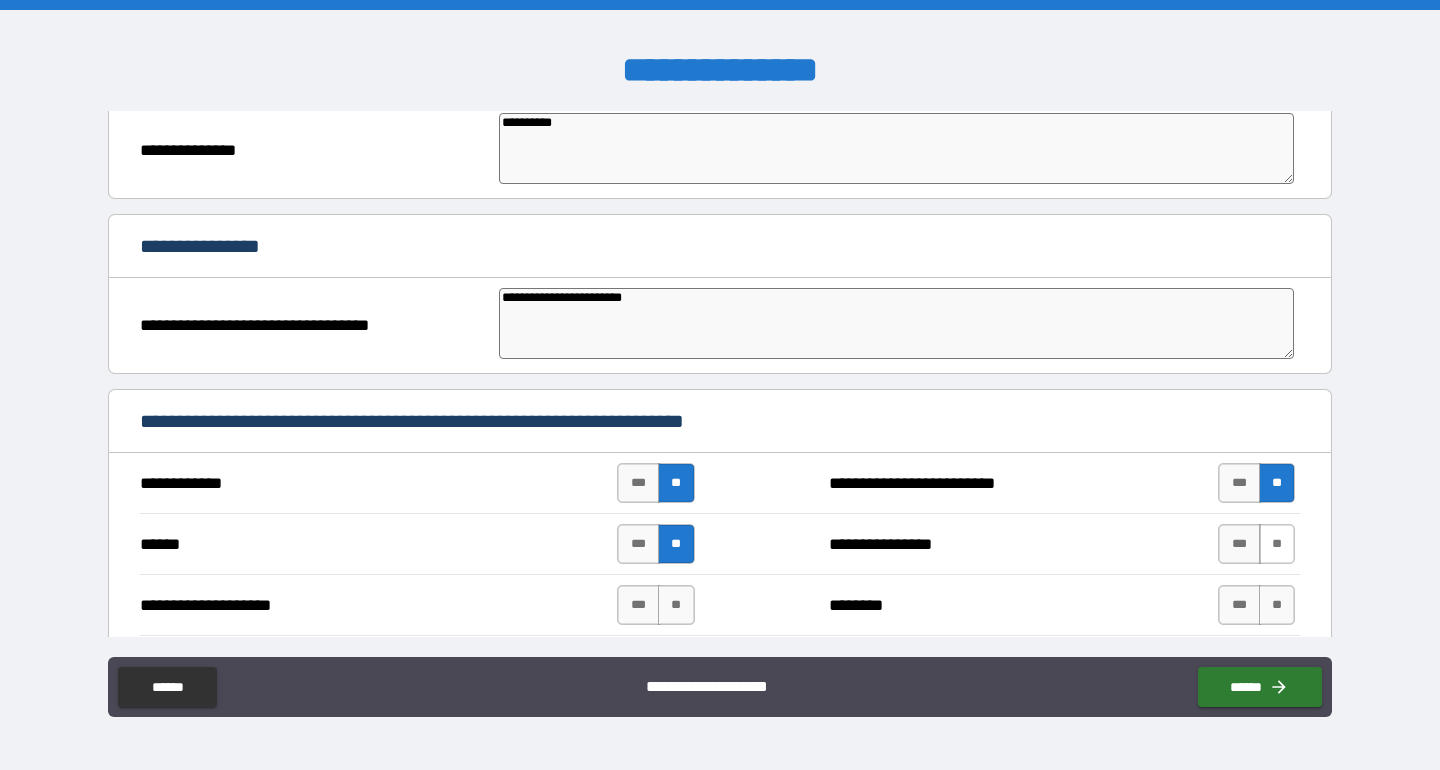 click on "**" at bounding box center (1277, 544) 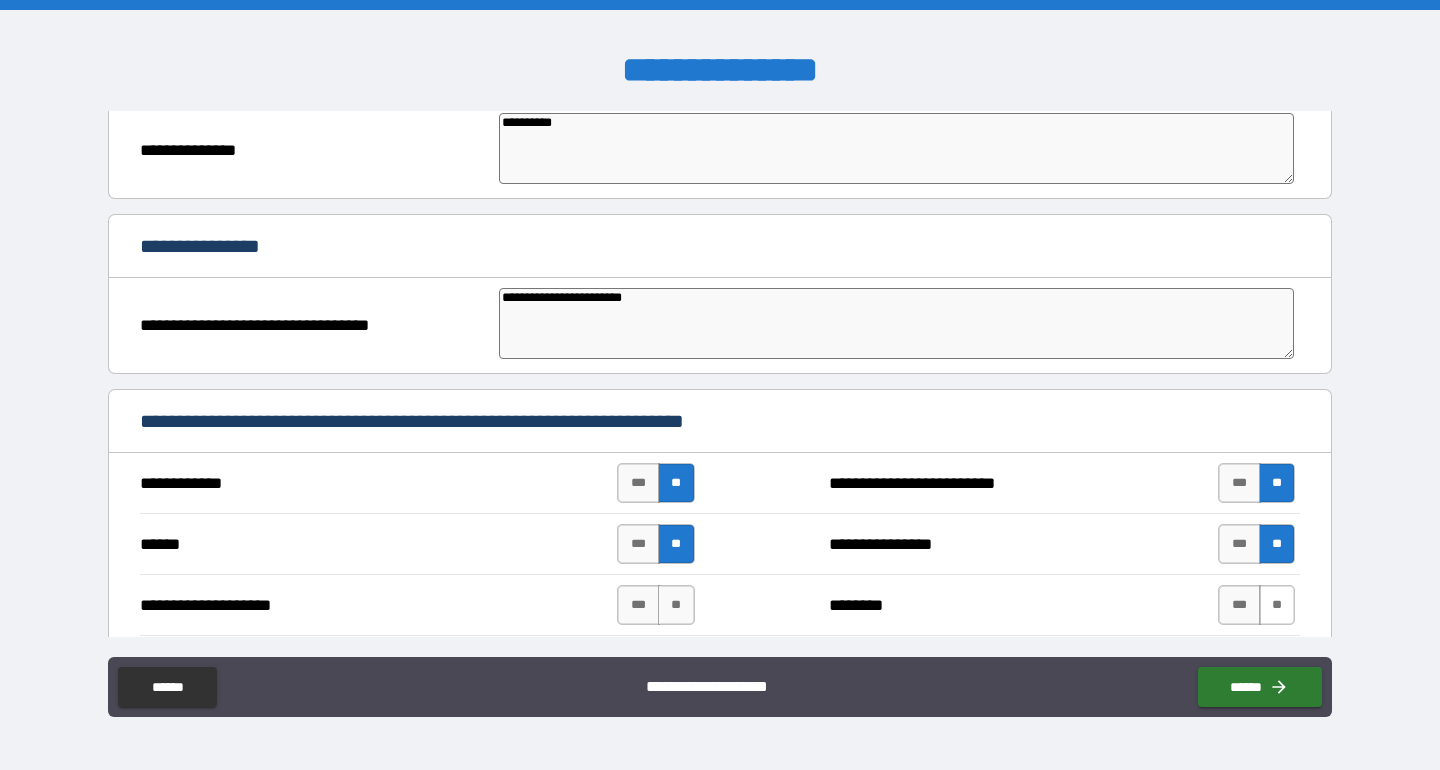 click on "**" at bounding box center (1277, 605) 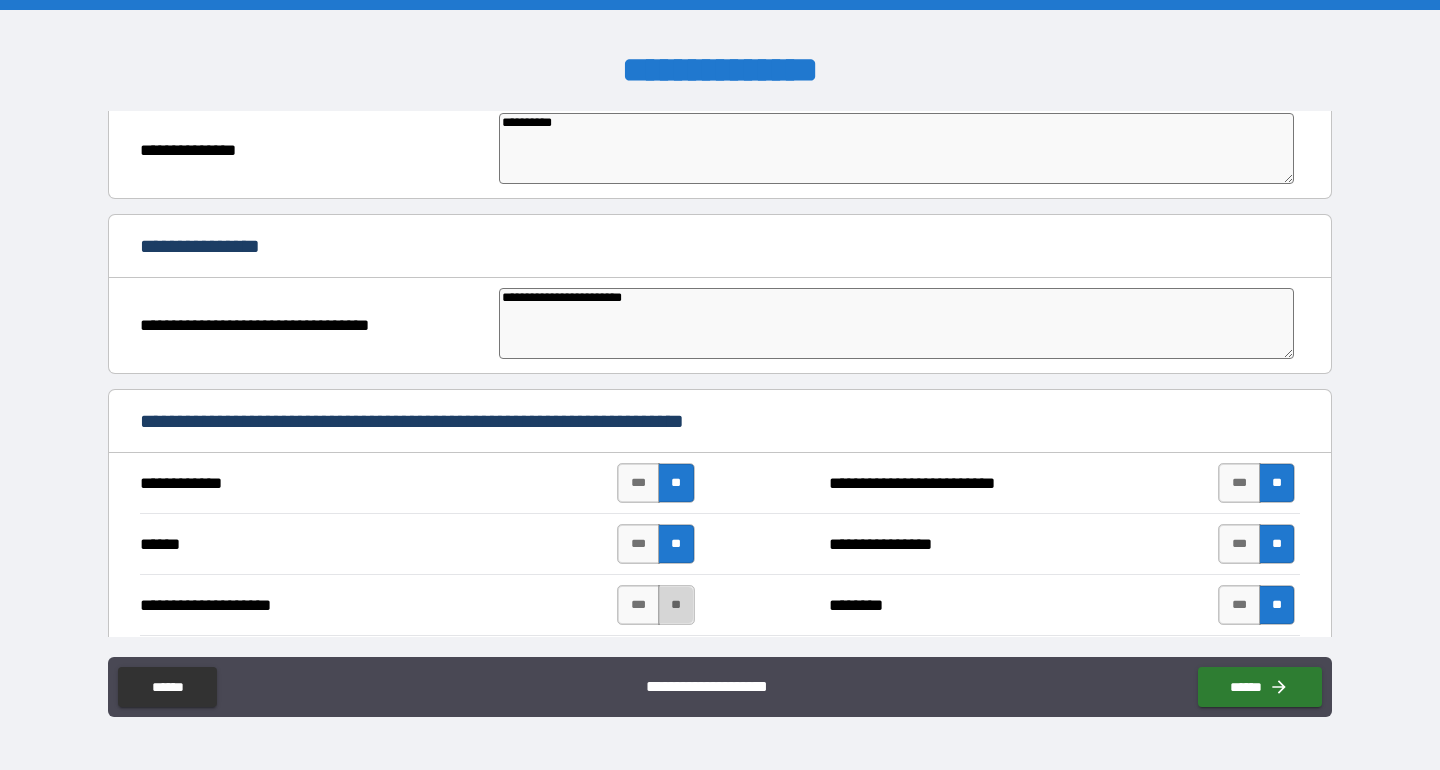 click on "**" at bounding box center (676, 605) 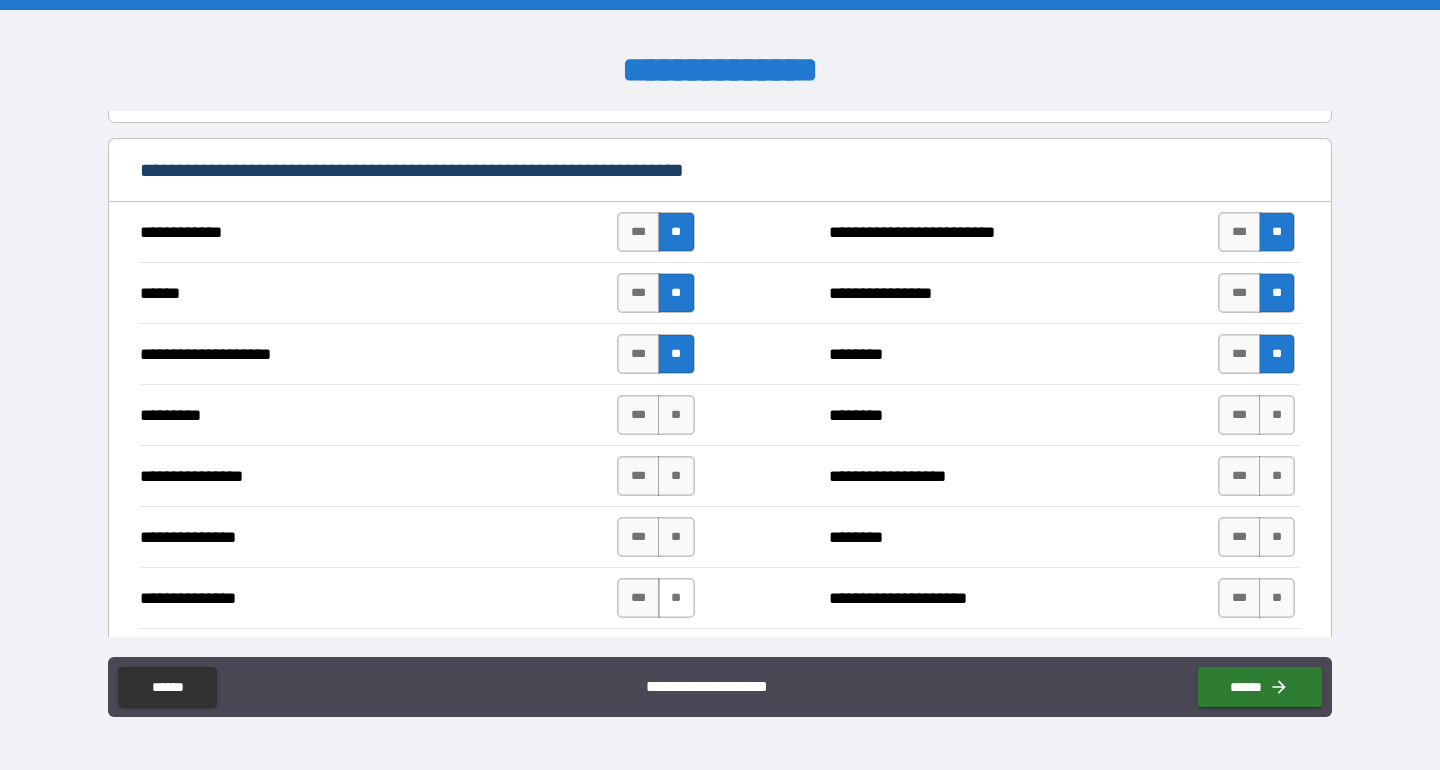 scroll, scrollTop: 408, scrollLeft: 0, axis: vertical 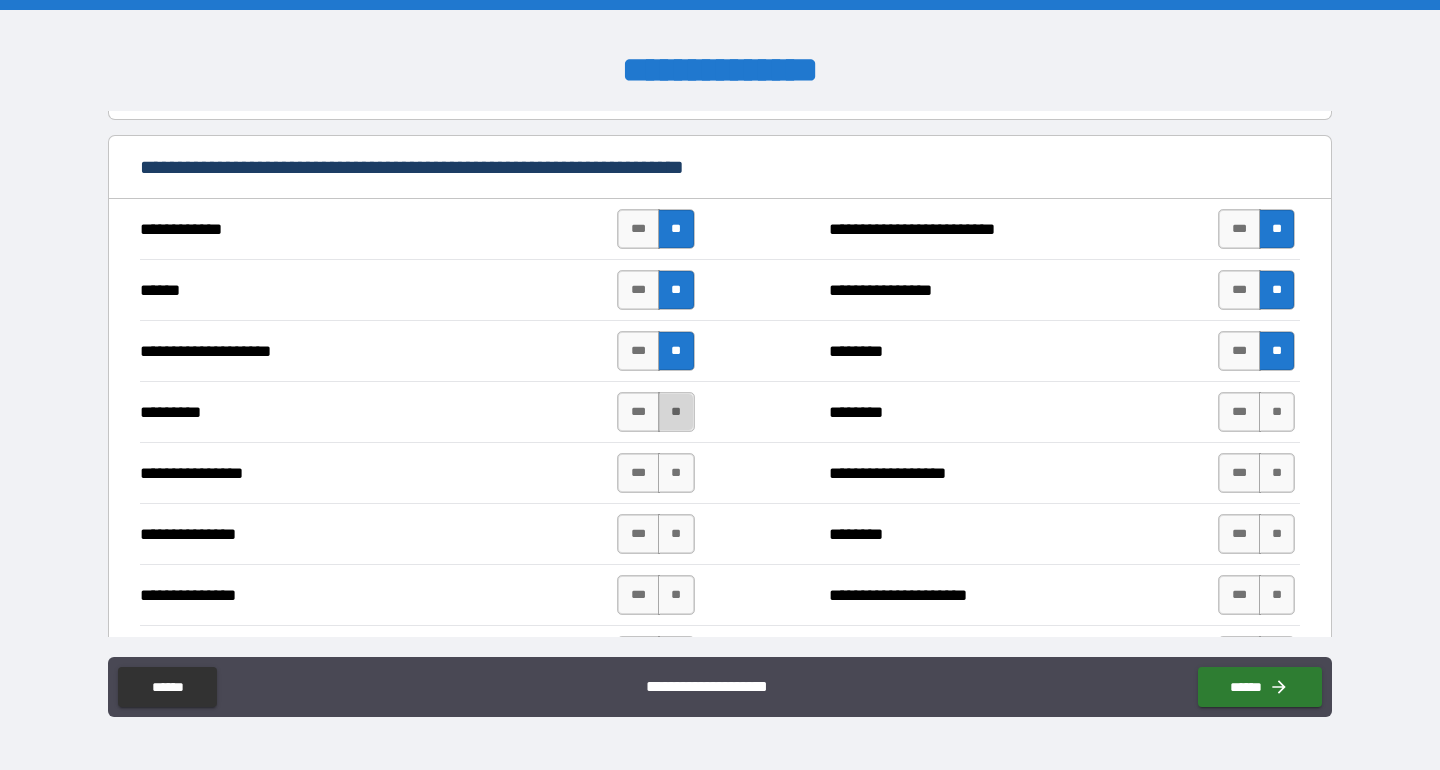 click on "**" at bounding box center [676, 412] 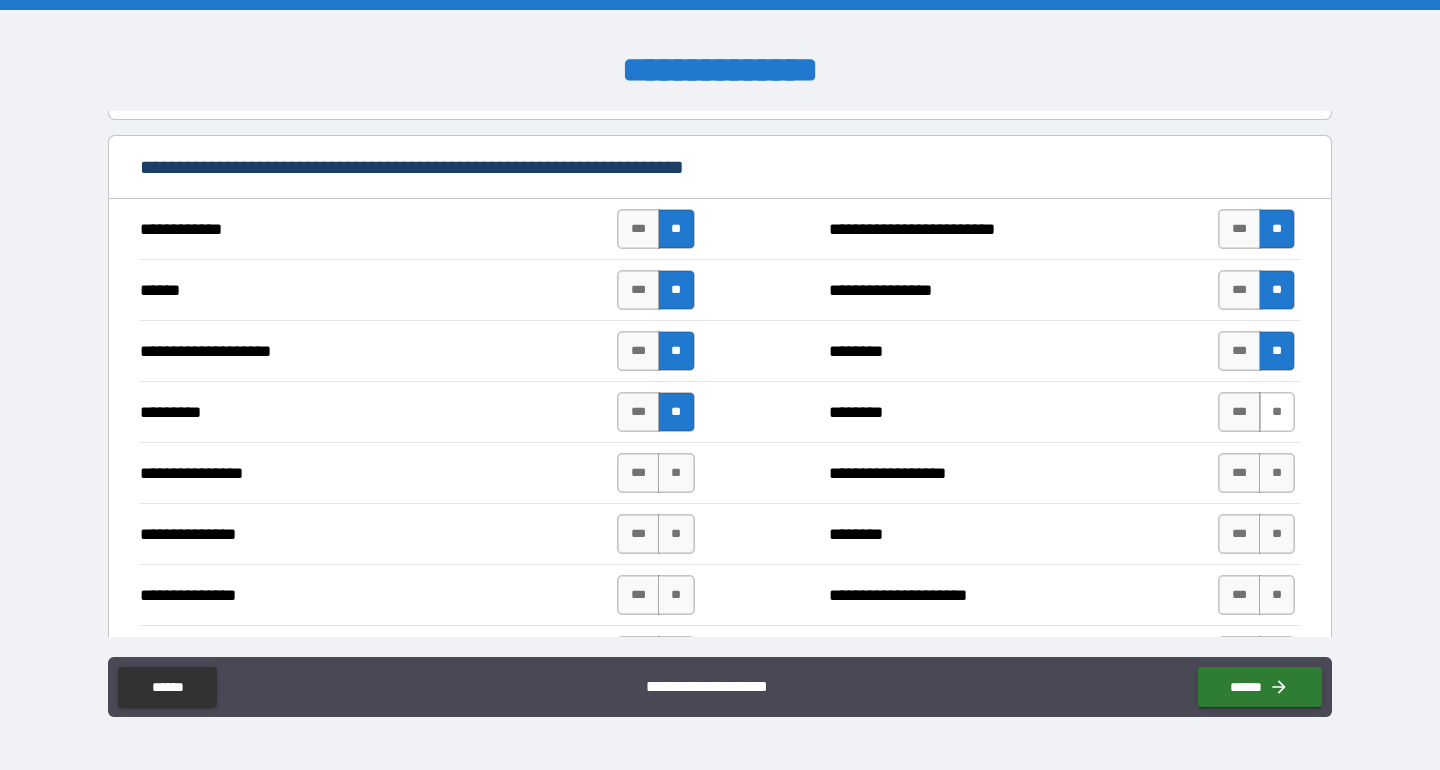 click on "**" at bounding box center [1277, 412] 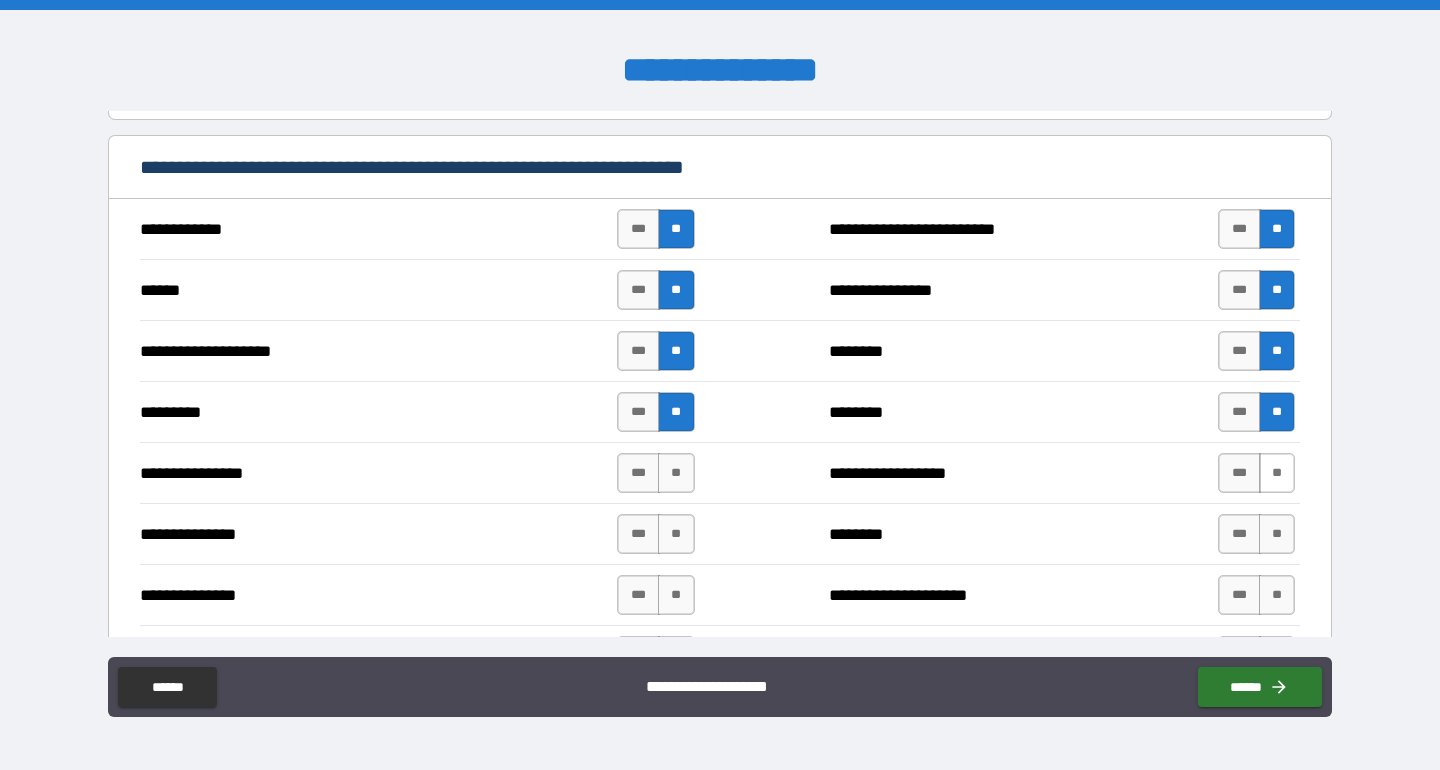 click on "**" at bounding box center [1277, 473] 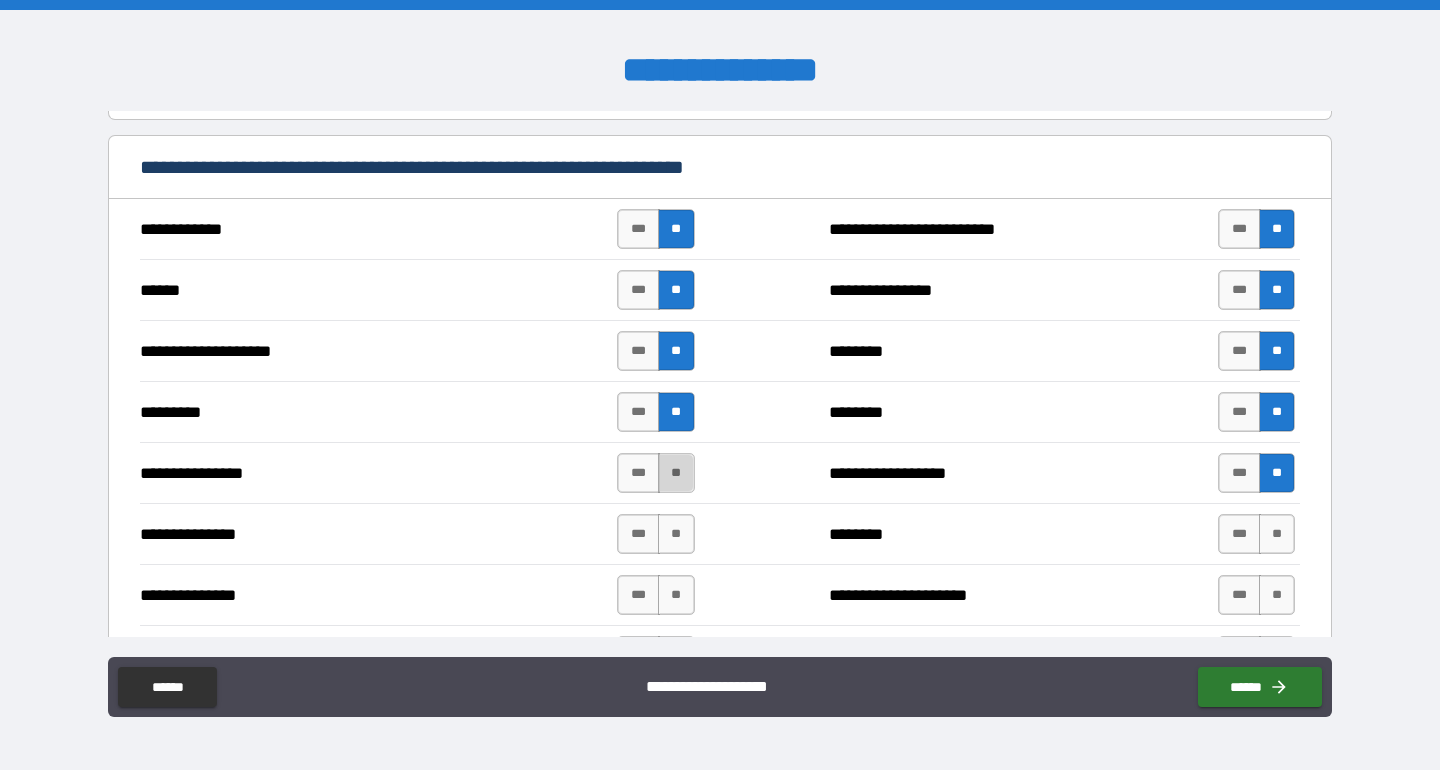 click on "**" at bounding box center [676, 473] 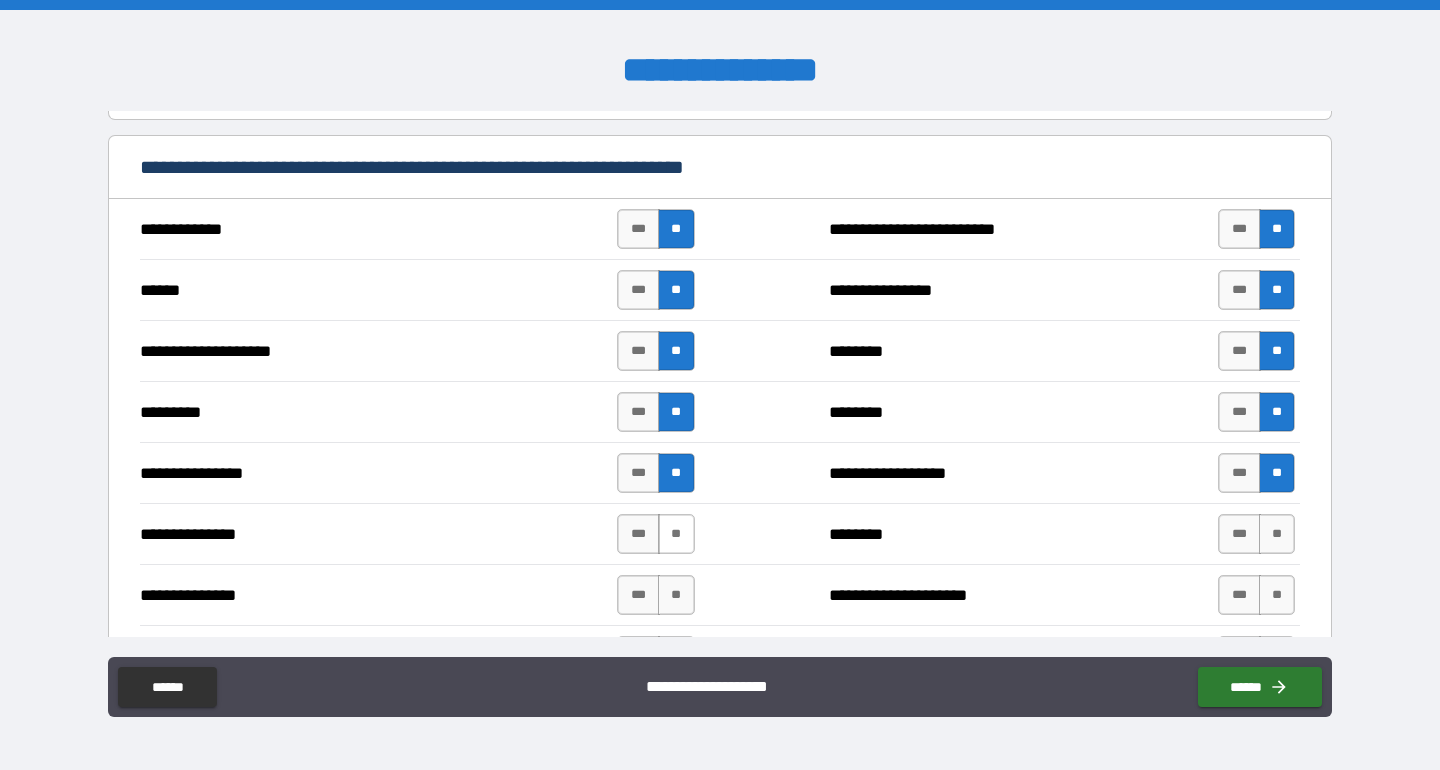 click on "**" at bounding box center [676, 534] 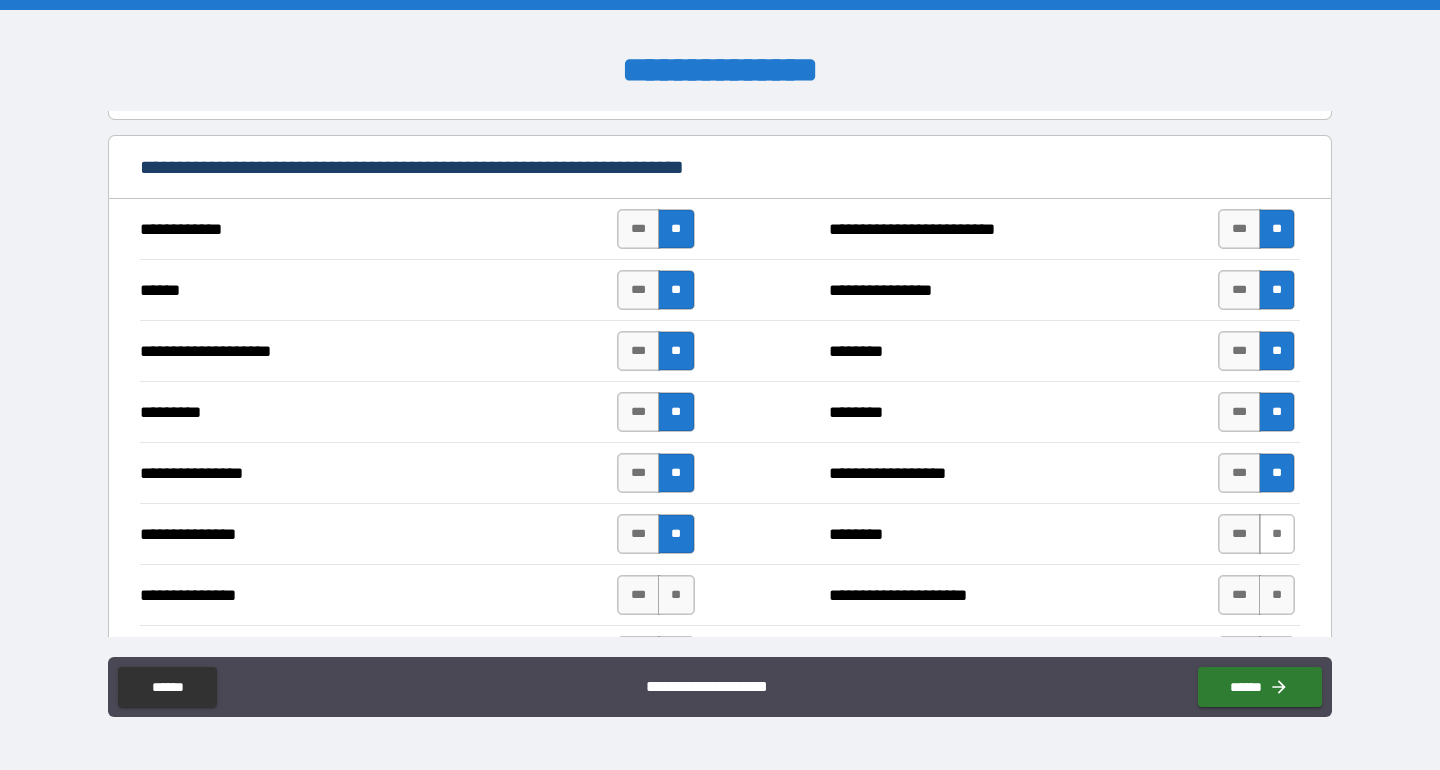 click on "**" at bounding box center [1277, 534] 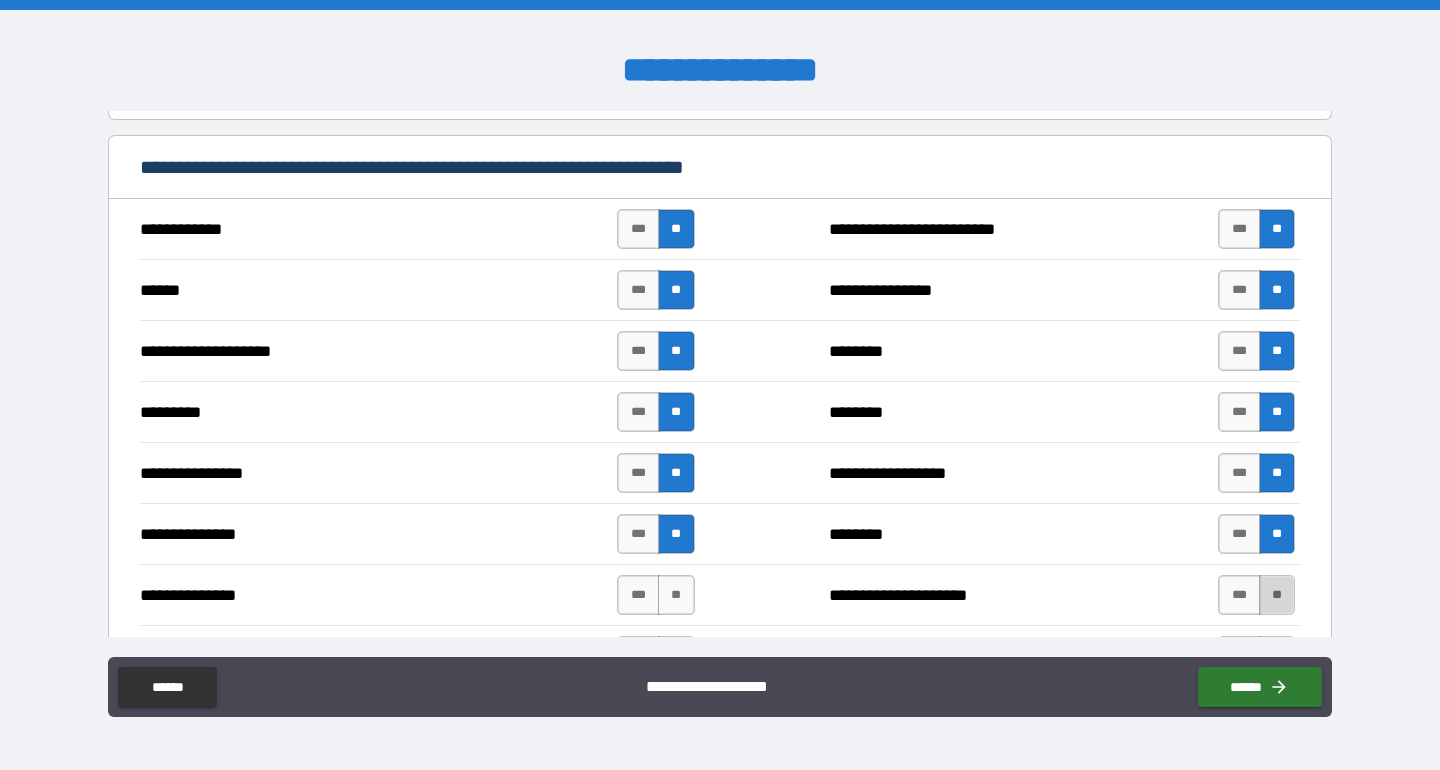 click on "**" at bounding box center (1277, 595) 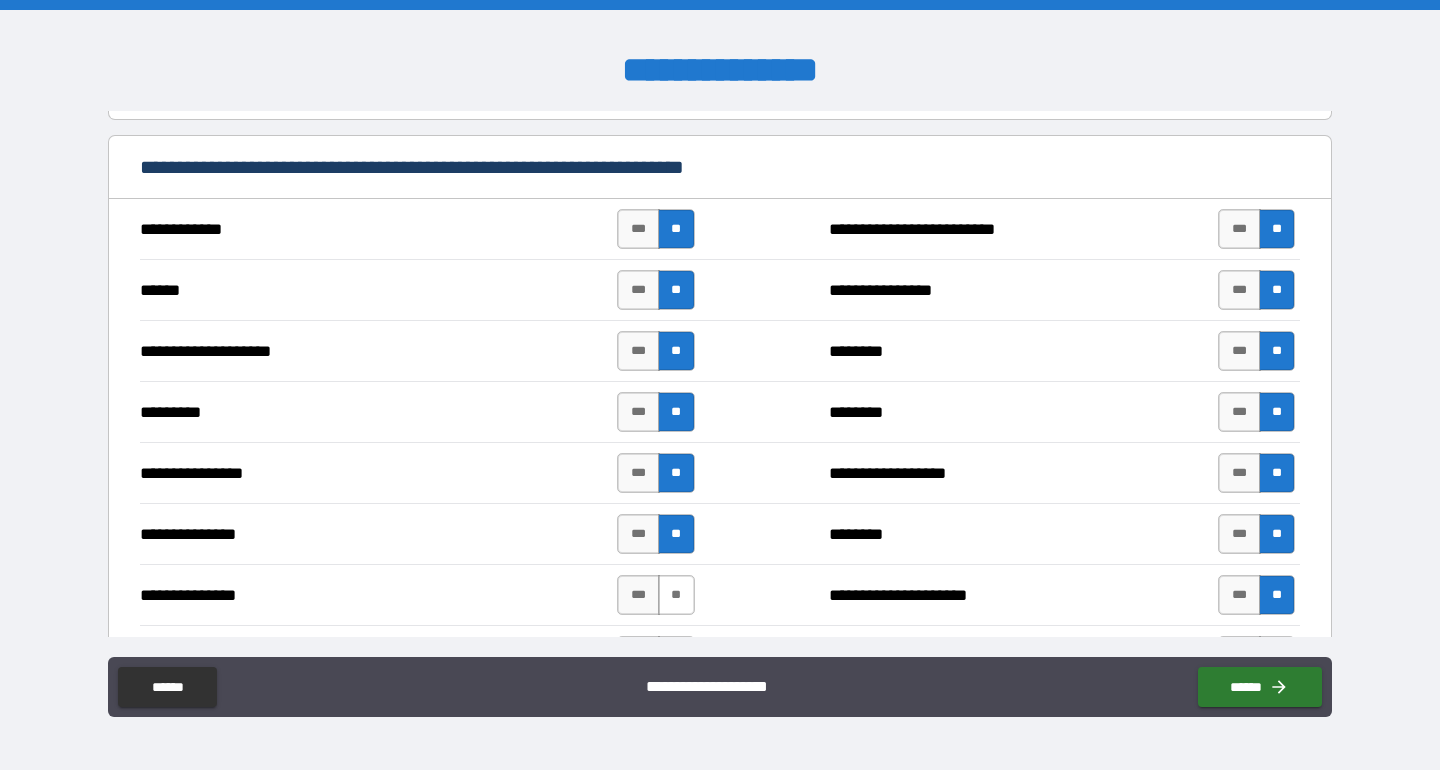 click on "**" at bounding box center [676, 595] 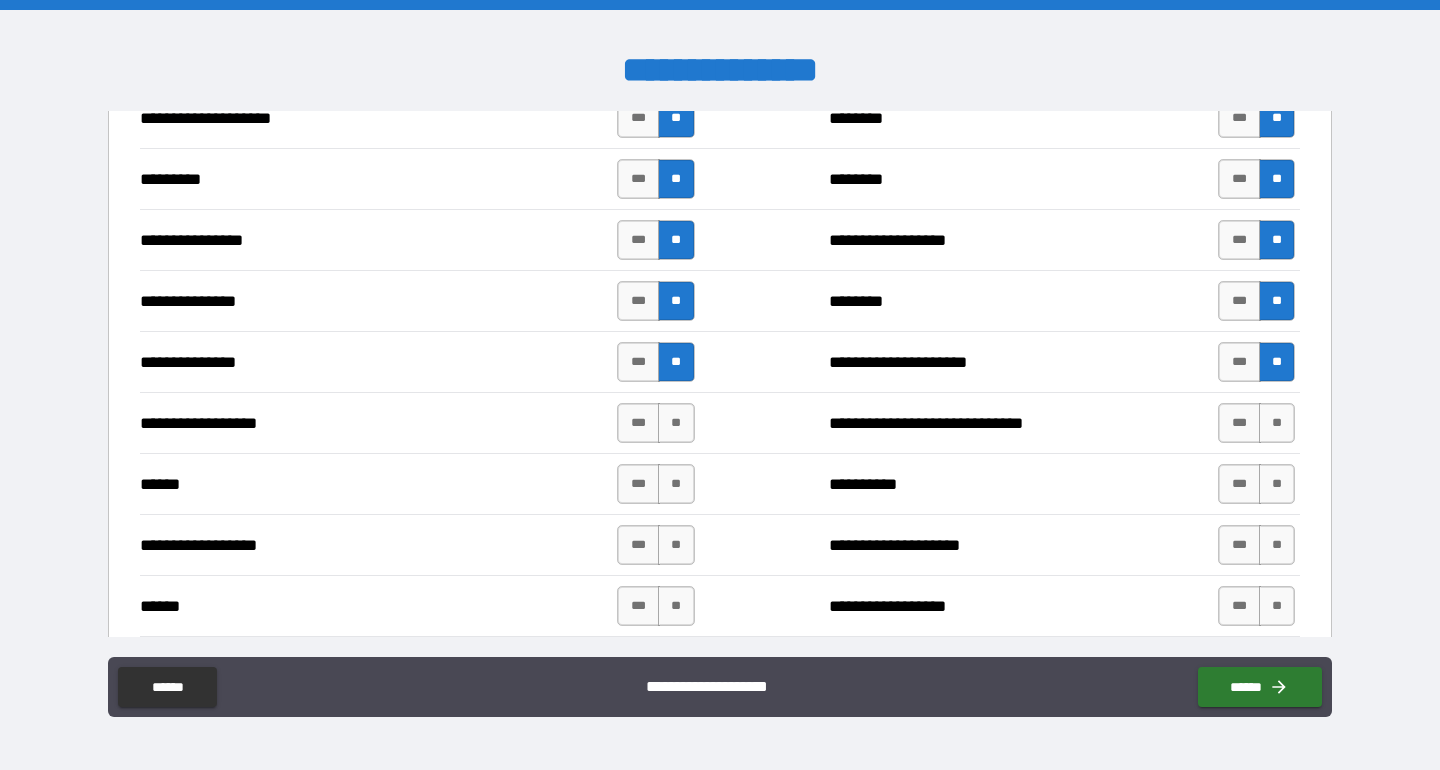 scroll, scrollTop: 649, scrollLeft: 0, axis: vertical 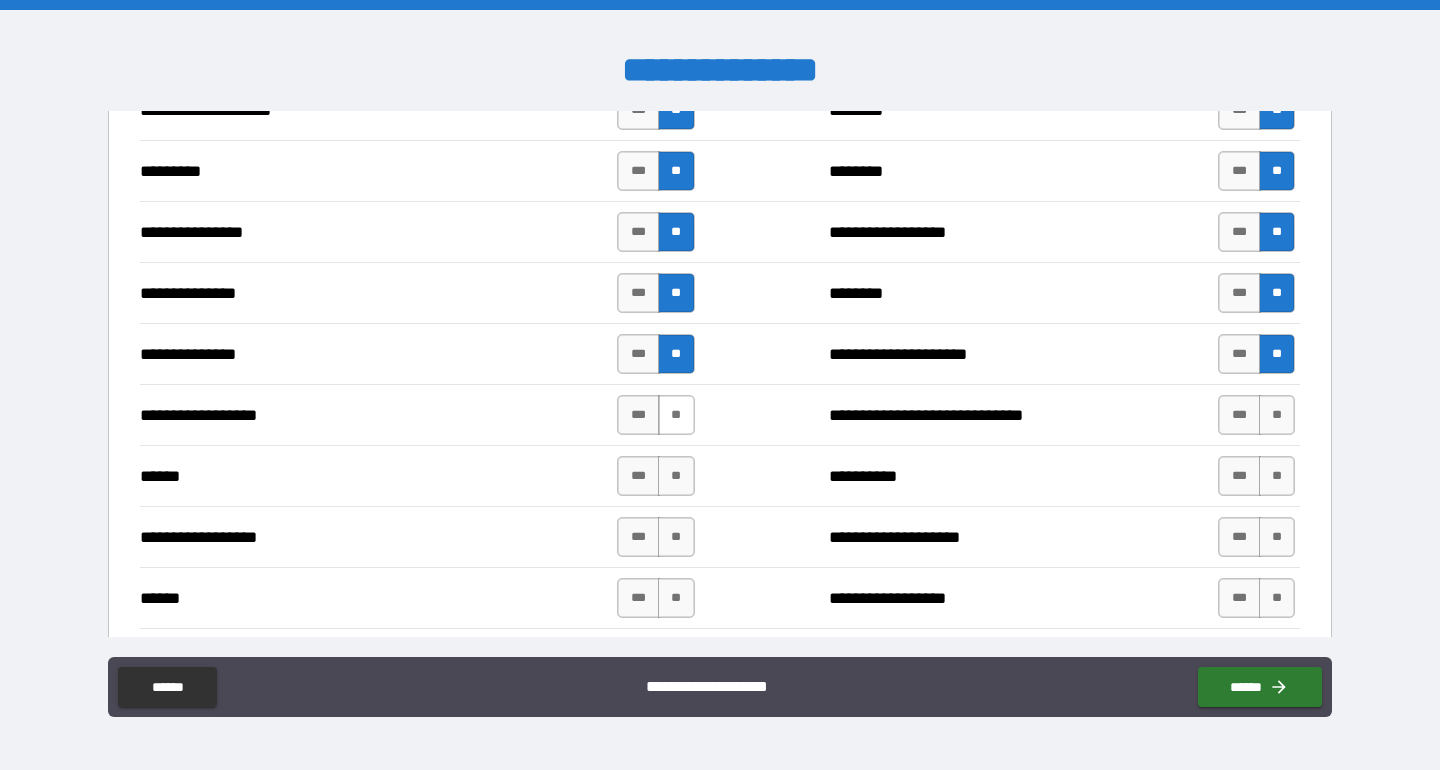 click on "**" at bounding box center (676, 415) 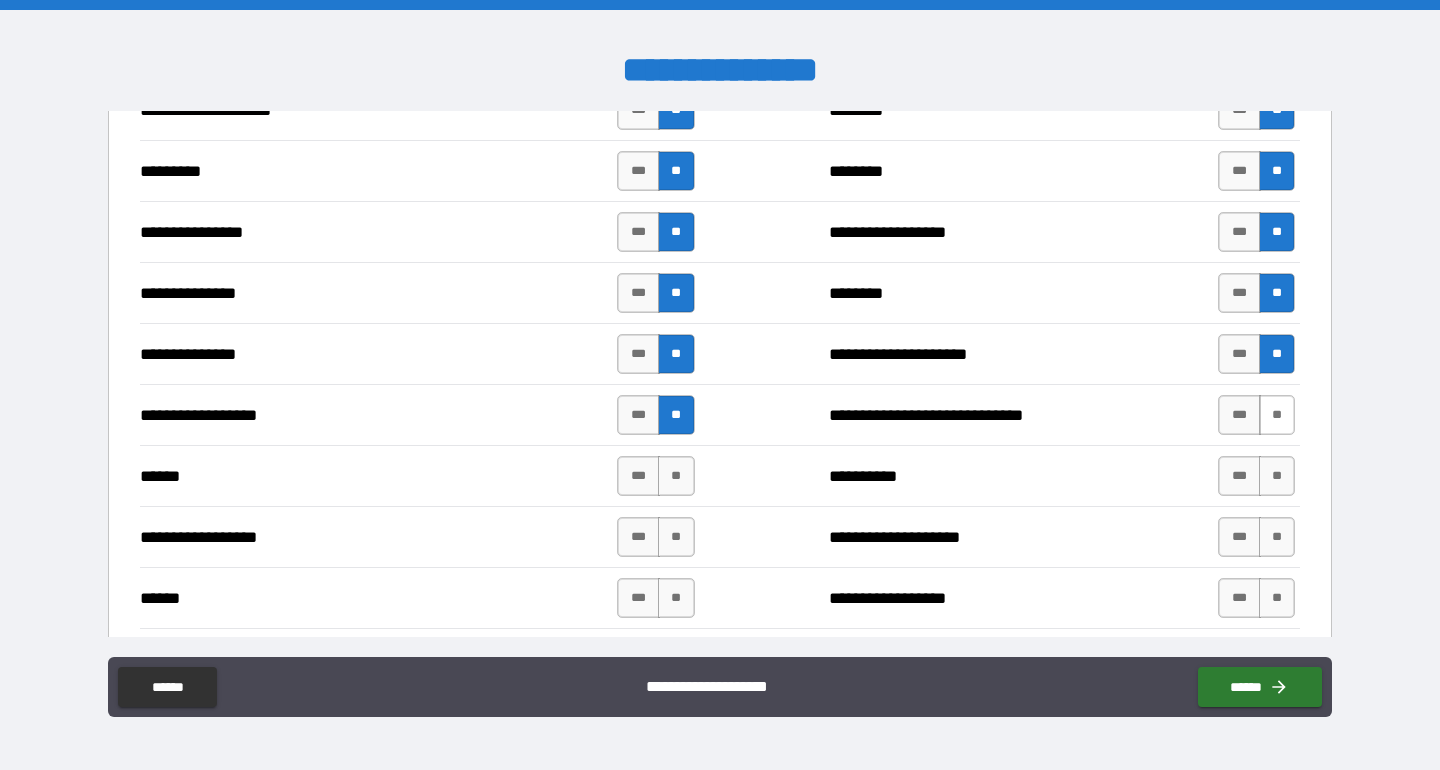 click on "**" at bounding box center (1277, 415) 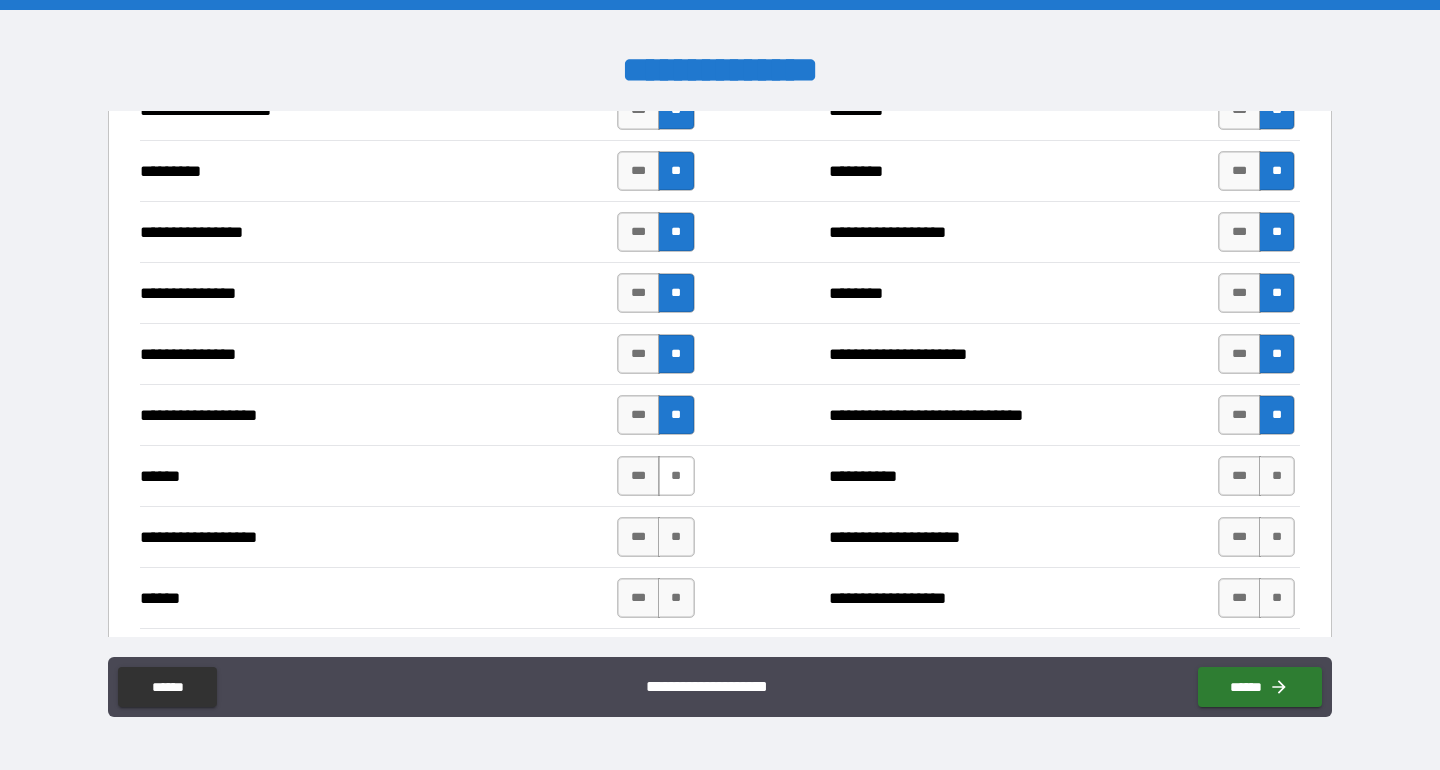 click on "**" at bounding box center (676, 476) 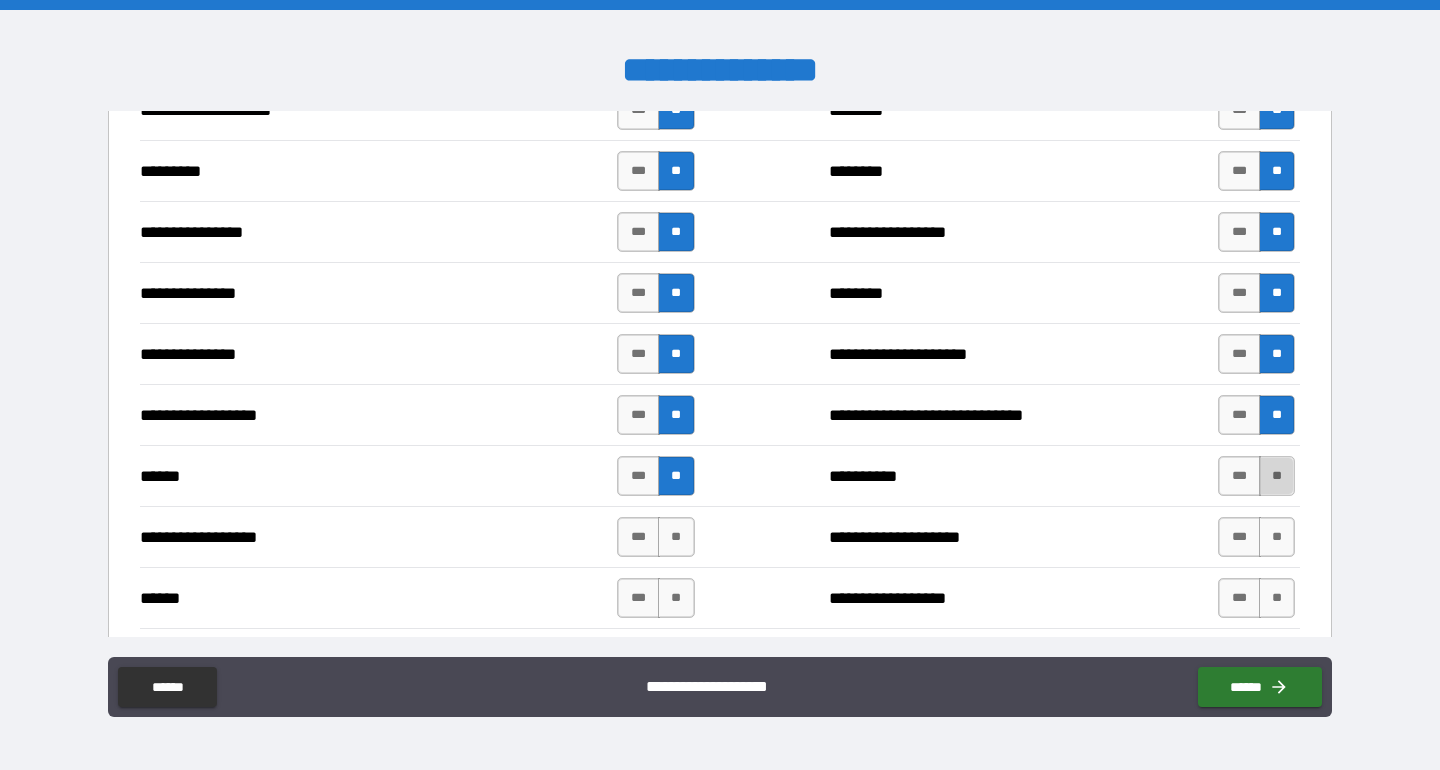 click on "**" at bounding box center (1277, 476) 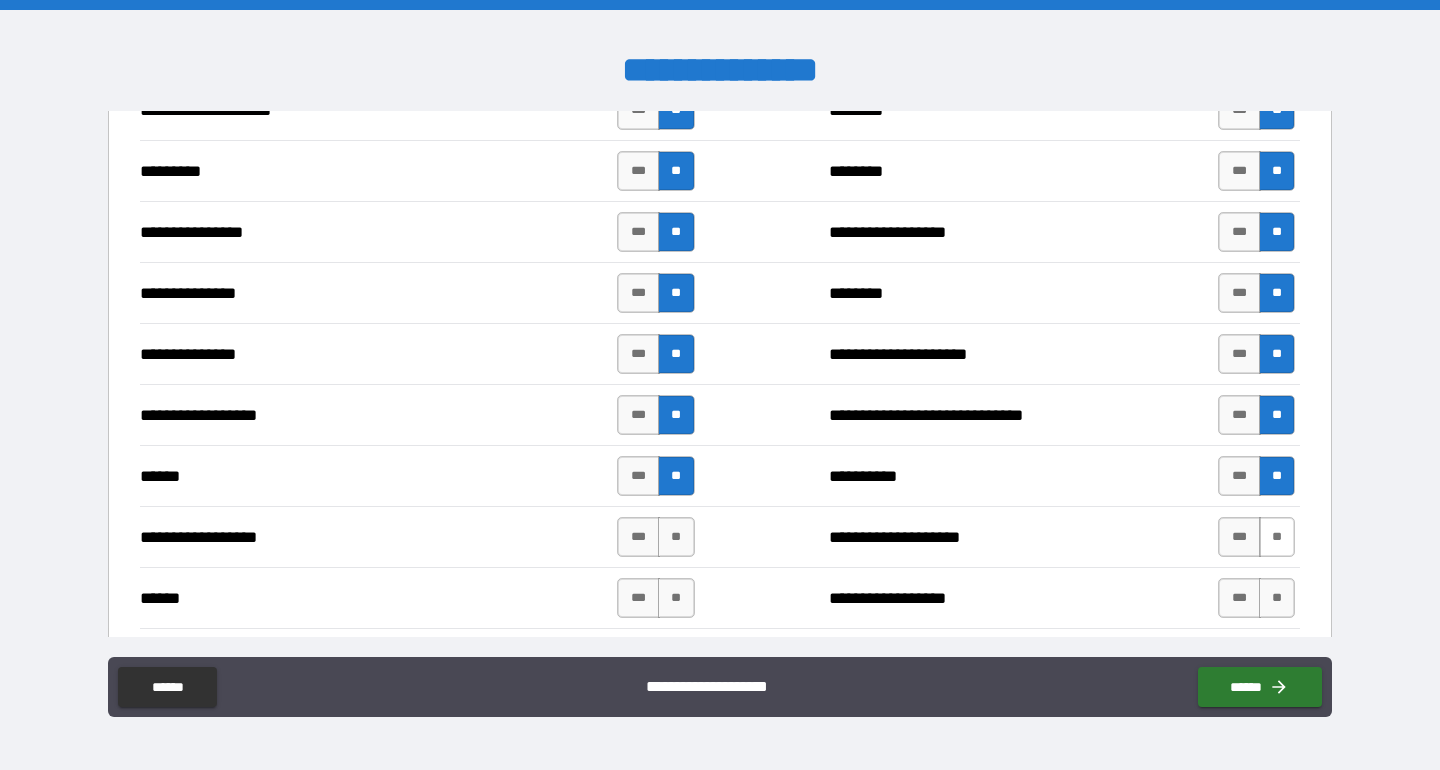 click on "**" at bounding box center (1277, 537) 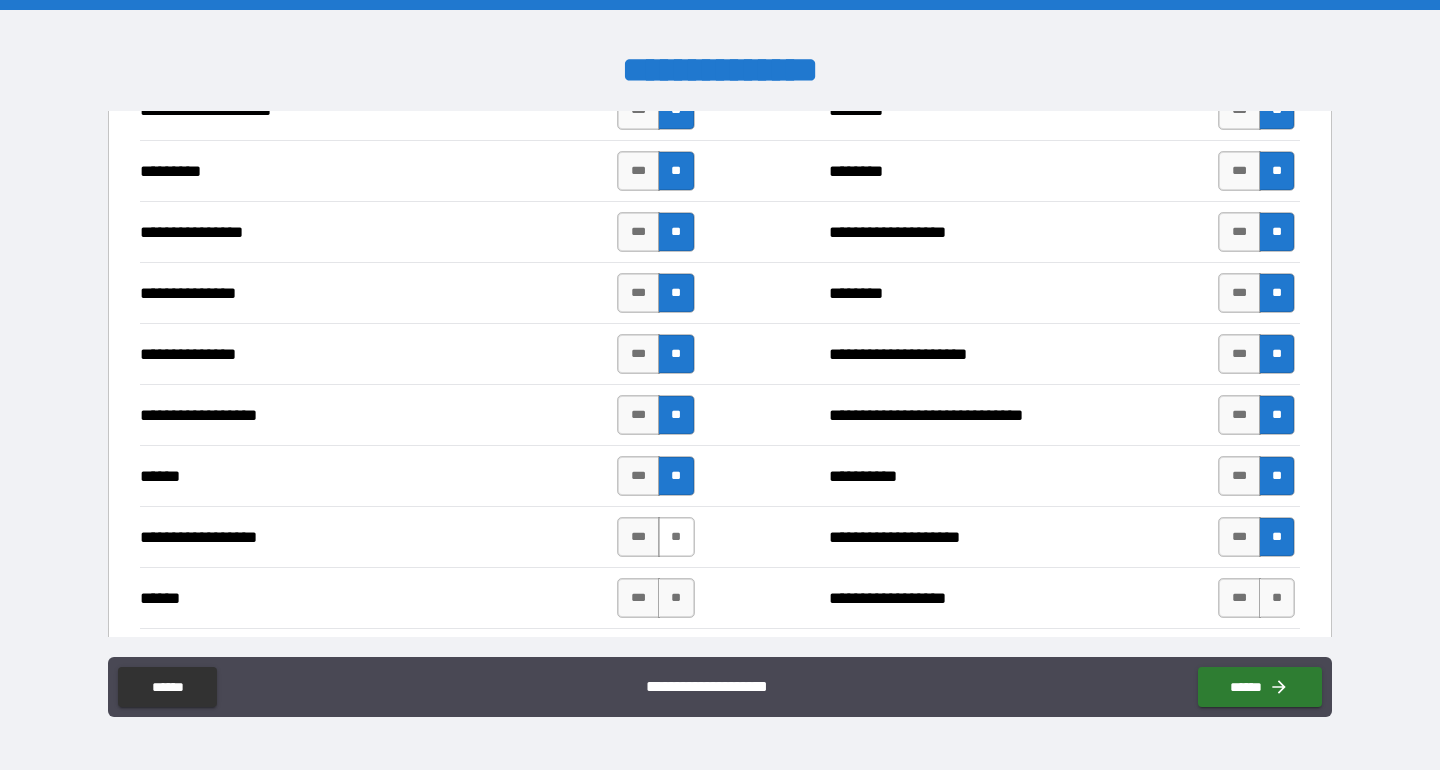 click on "**" at bounding box center (676, 537) 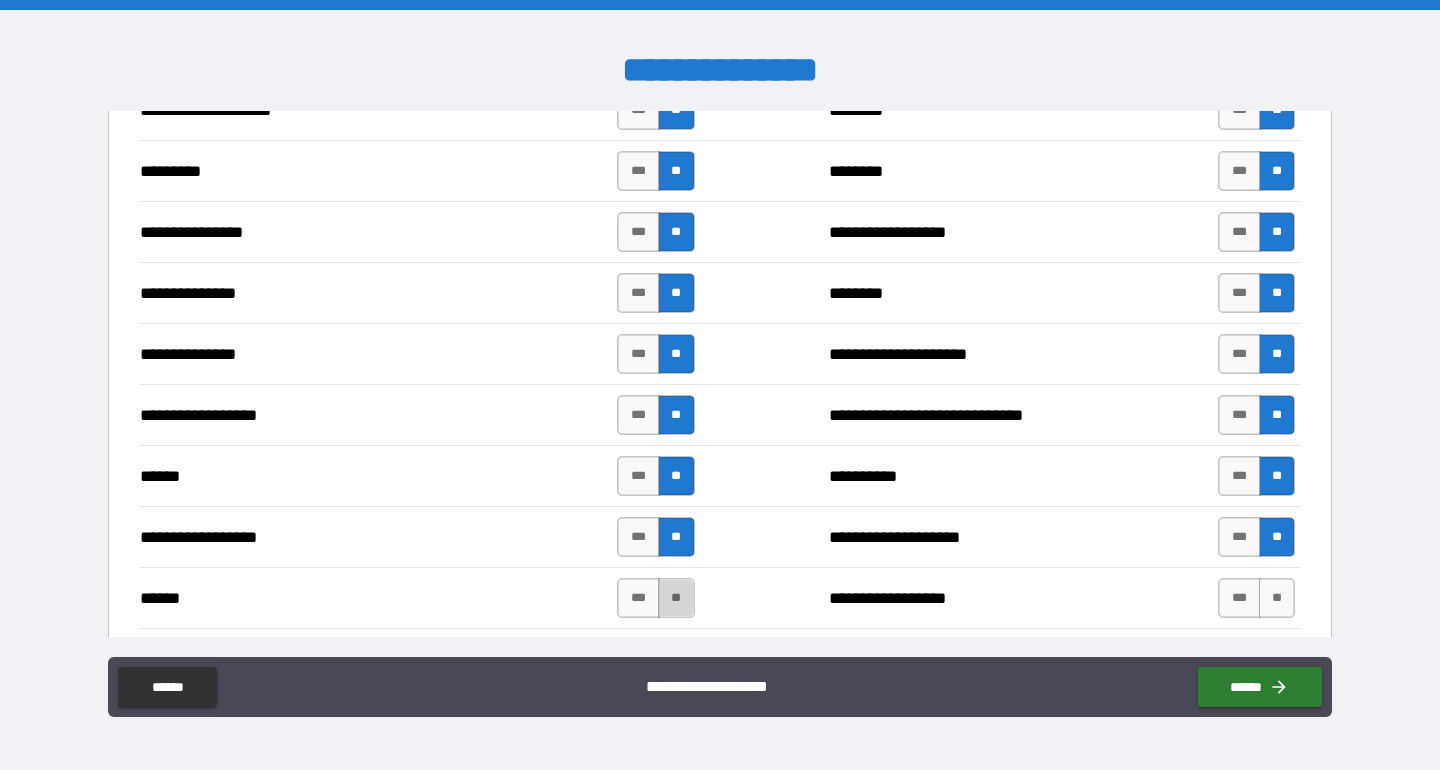 click on "**" at bounding box center (676, 598) 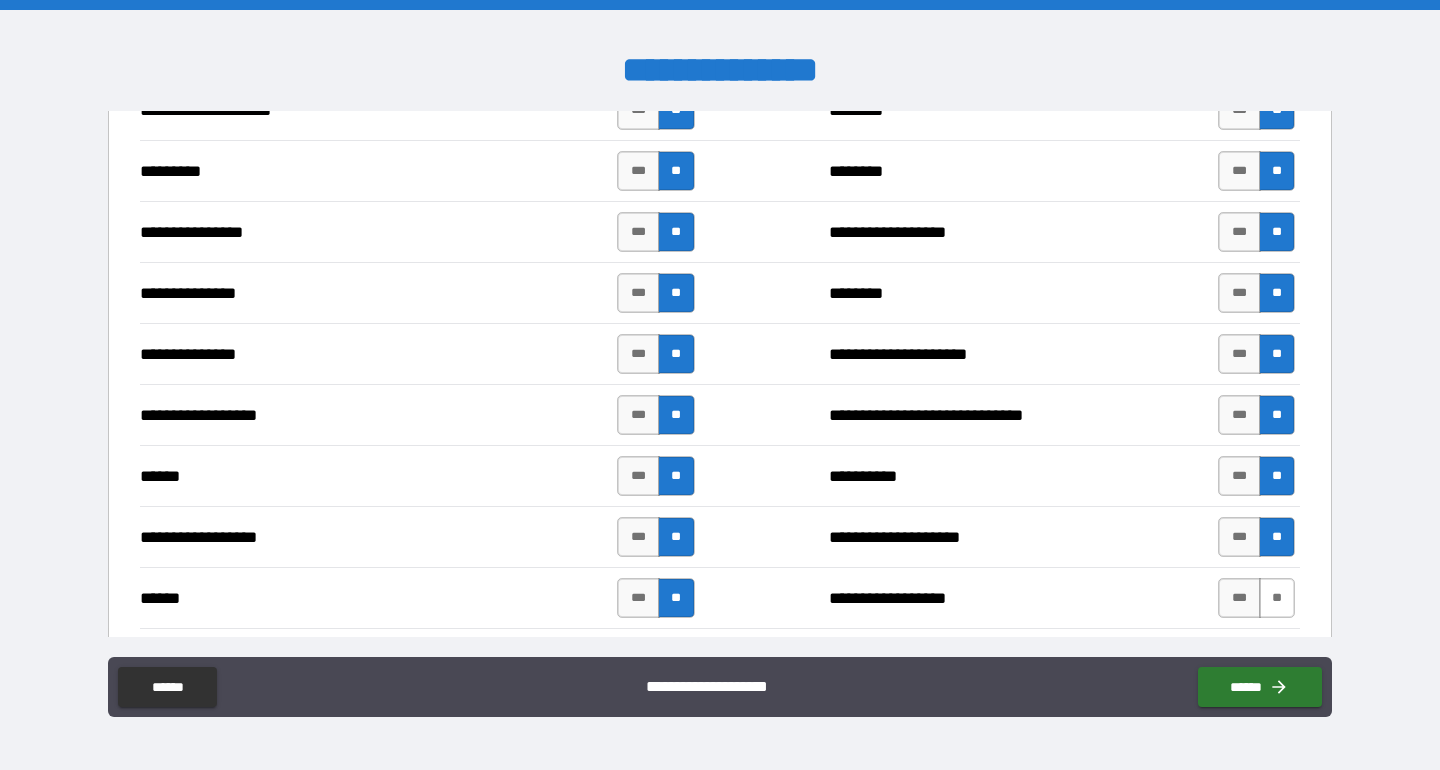 click on "**" at bounding box center [1277, 598] 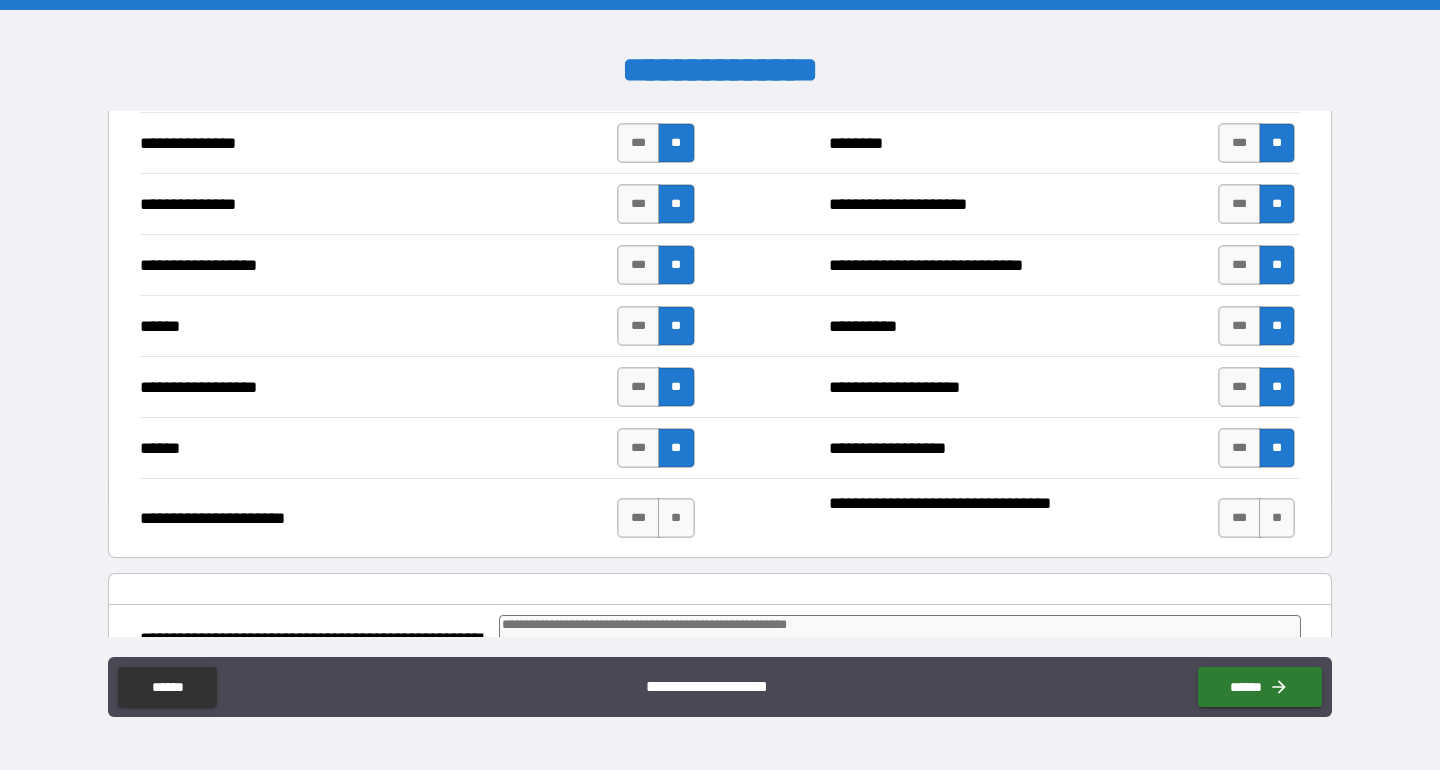 scroll, scrollTop: 809, scrollLeft: 0, axis: vertical 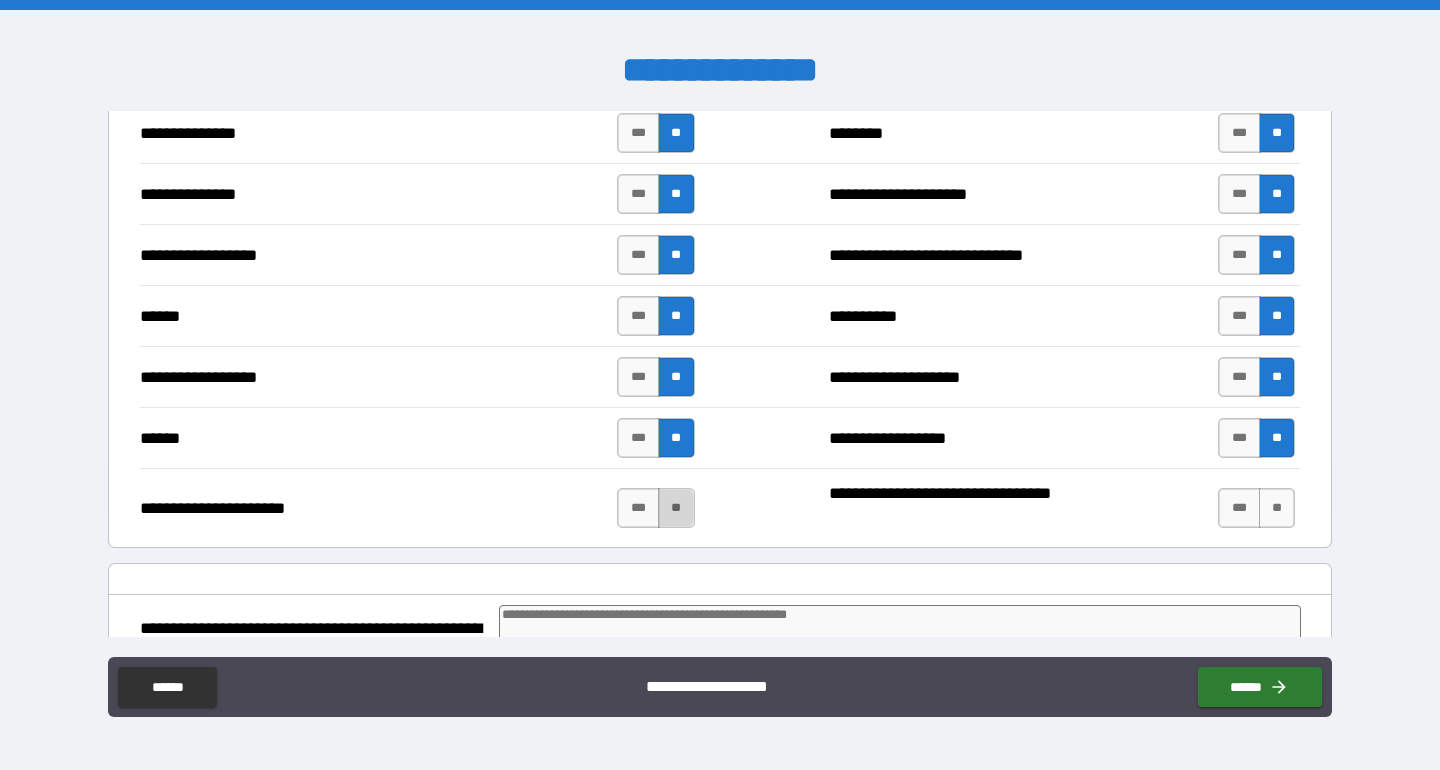 click on "**" at bounding box center (676, 508) 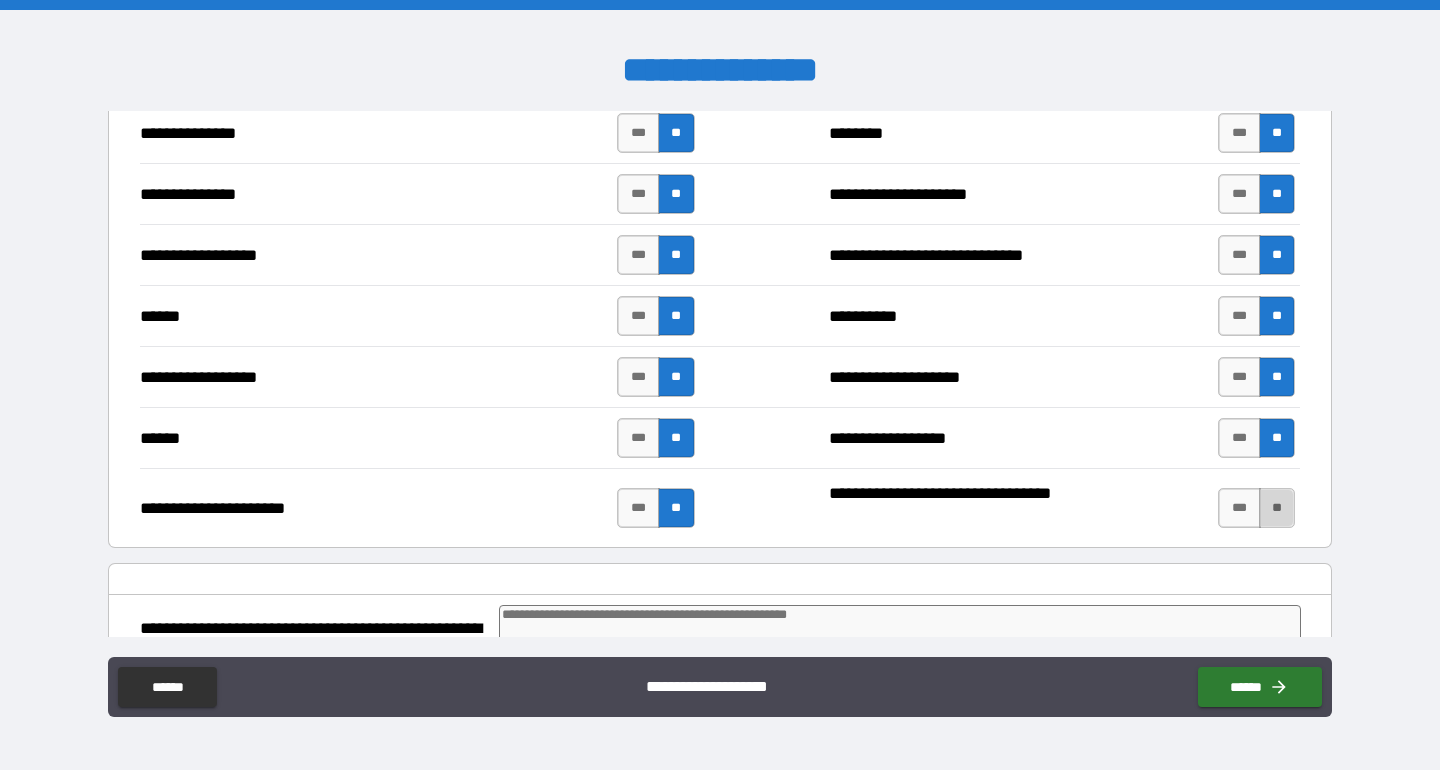 click on "**" at bounding box center (1277, 508) 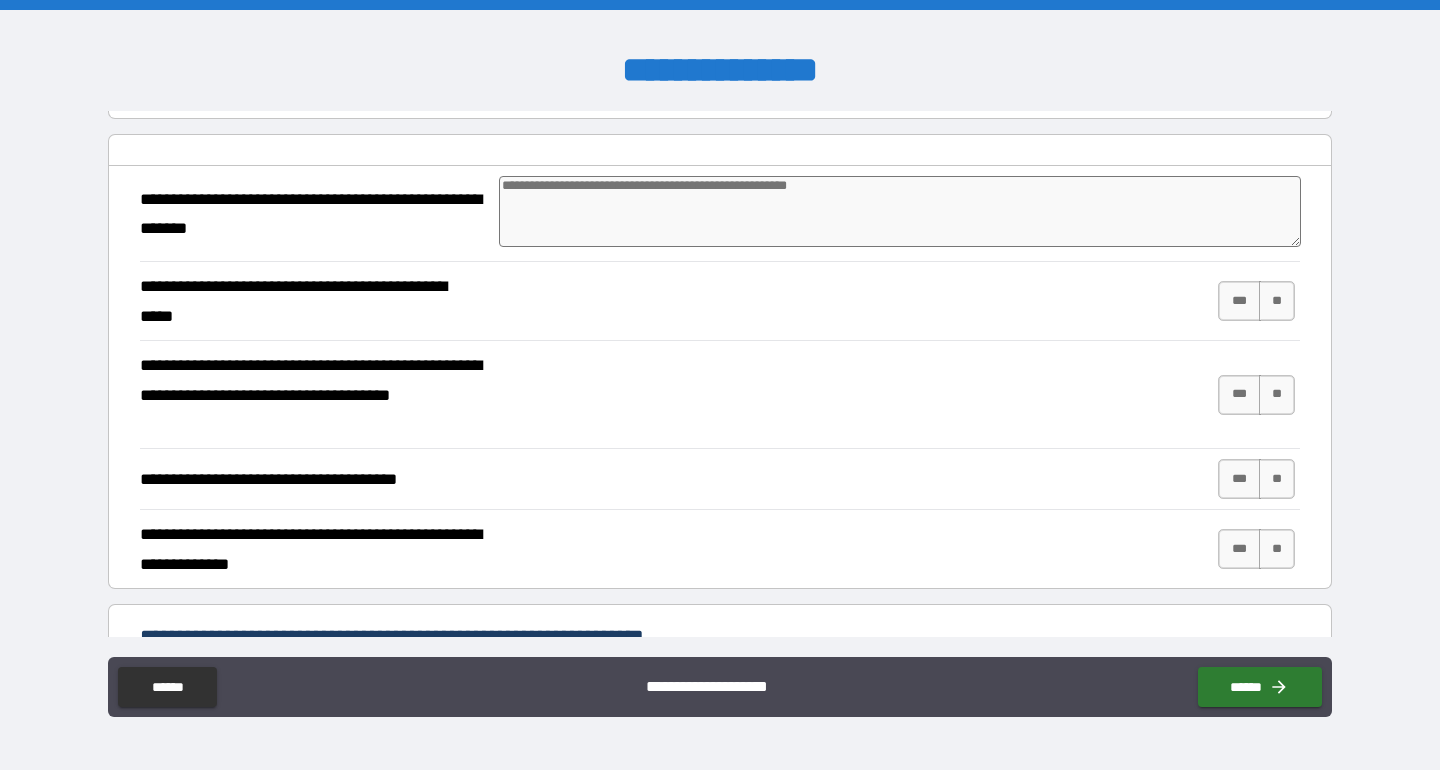 scroll, scrollTop: 1239, scrollLeft: 0, axis: vertical 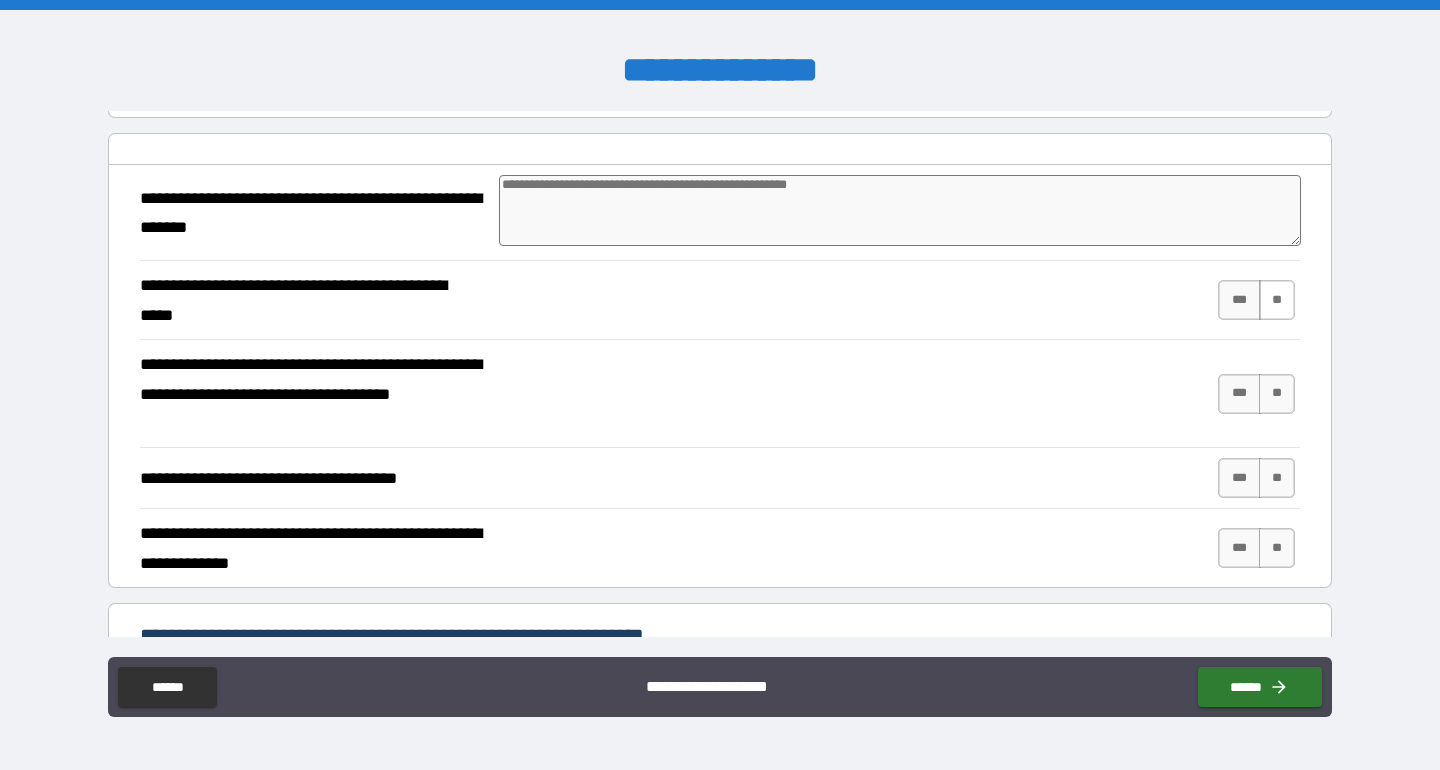 click on "**" at bounding box center (1277, 300) 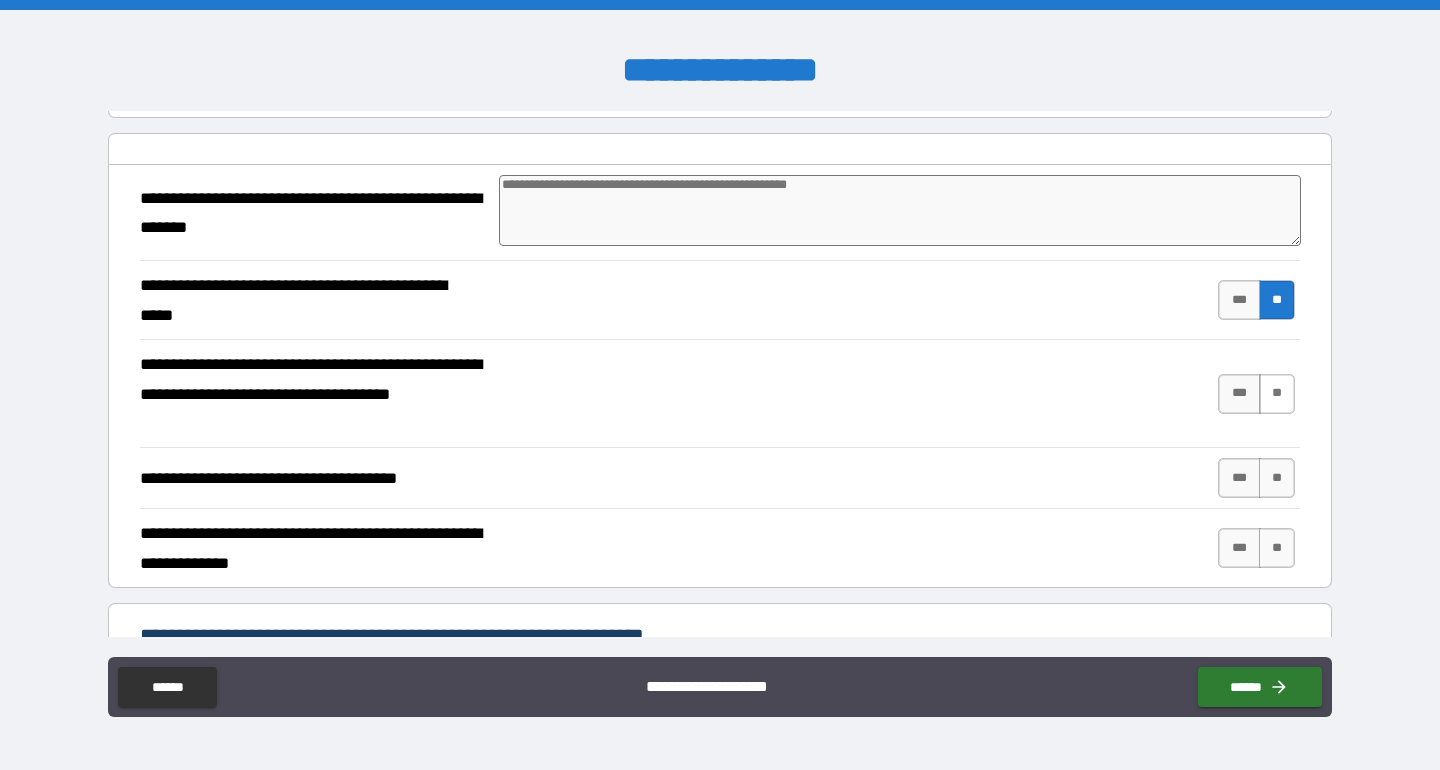 click on "**" at bounding box center [1277, 394] 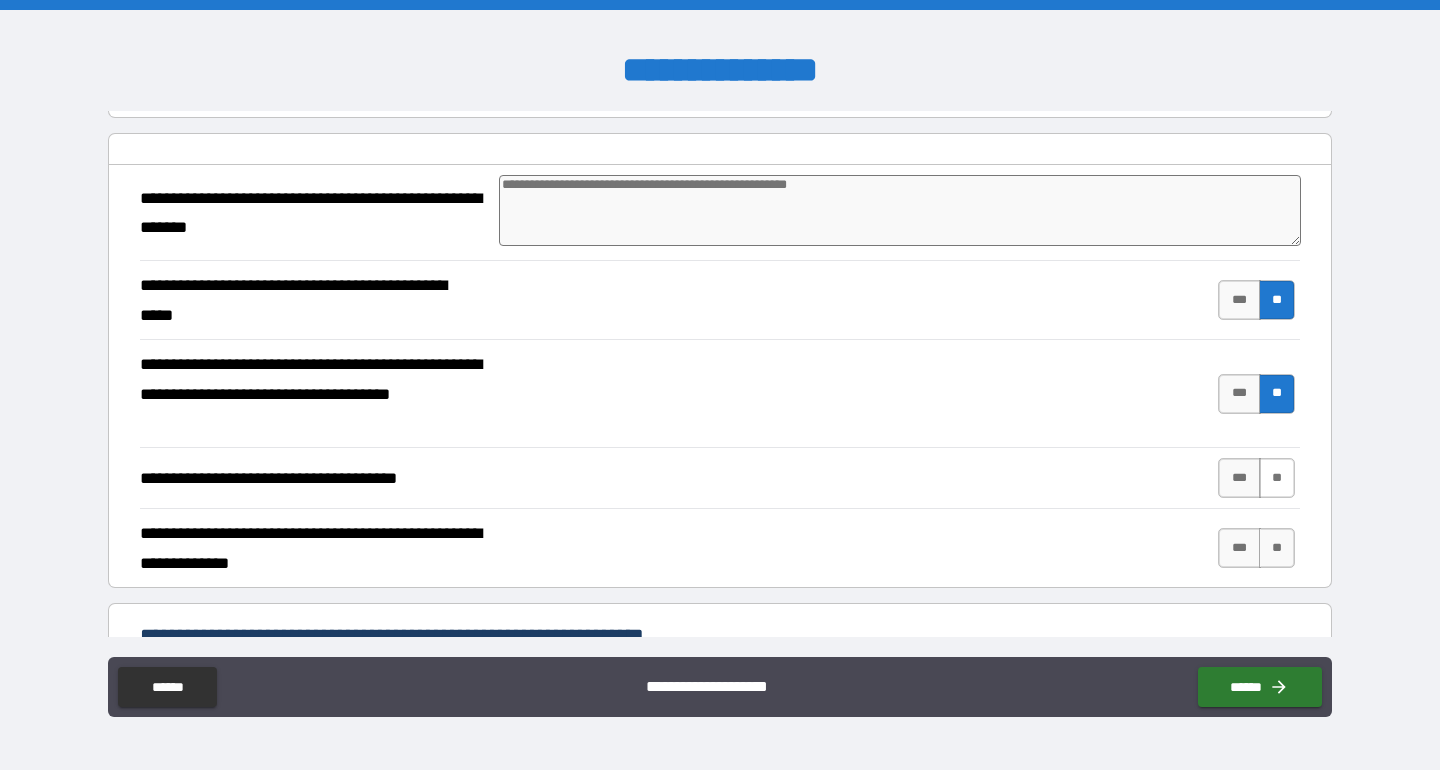 click on "**" at bounding box center [1277, 478] 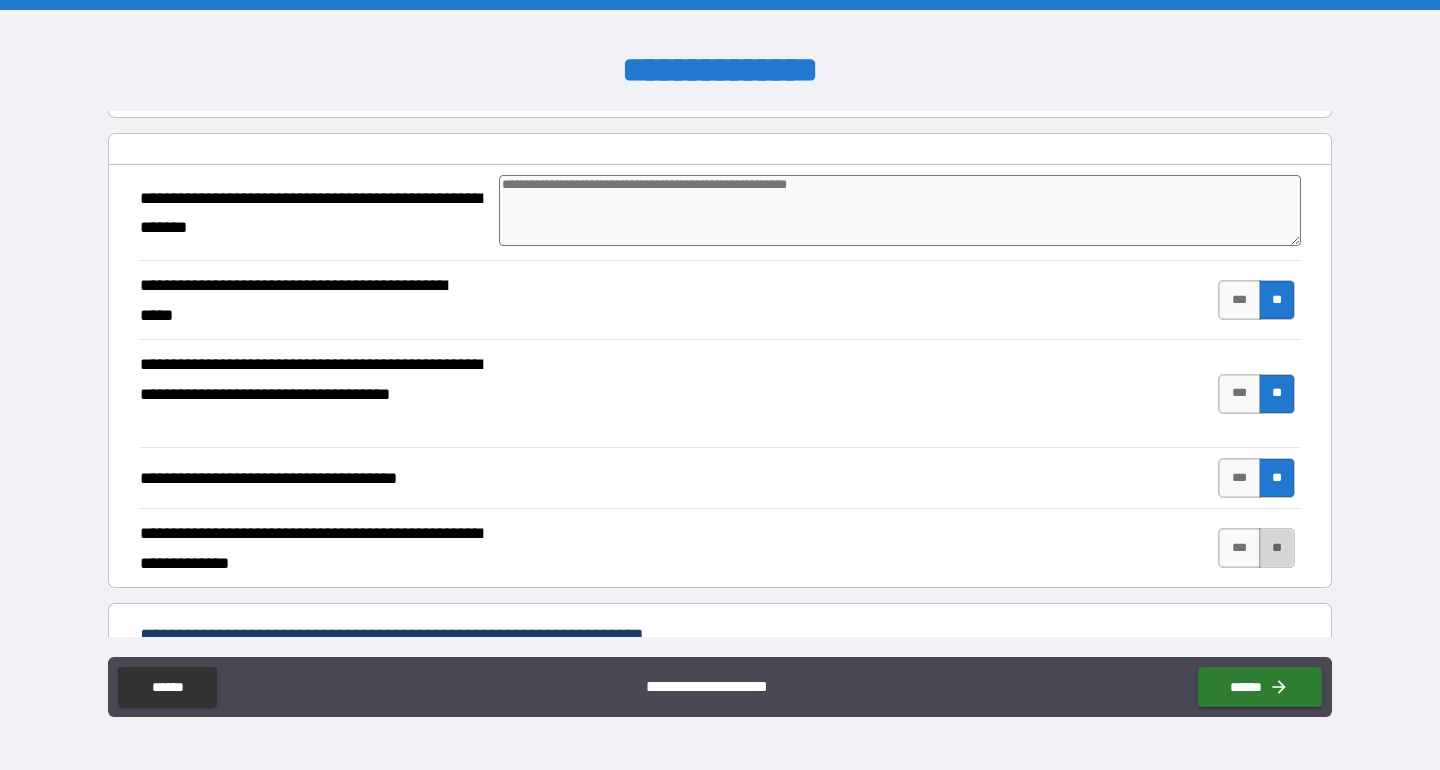click on "**" at bounding box center [1277, 548] 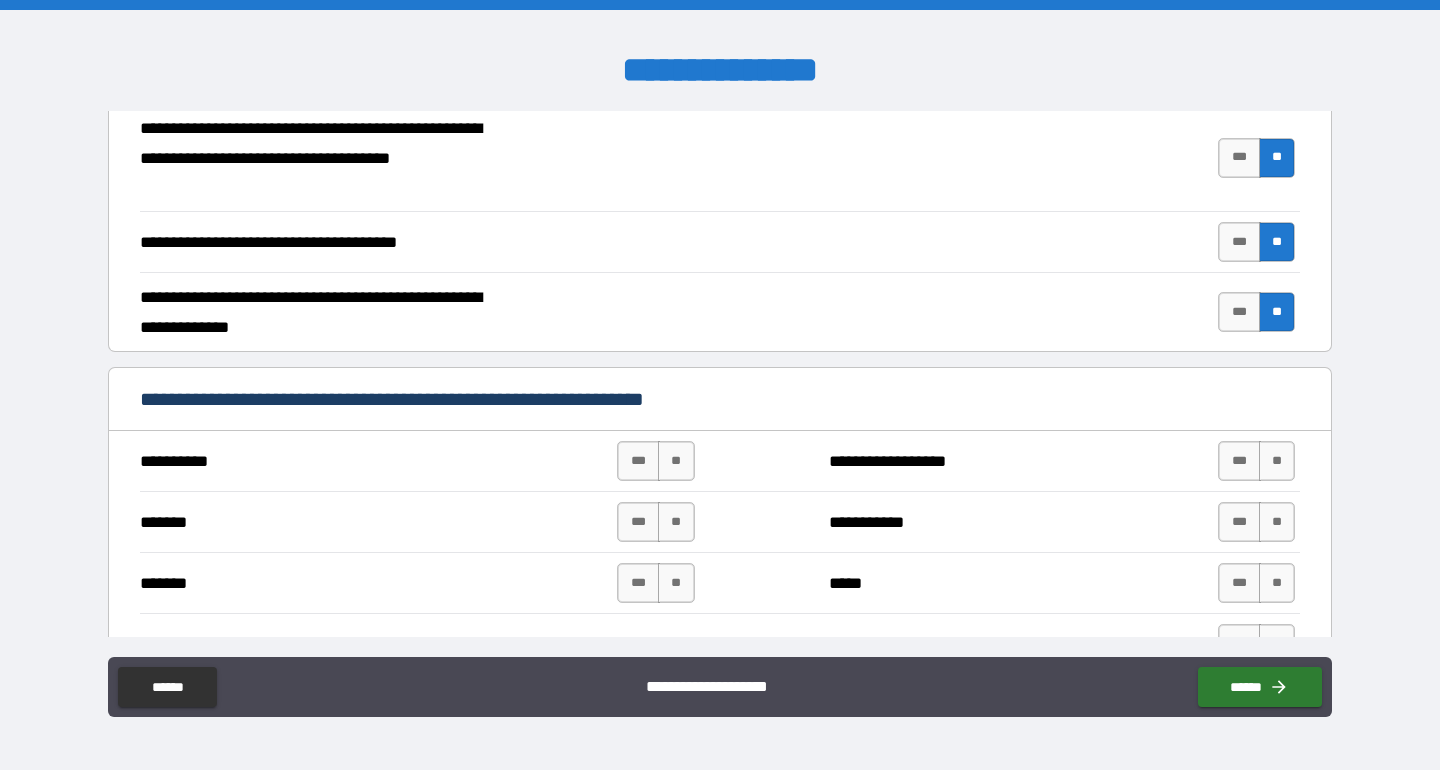 scroll, scrollTop: 1483, scrollLeft: 0, axis: vertical 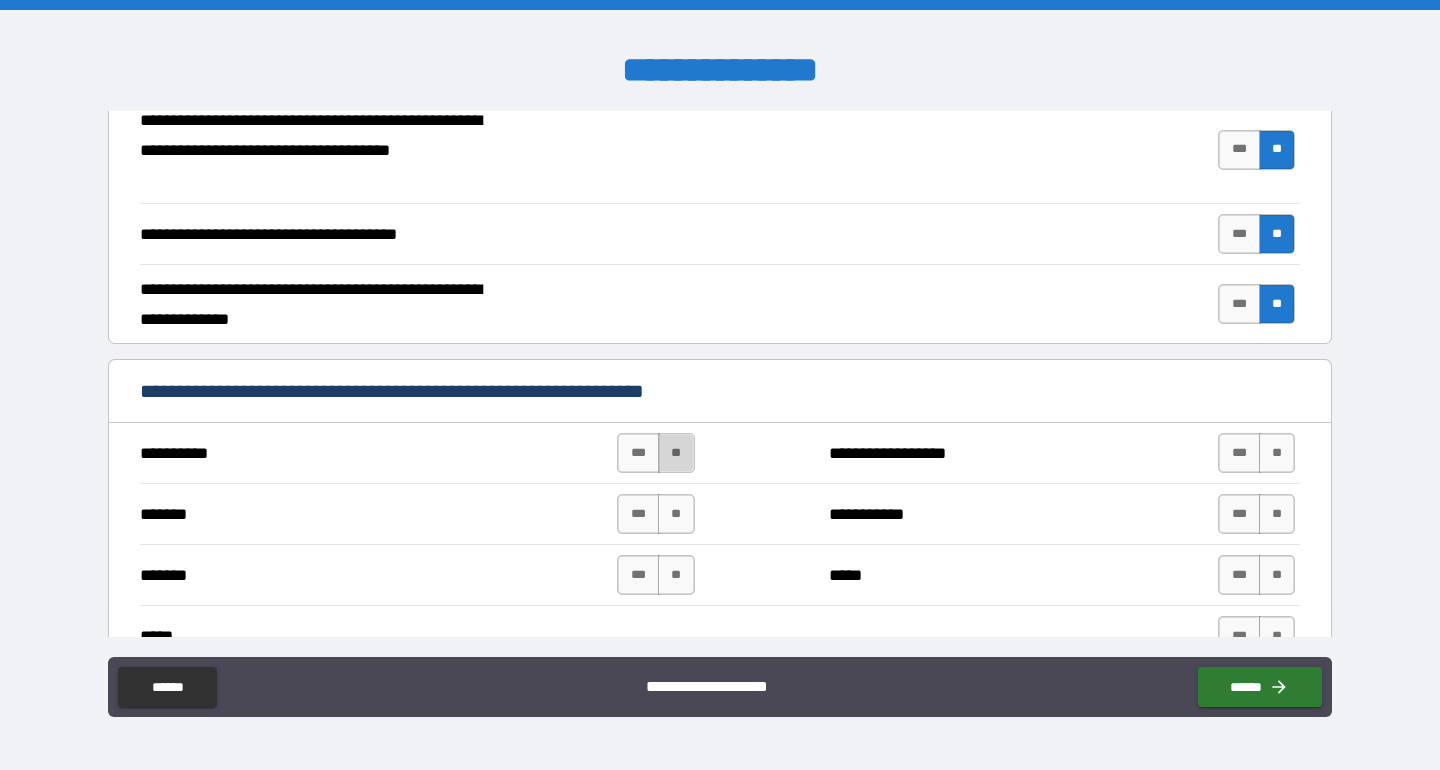 click on "**" at bounding box center (676, 453) 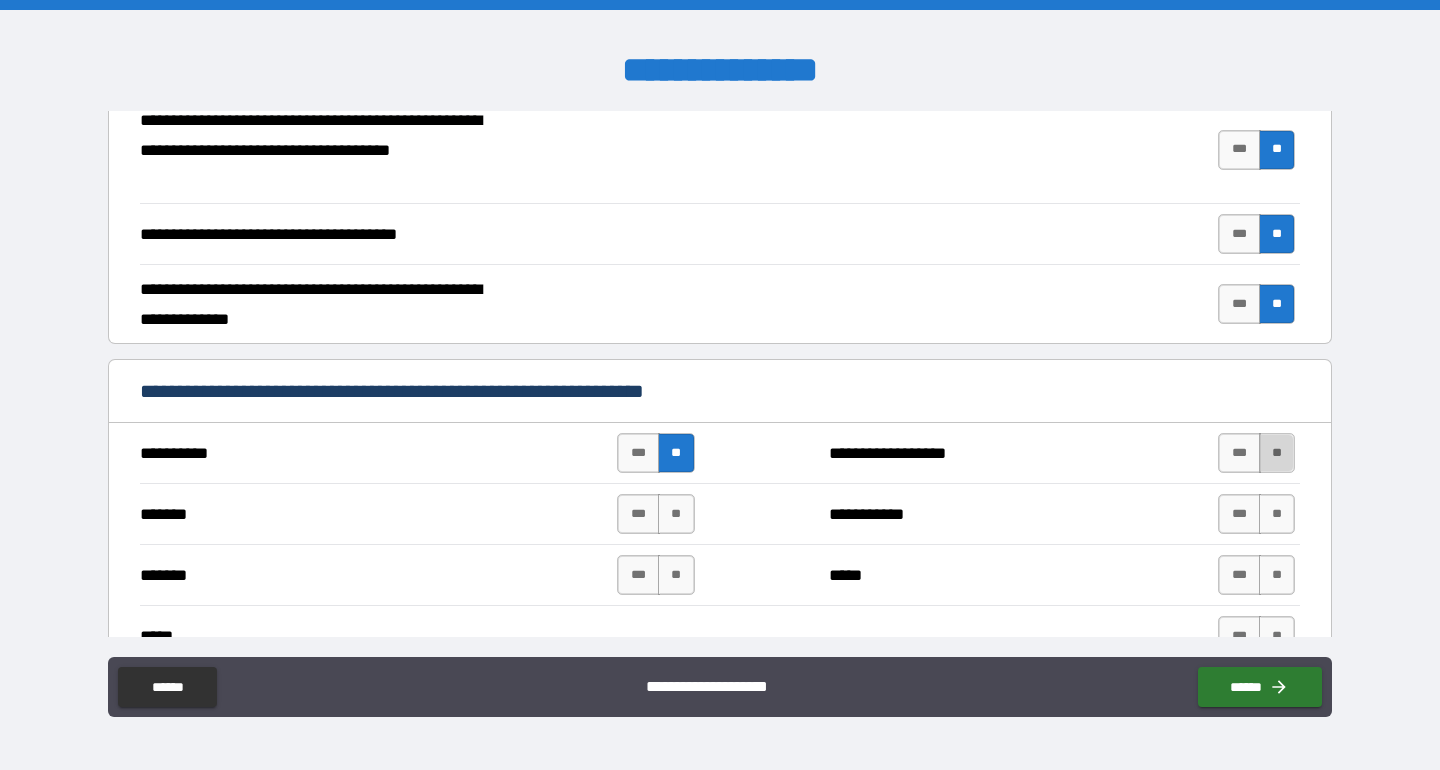 click on "**" at bounding box center (1277, 453) 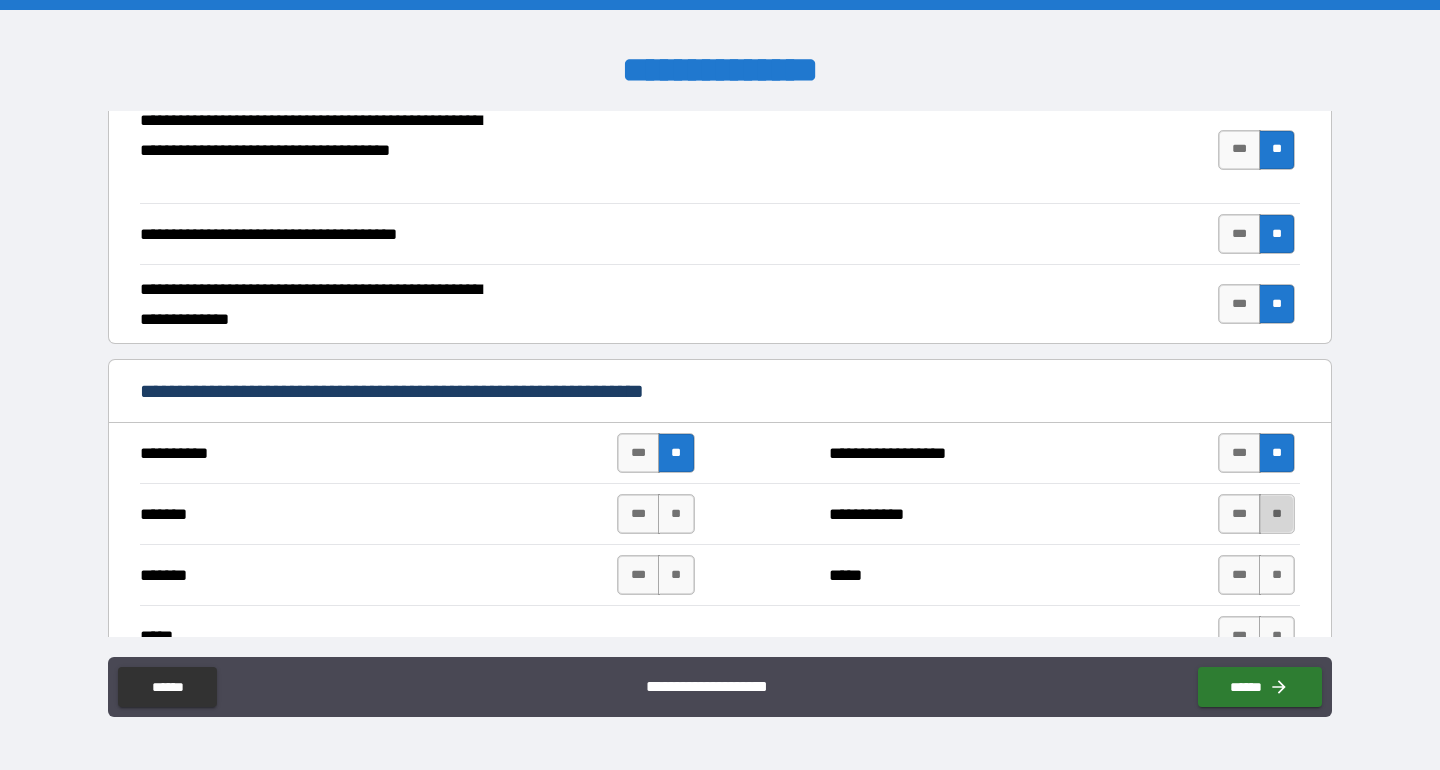 click on "**" at bounding box center (1277, 514) 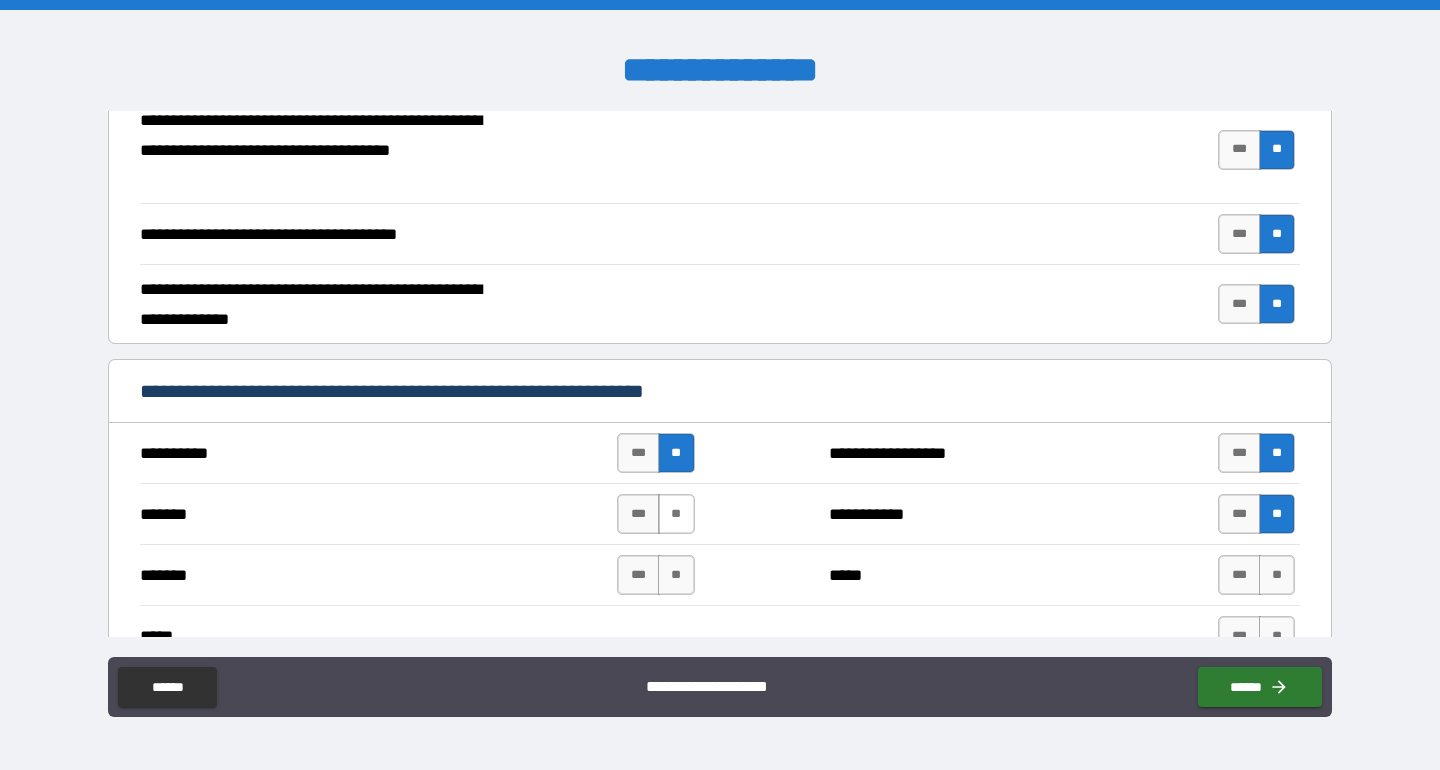 click on "**" at bounding box center [676, 514] 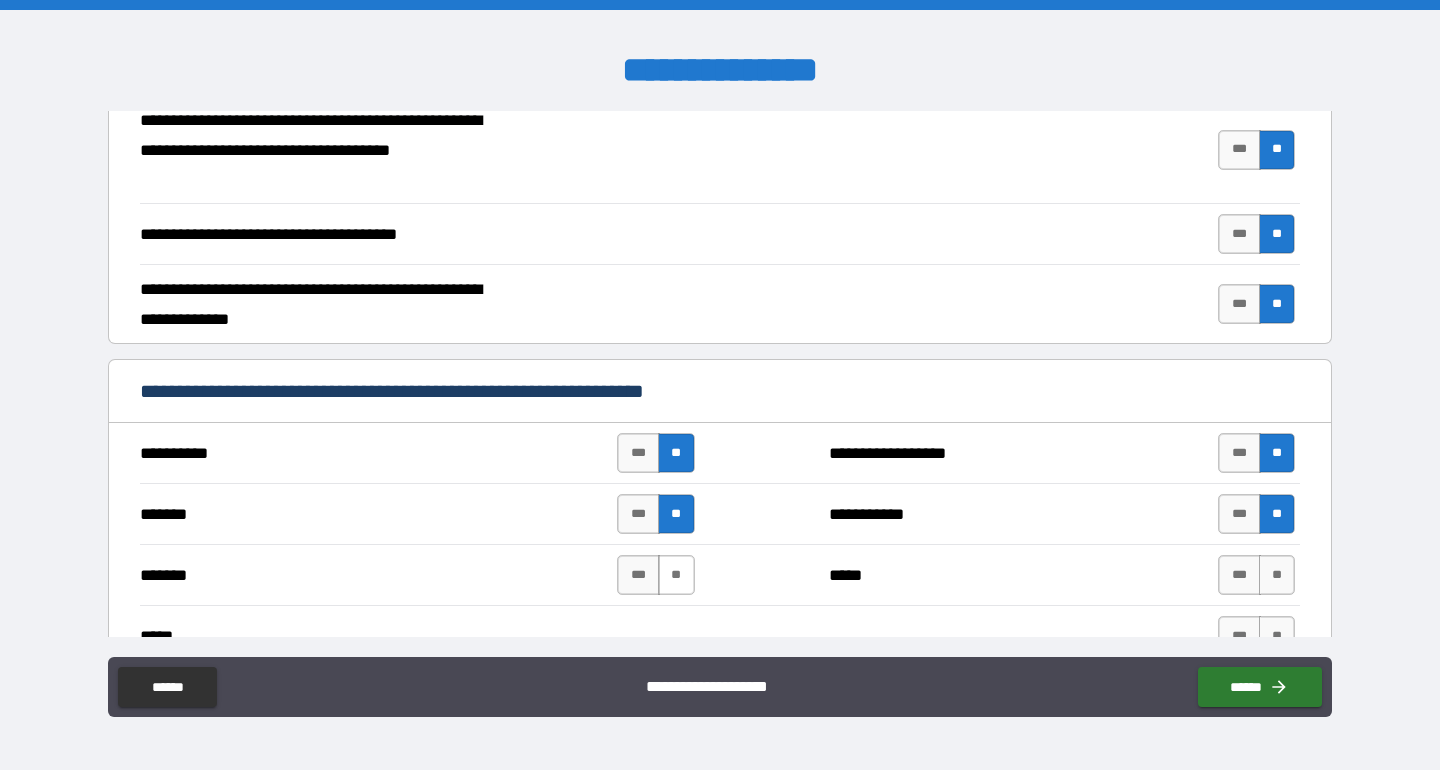 click on "**" at bounding box center [676, 575] 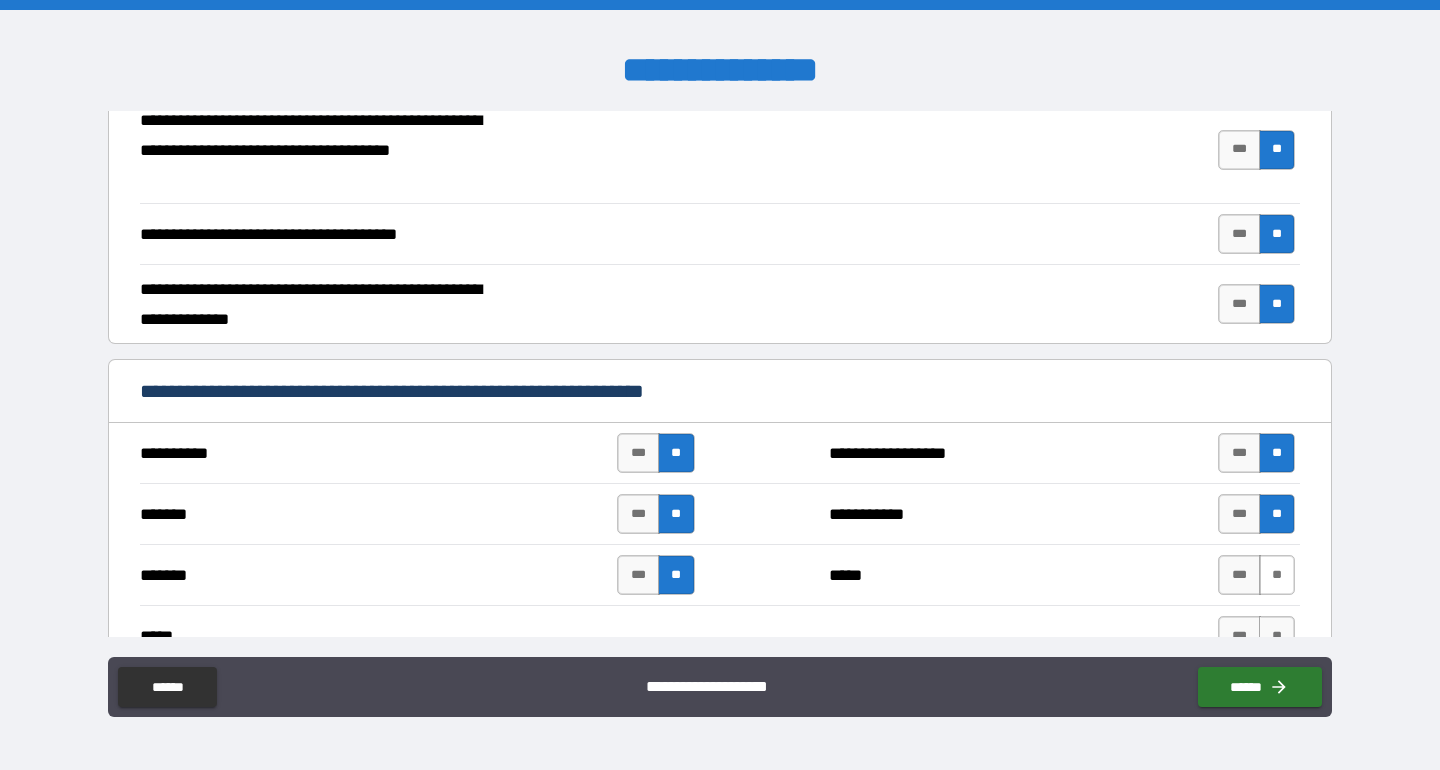 click on "**" at bounding box center (1277, 575) 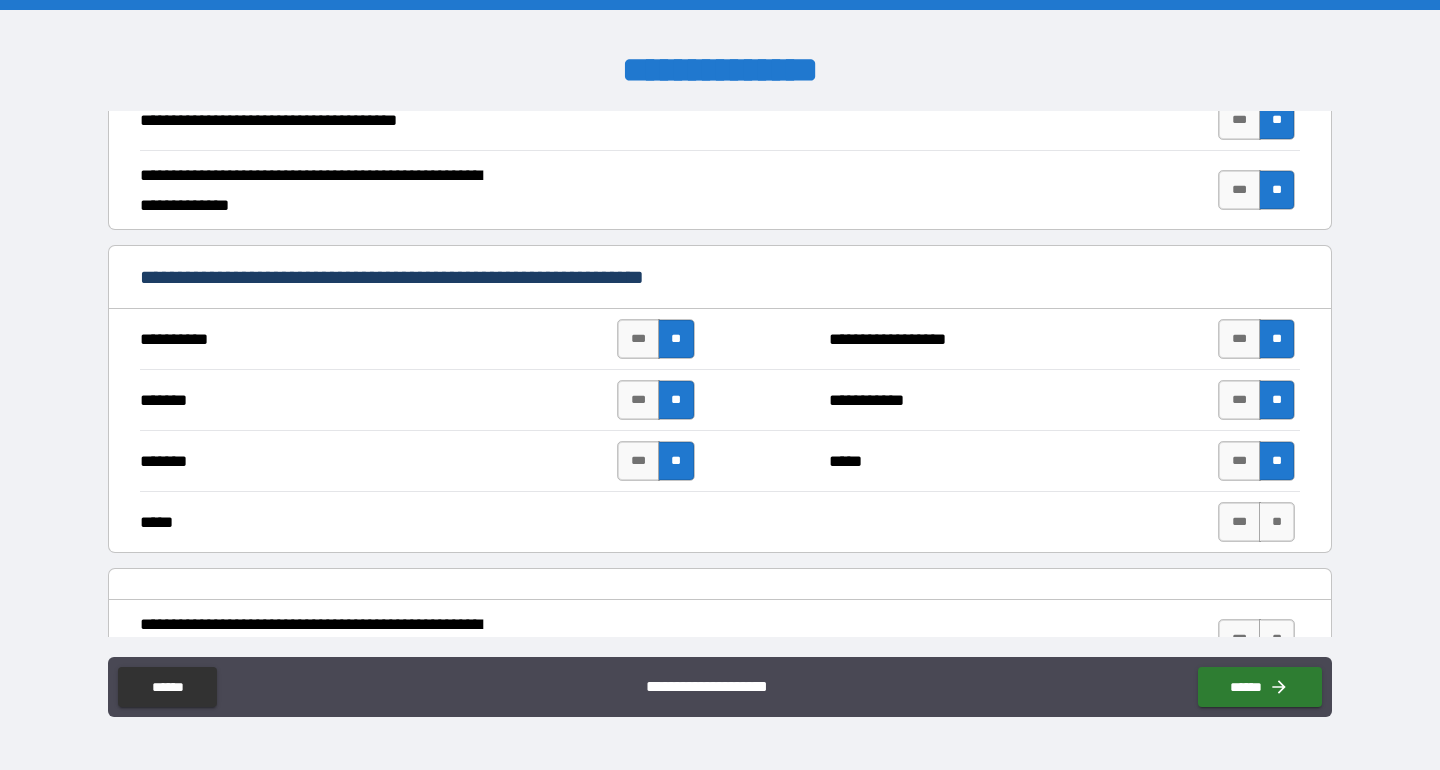 scroll, scrollTop: 1598, scrollLeft: 0, axis: vertical 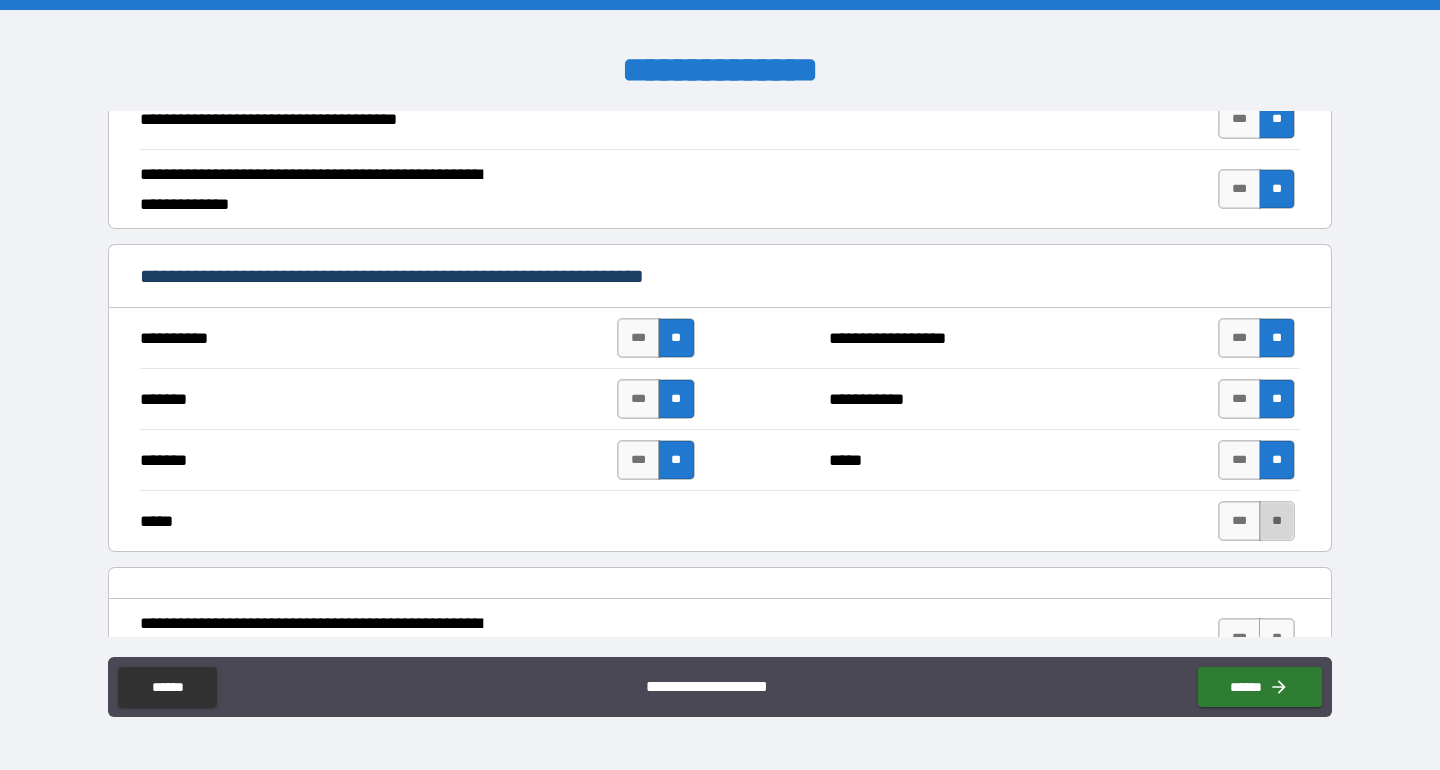 click on "**" at bounding box center [1277, 521] 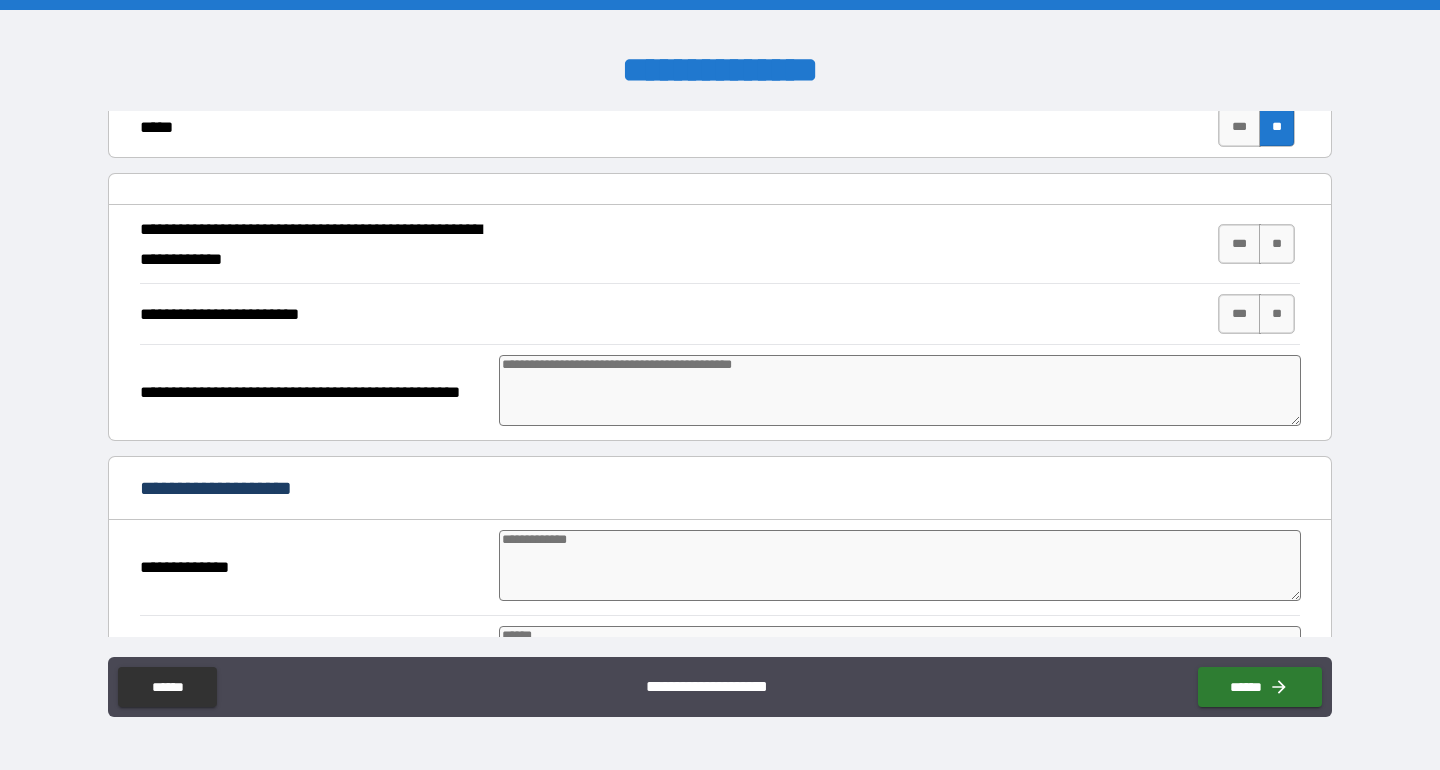 scroll, scrollTop: 1995, scrollLeft: 0, axis: vertical 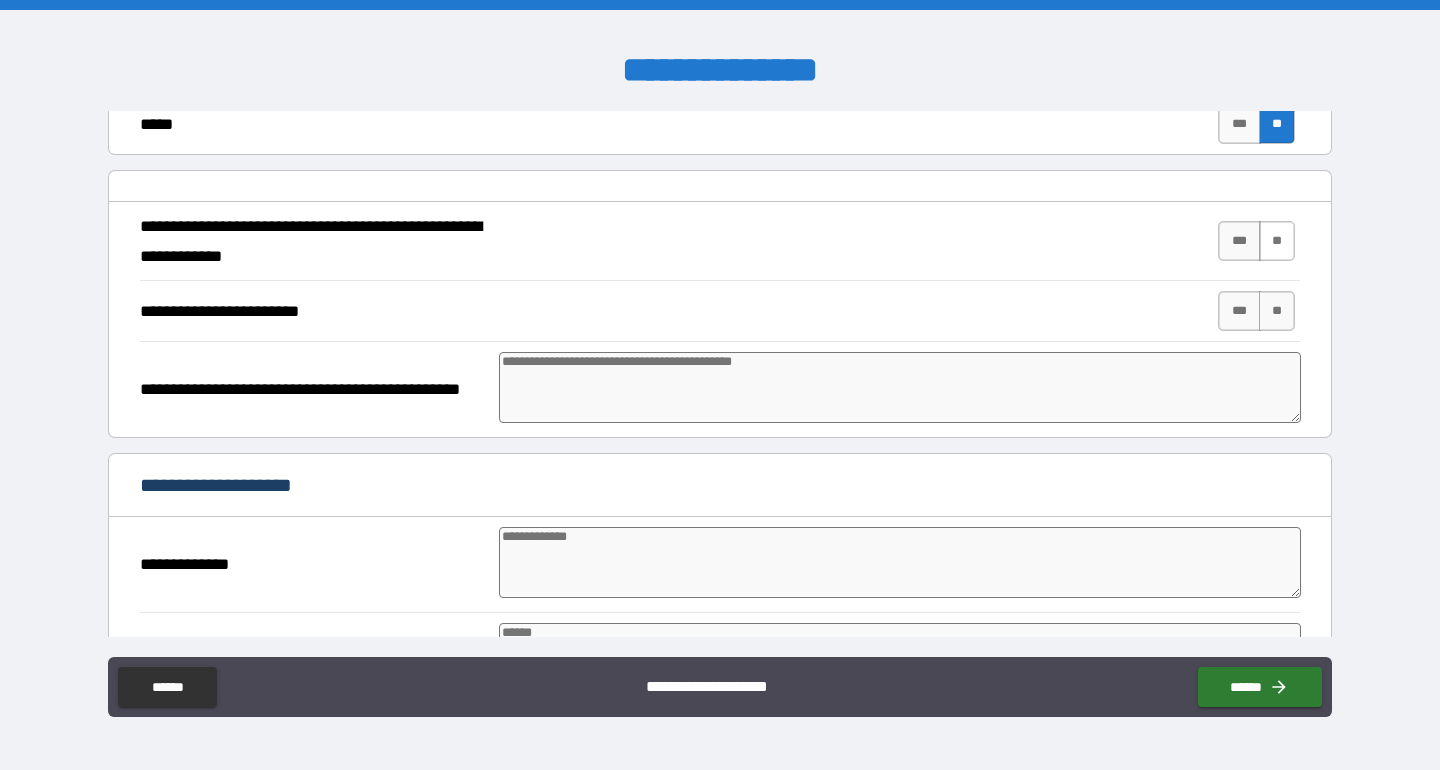 click on "**" at bounding box center (1277, 241) 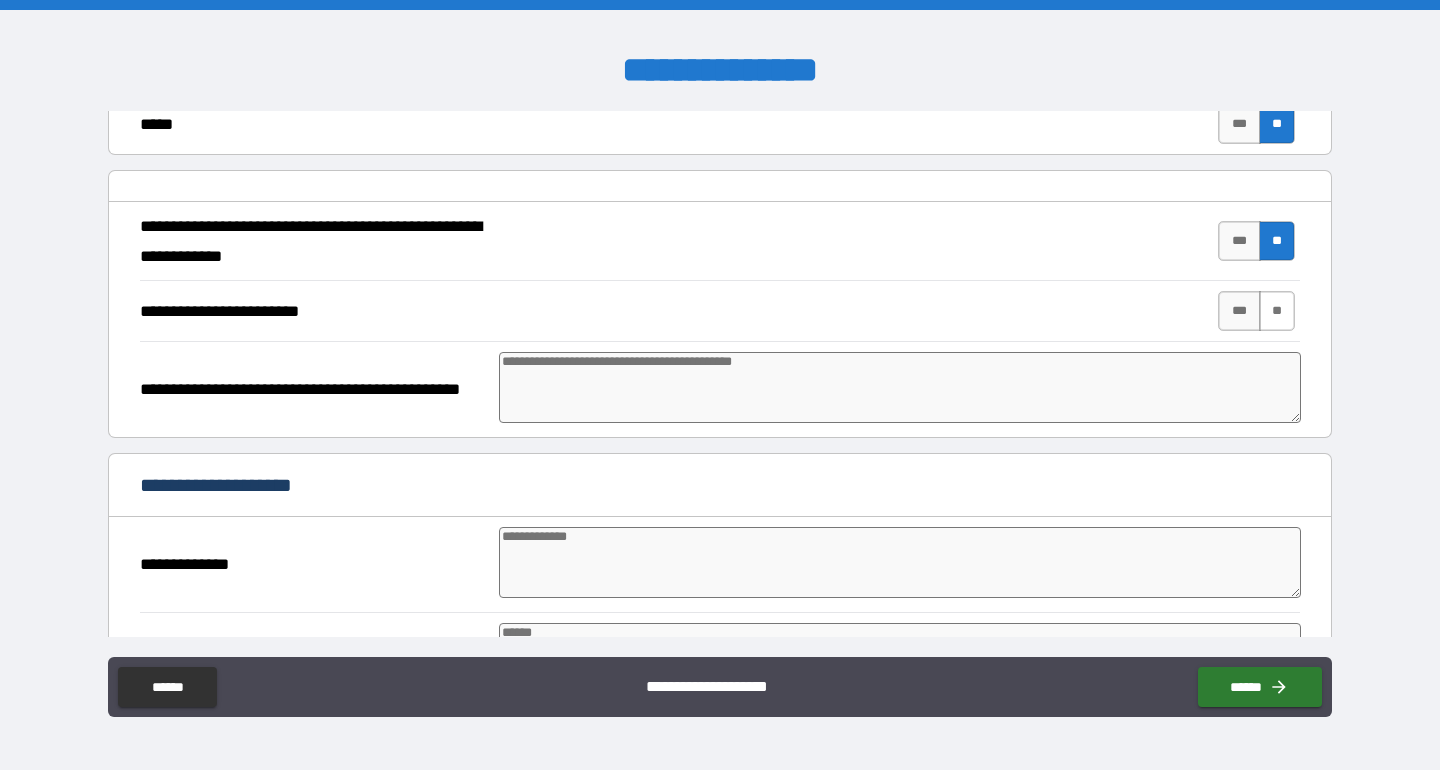 click on "**" at bounding box center (1277, 311) 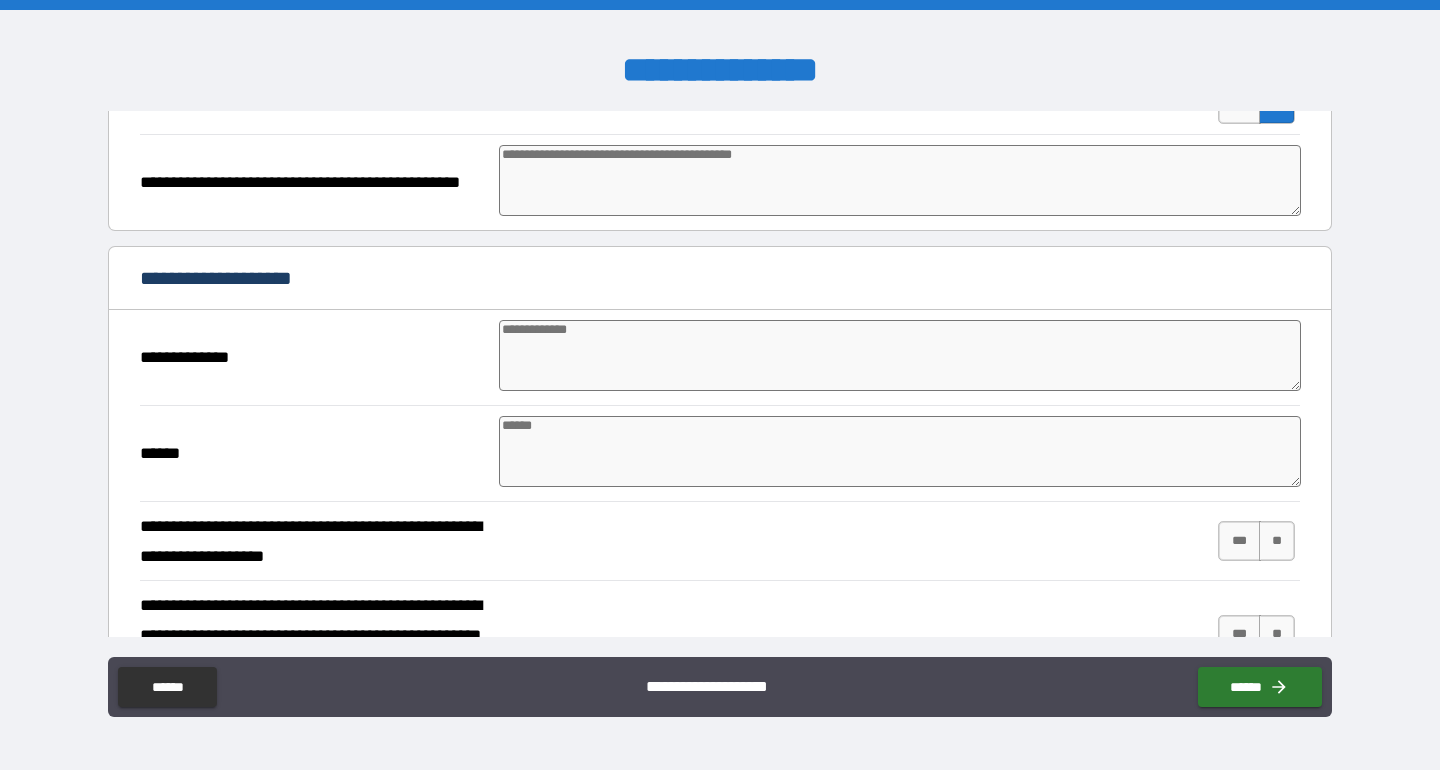 scroll, scrollTop: 2206, scrollLeft: 0, axis: vertical 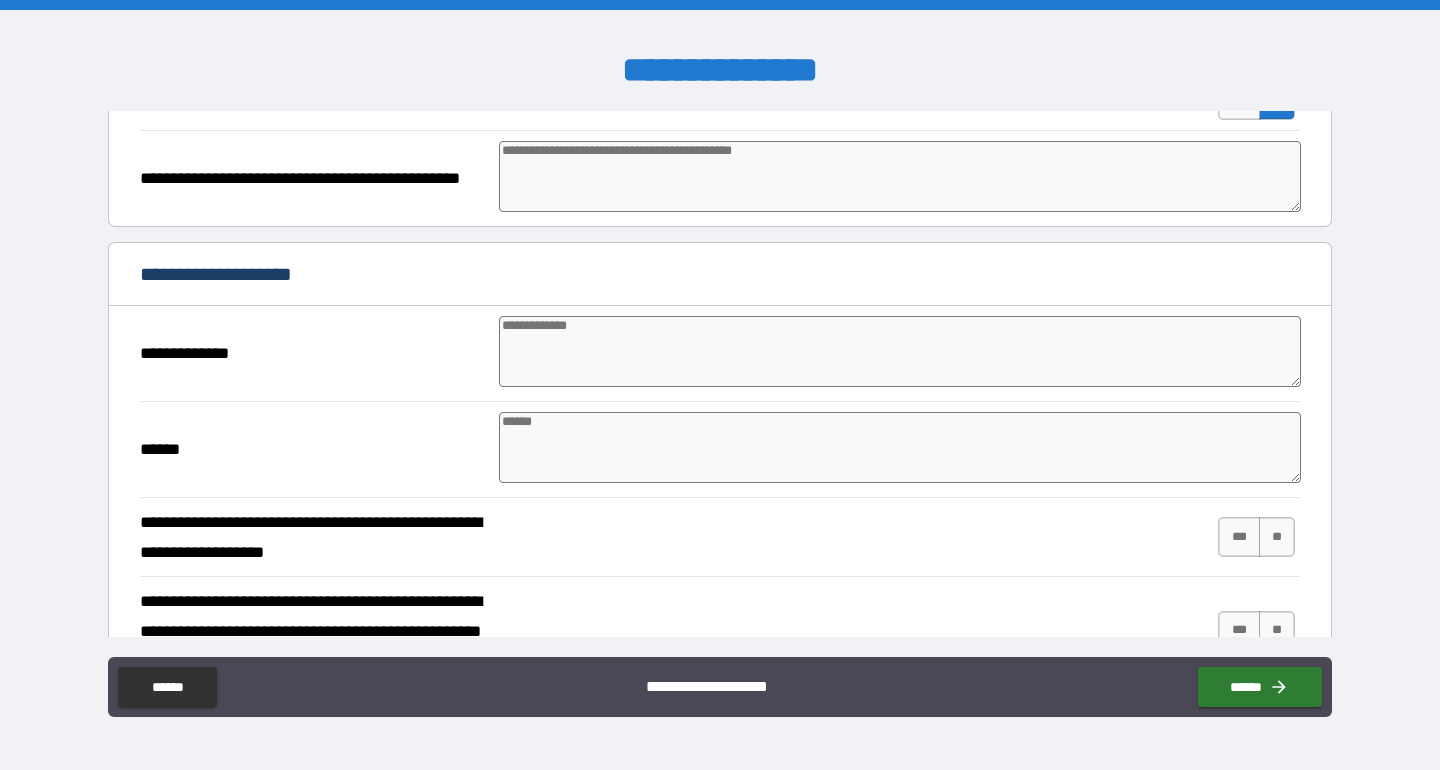 click at bounding box center [900, 351] 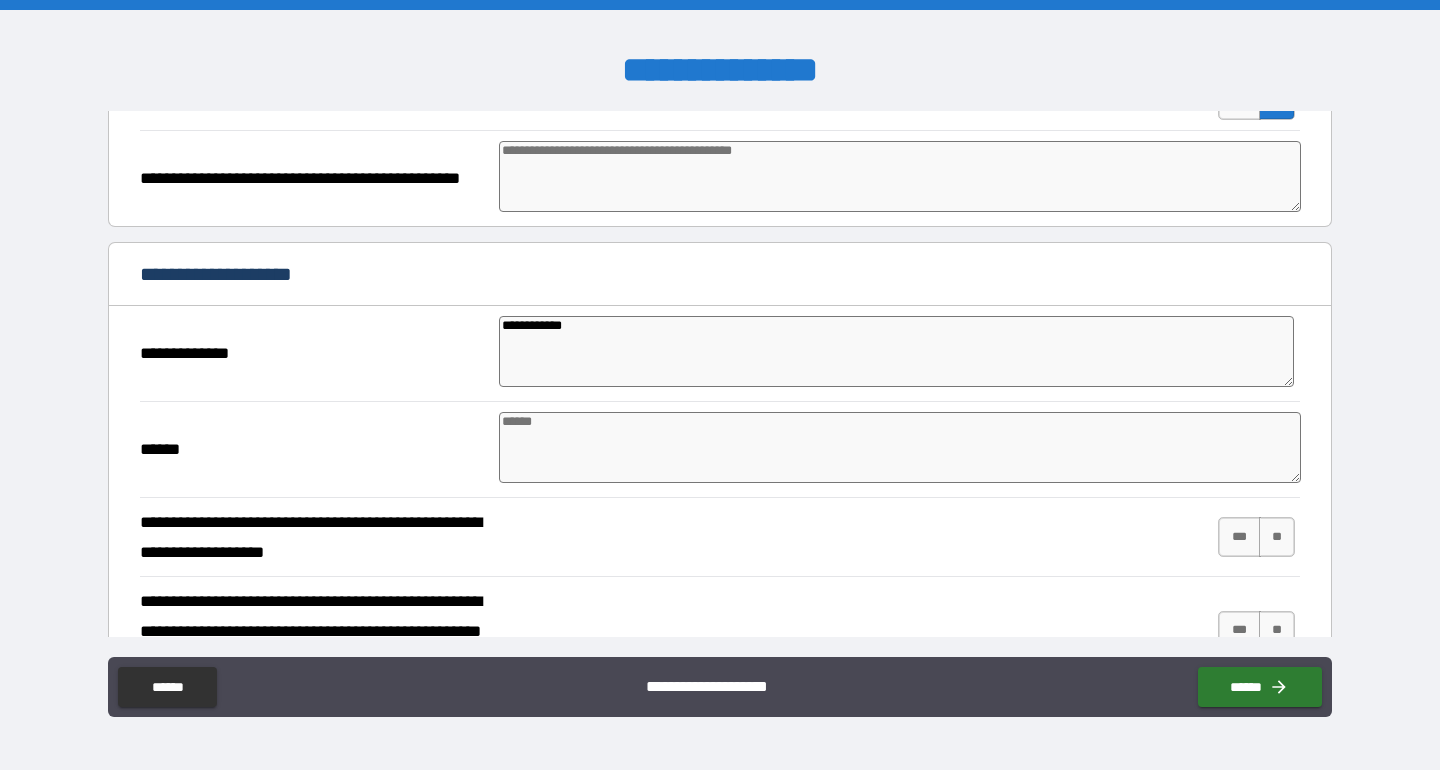 click at bounding box center [900, 447] 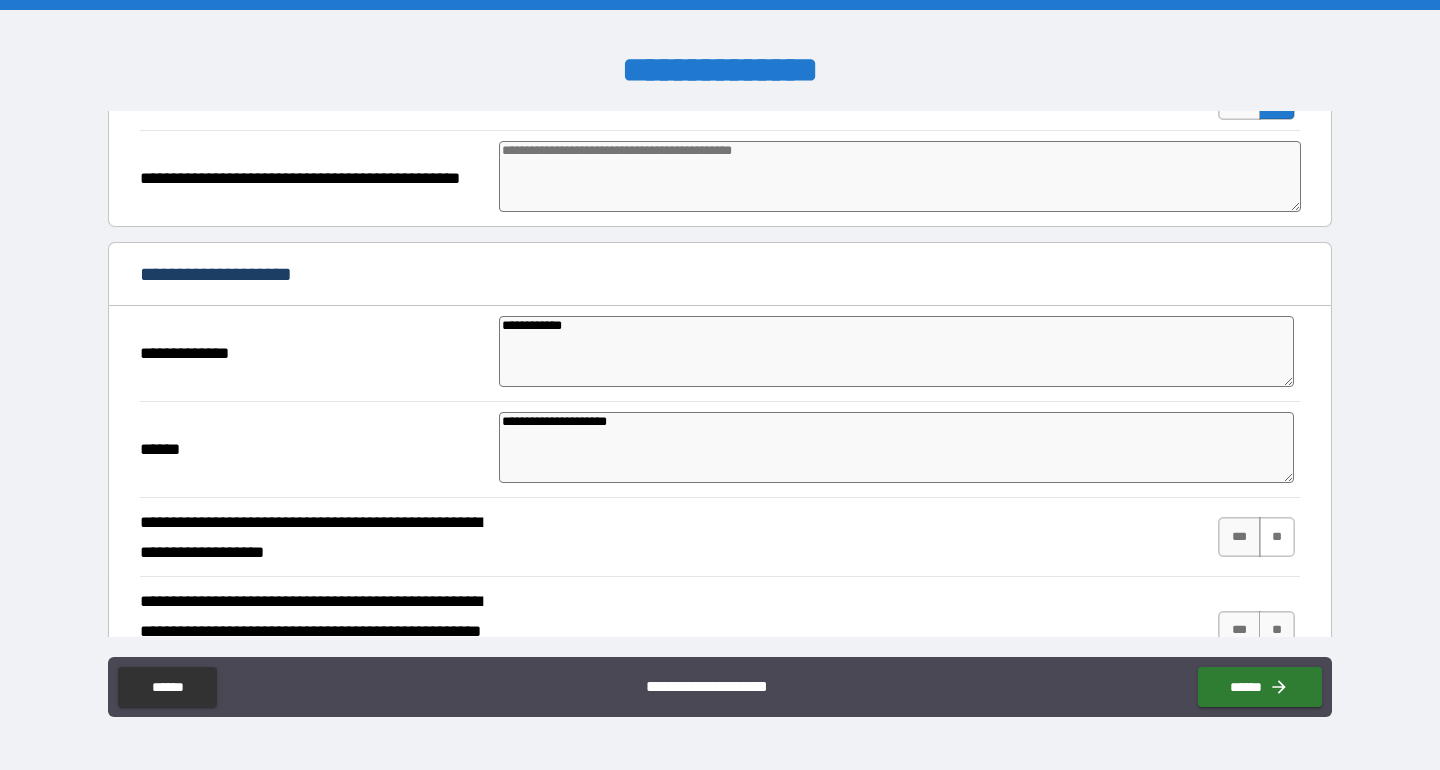 click on "**" at bounding box center [1277, 537] 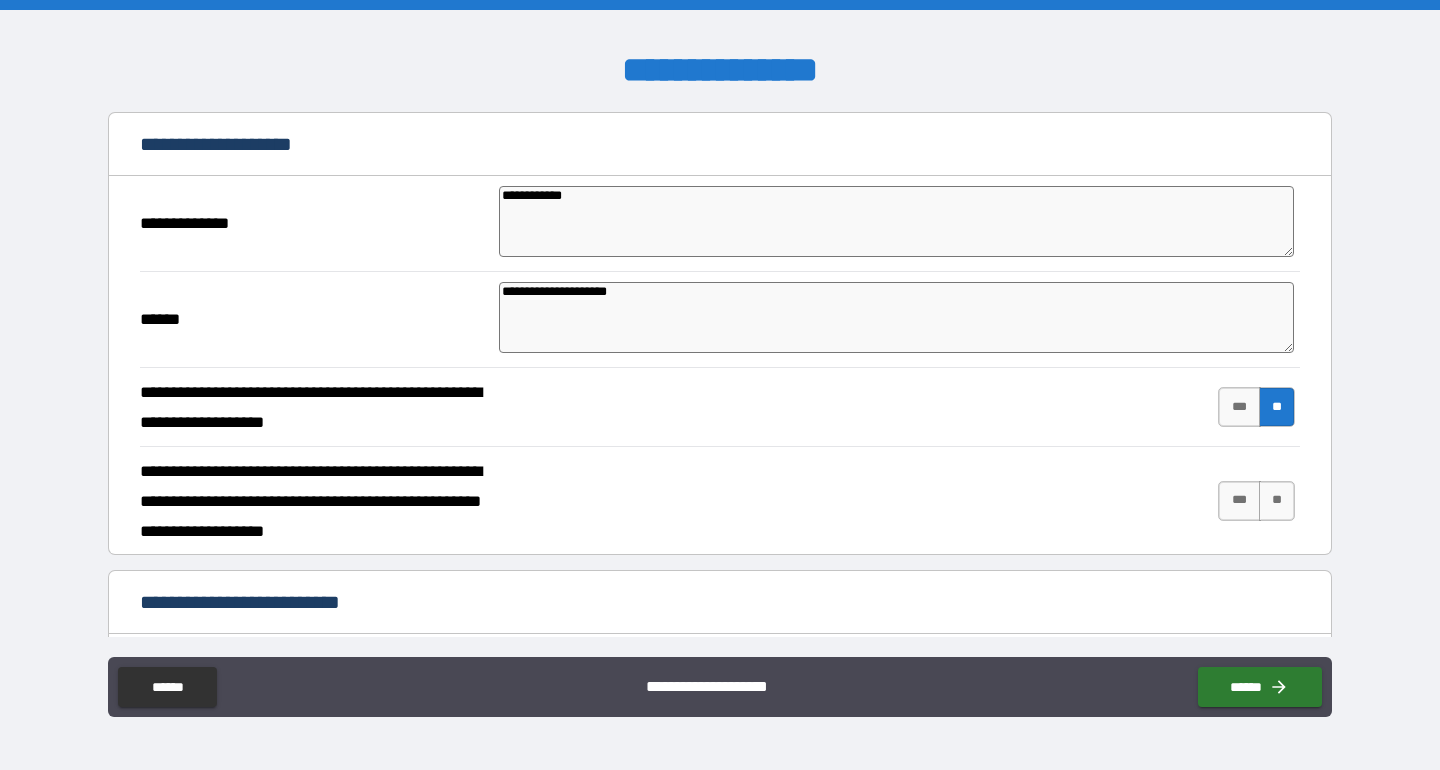 scroll, scrollTop: 2348, scrollLeft: 0, axis: vertical 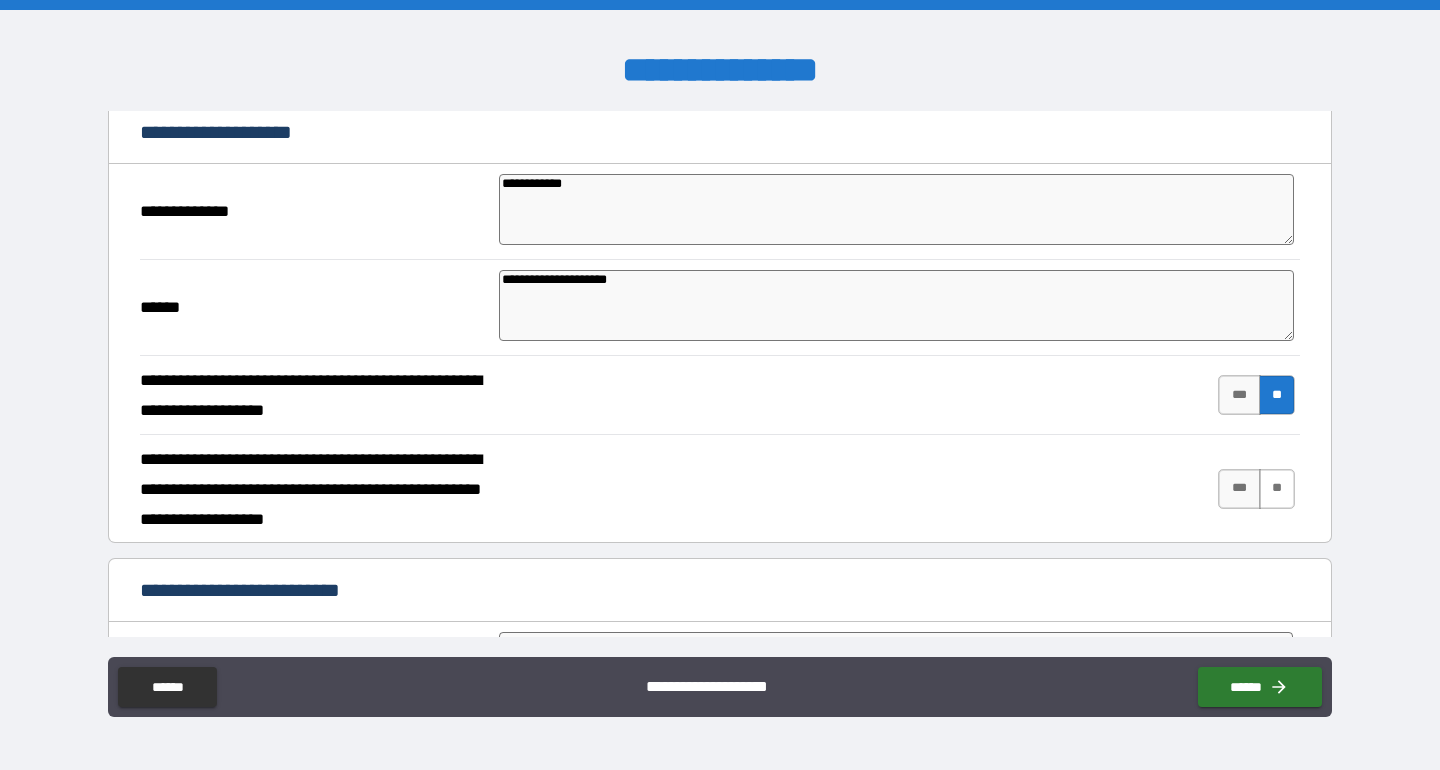 click on "**" at bounding box center [1277, 489] 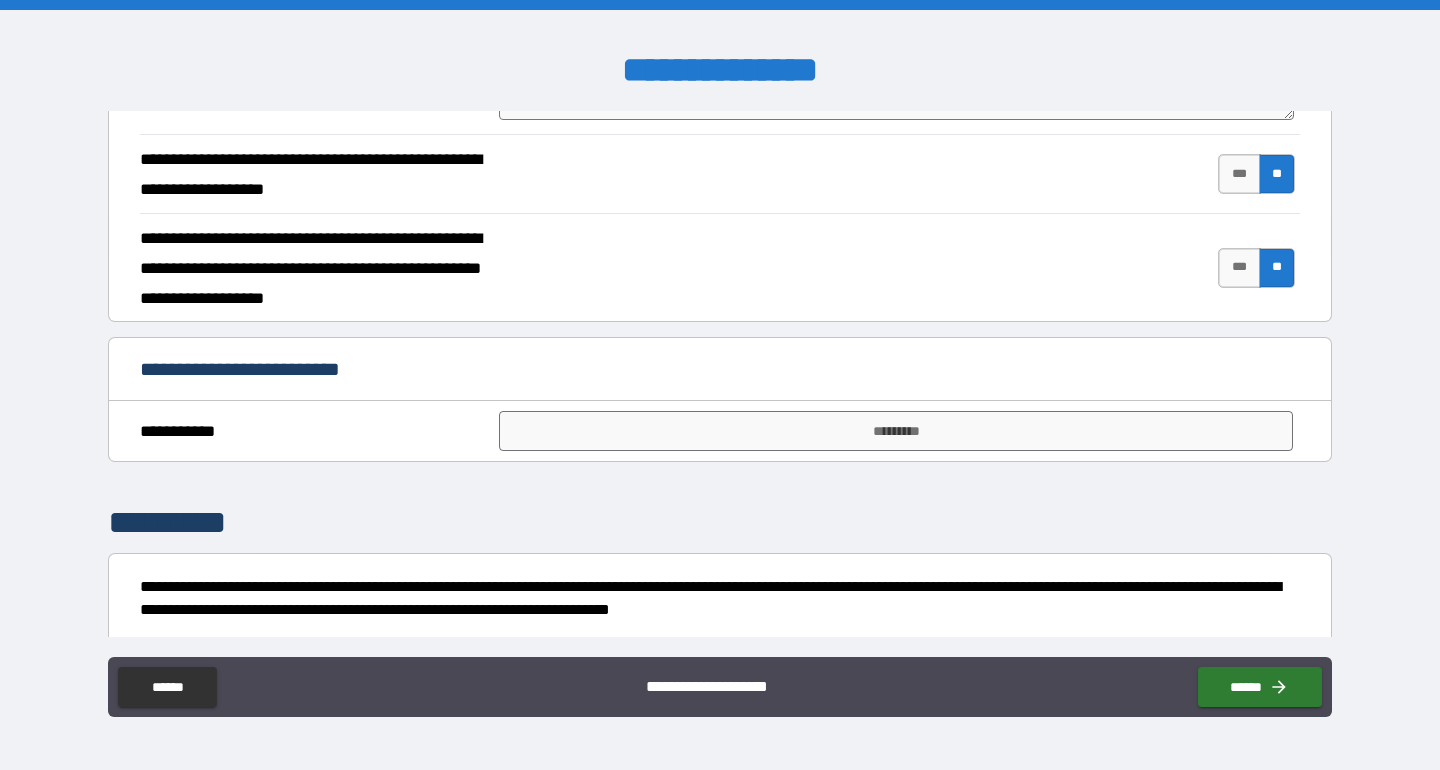 scroll, scrollTop: 2591, scrollLeft: 0, axis: vertical 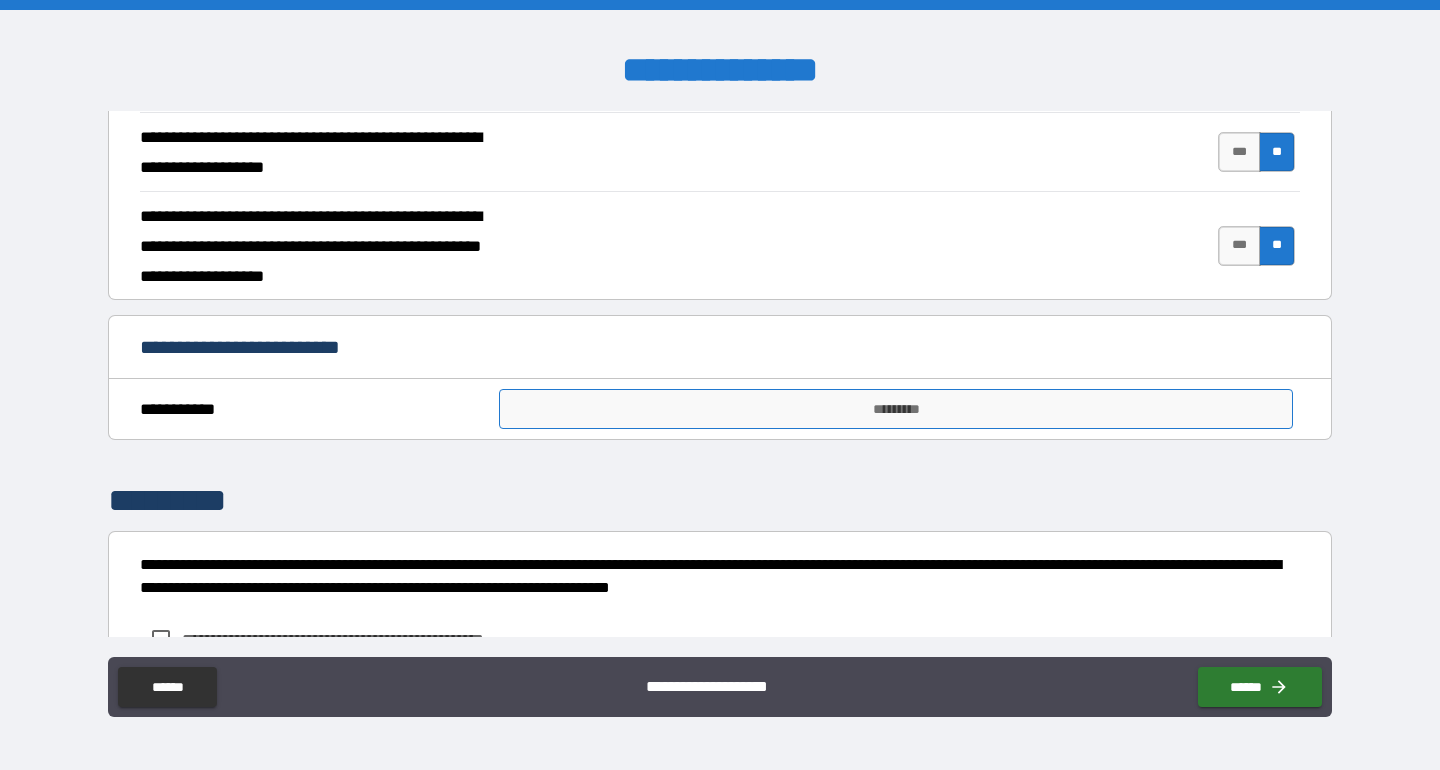 click on "*********" at bounding box center [895, 409] 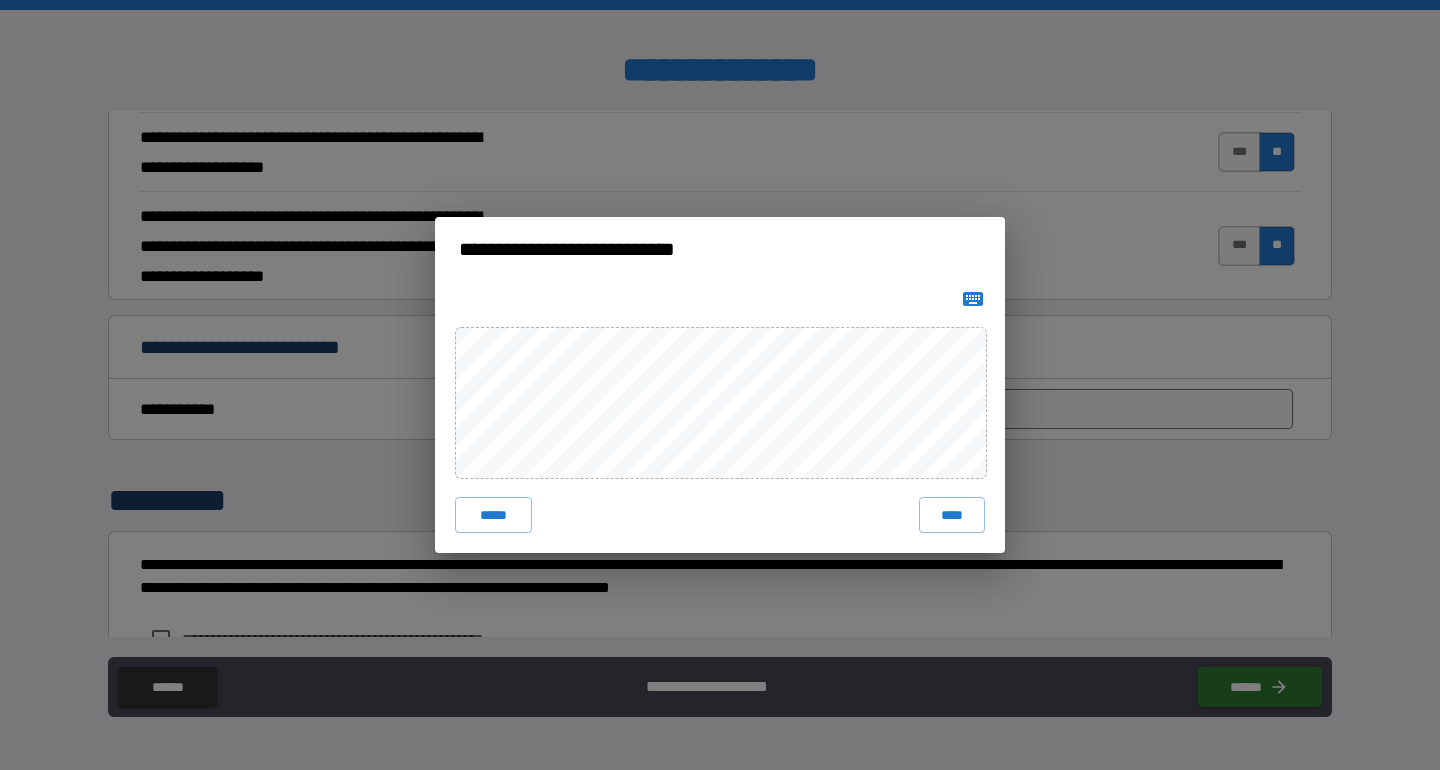 click 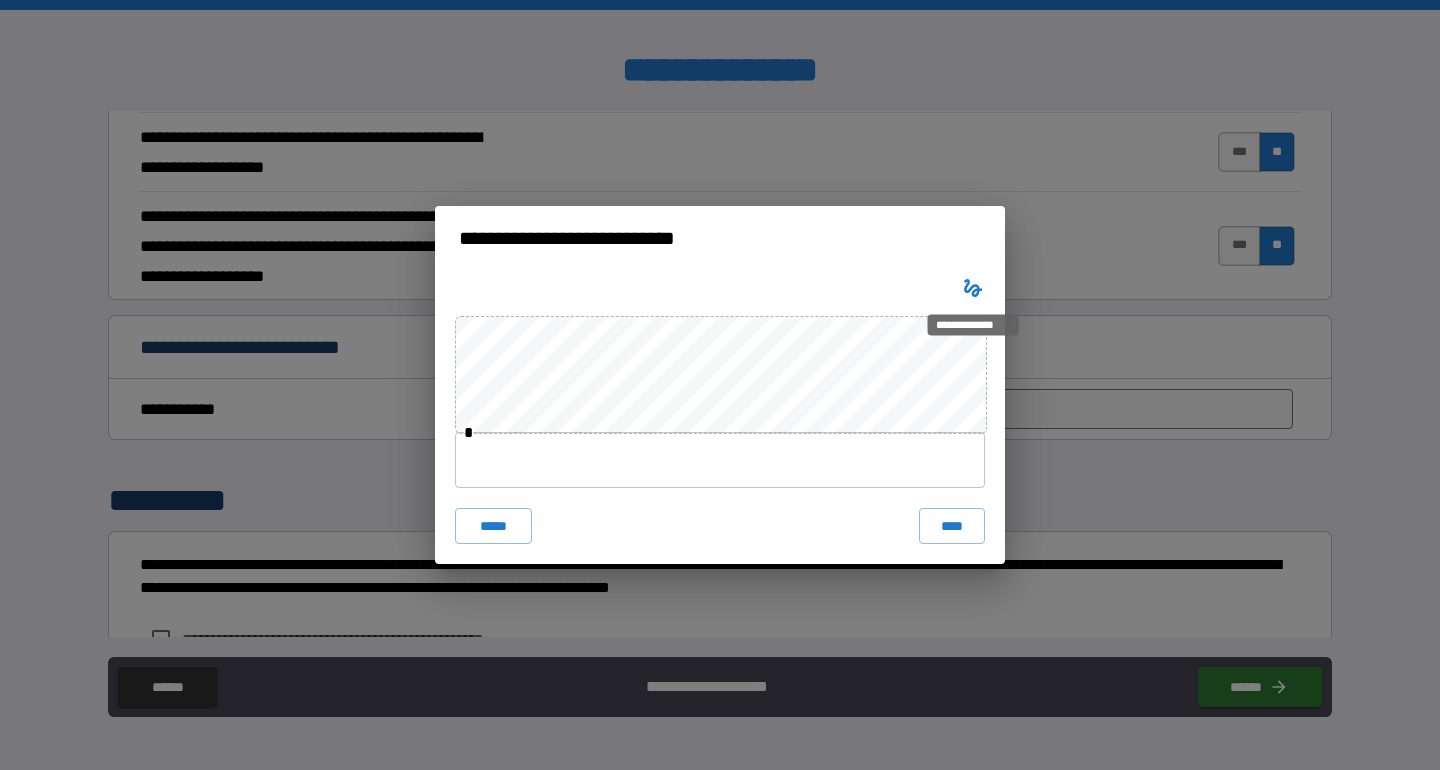 click 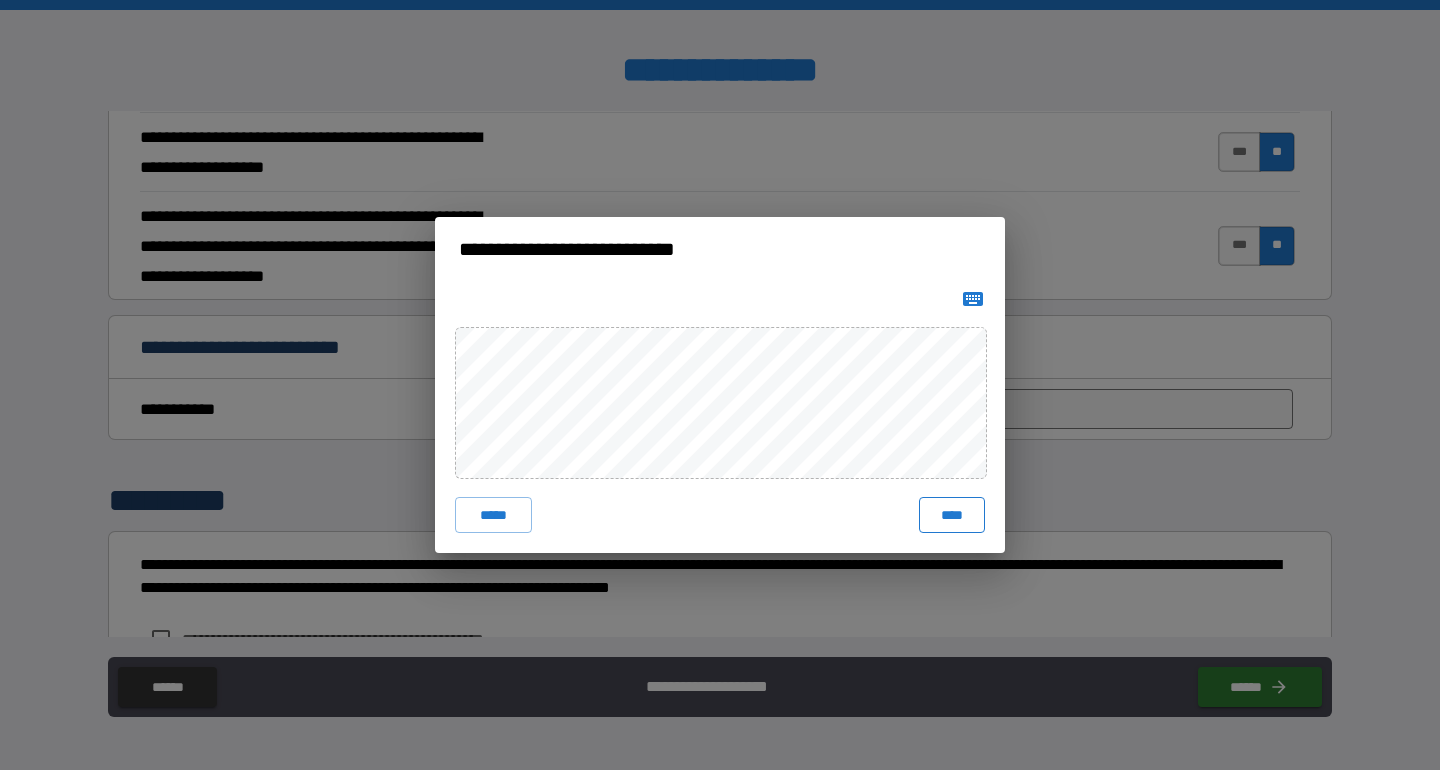 click on "****" at bounding box center [952, 515] 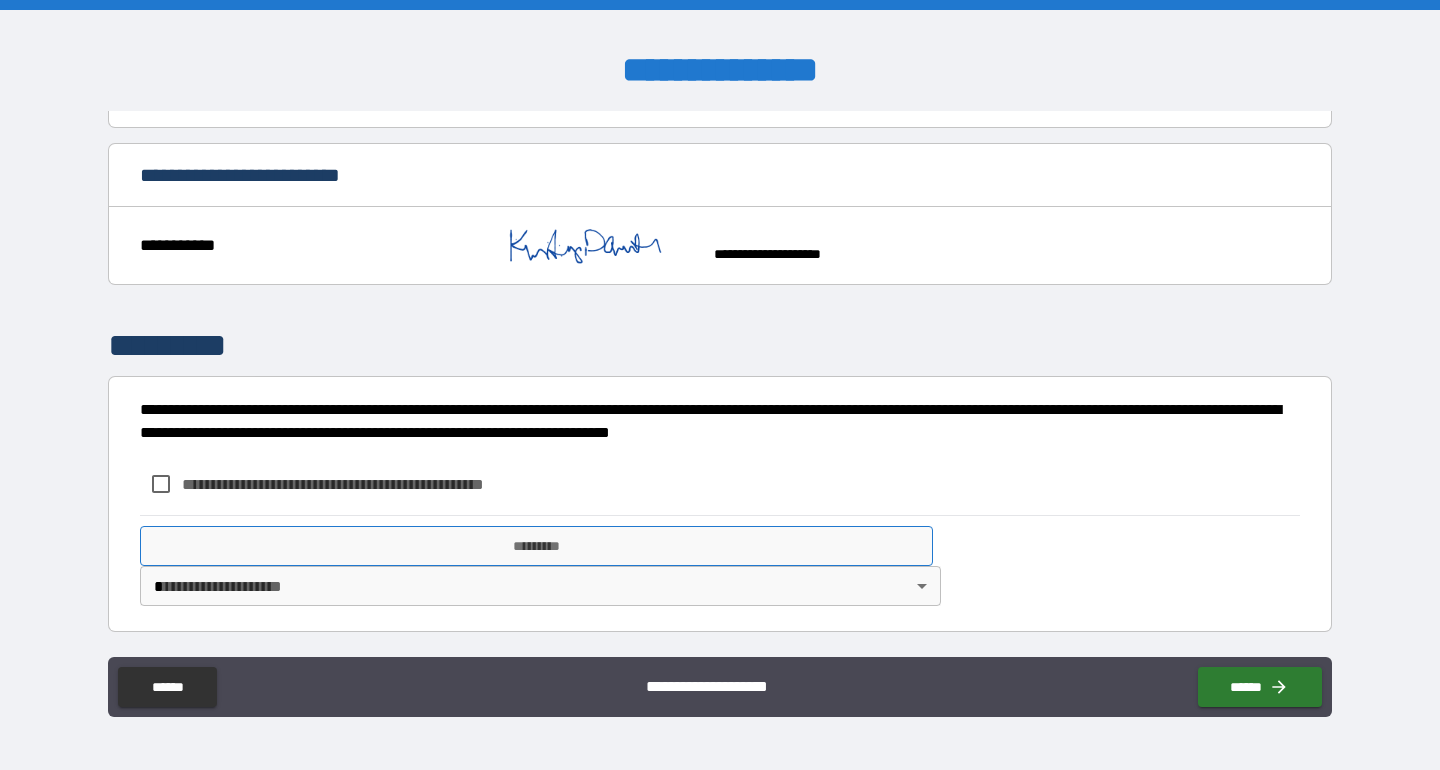 scroll, scrollTop: 2763, scrollLeft: 0, axis: vertical 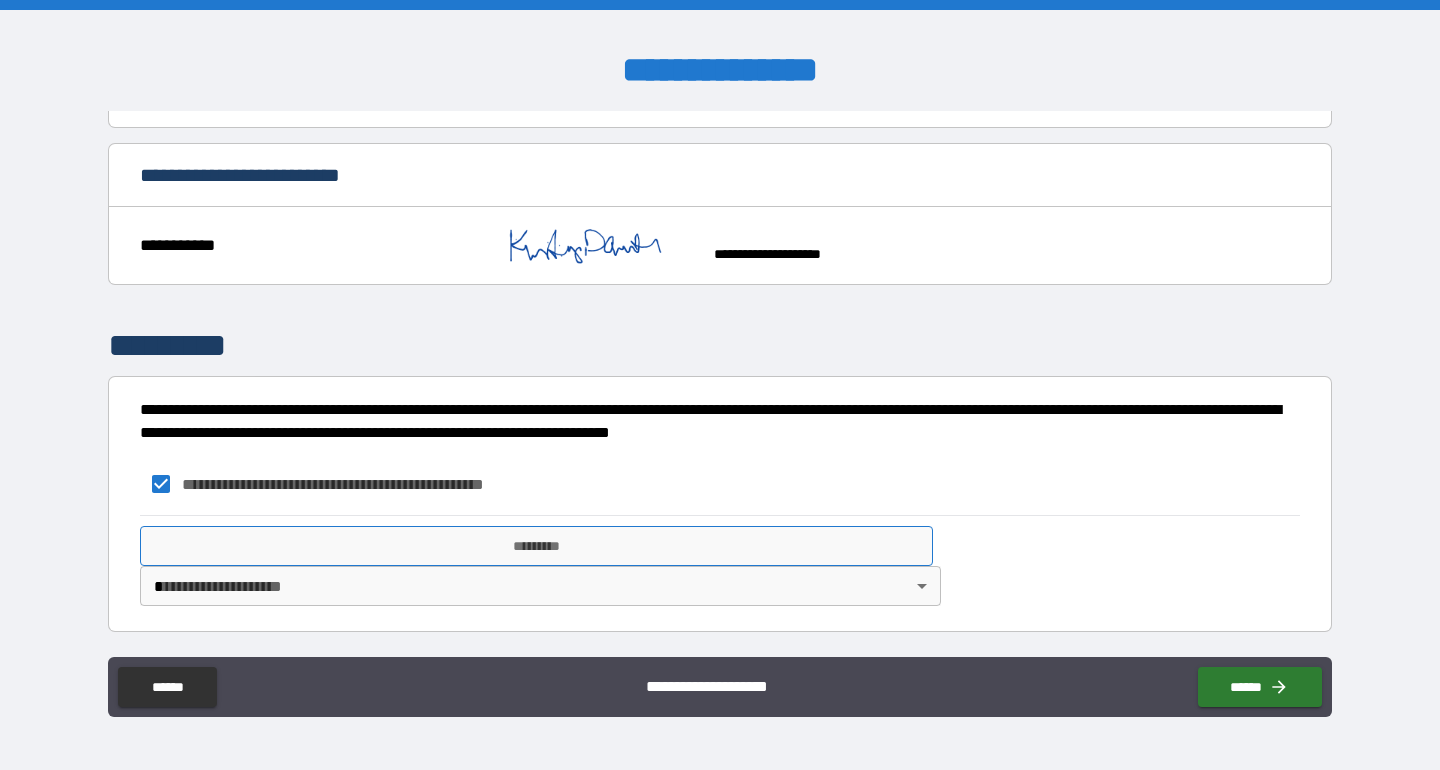 click on "*********" at bounding box center (536, 546) 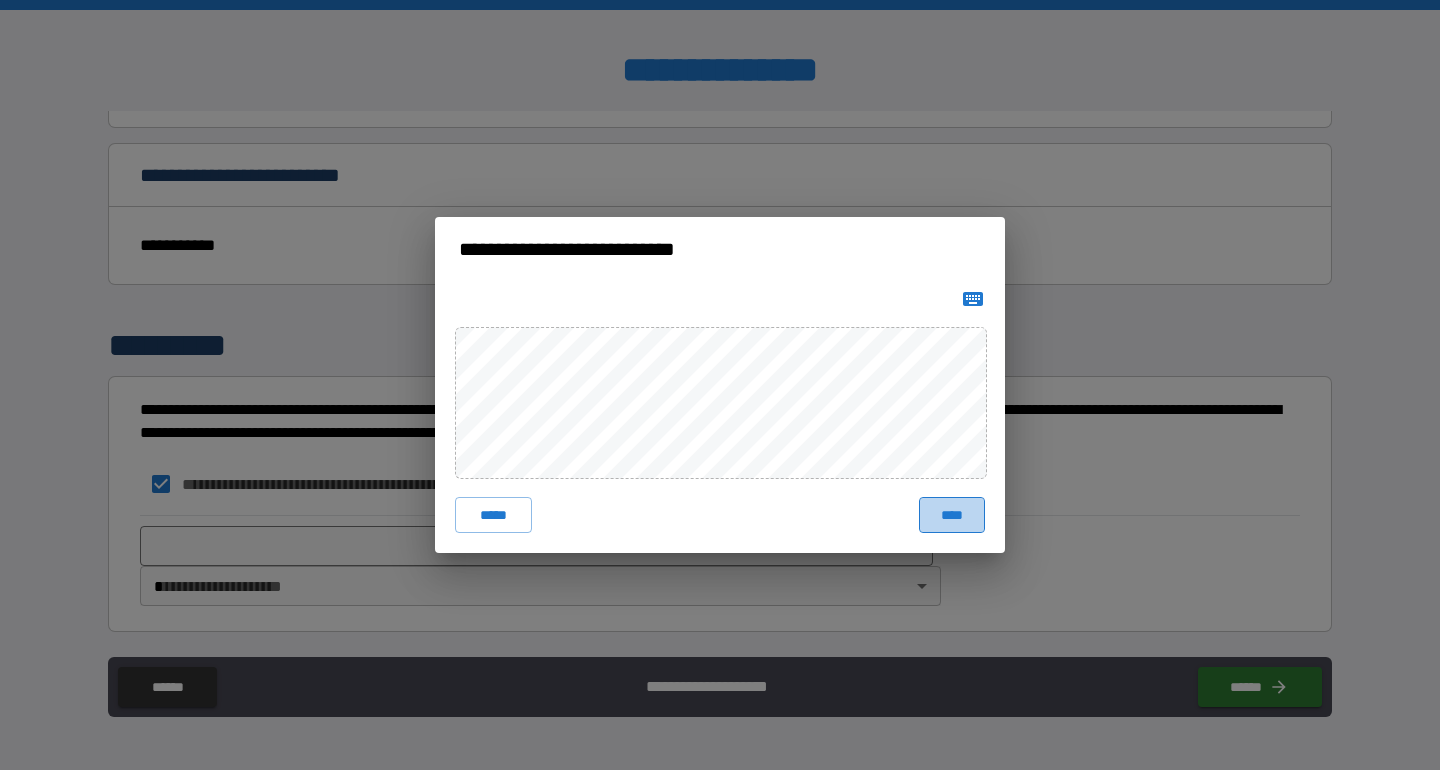 click on "****" at bounding box center [952, 515] 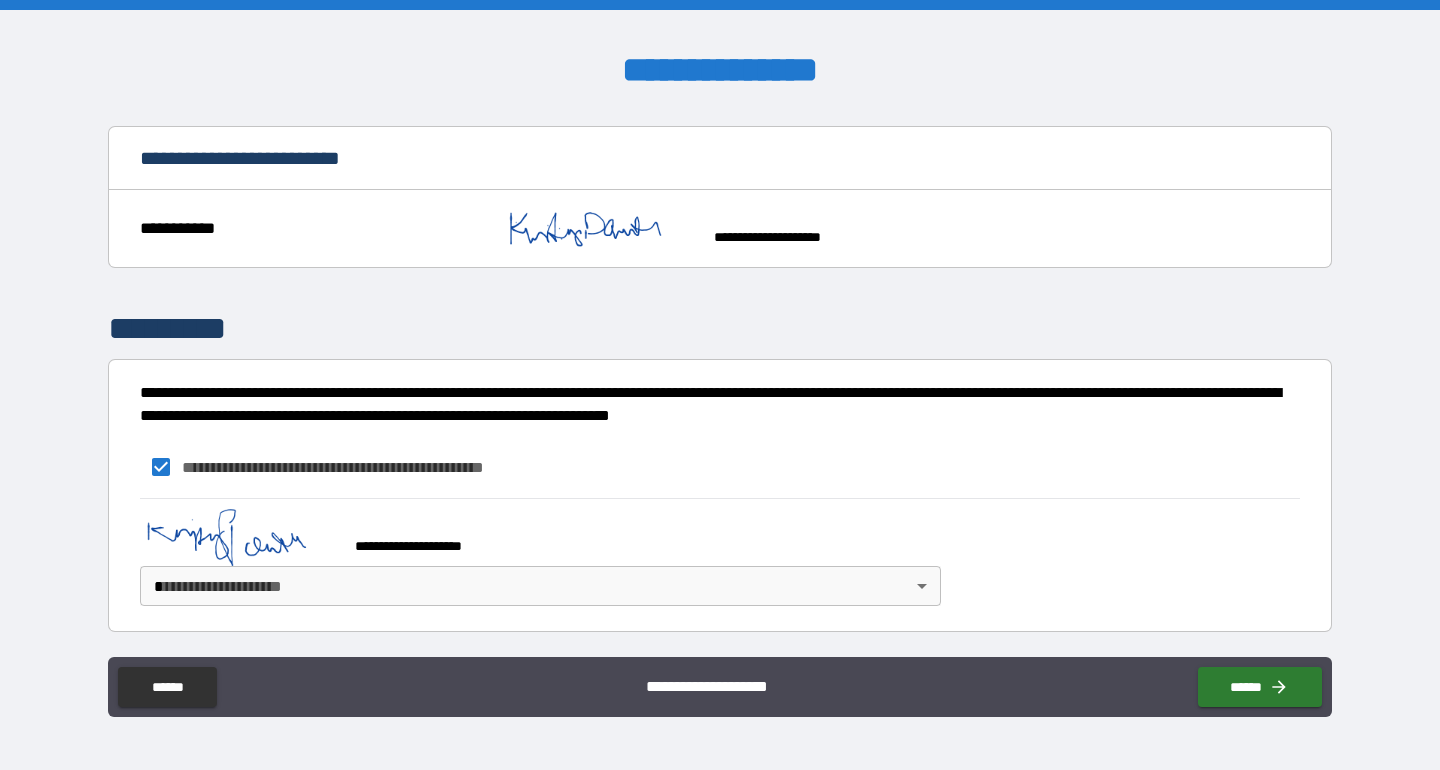 scroll, scrollTop: 2780, scrollLeft: 0, axis: vertical 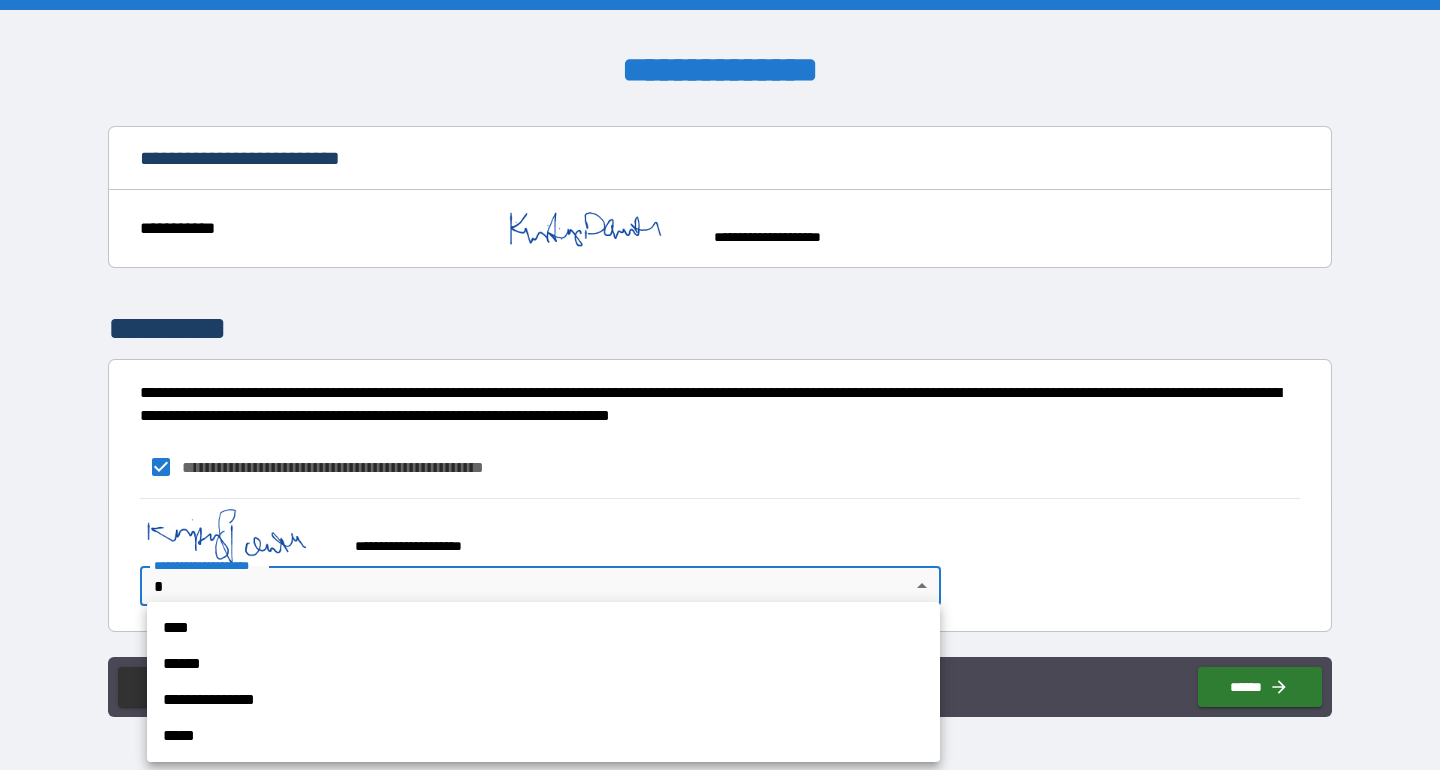 click on "**********" at bounding box center (720, 385) 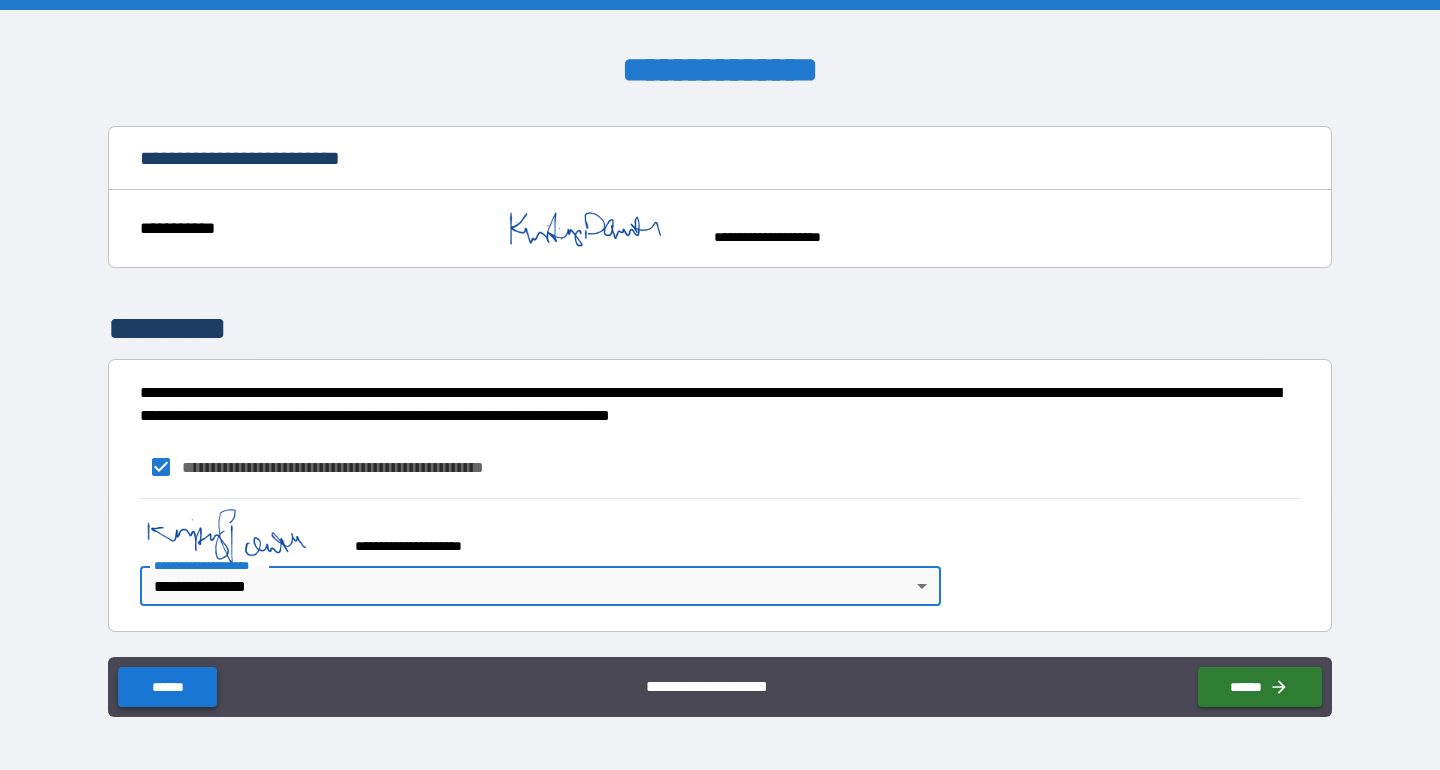 click on "******" at bounding box center (167, 687) 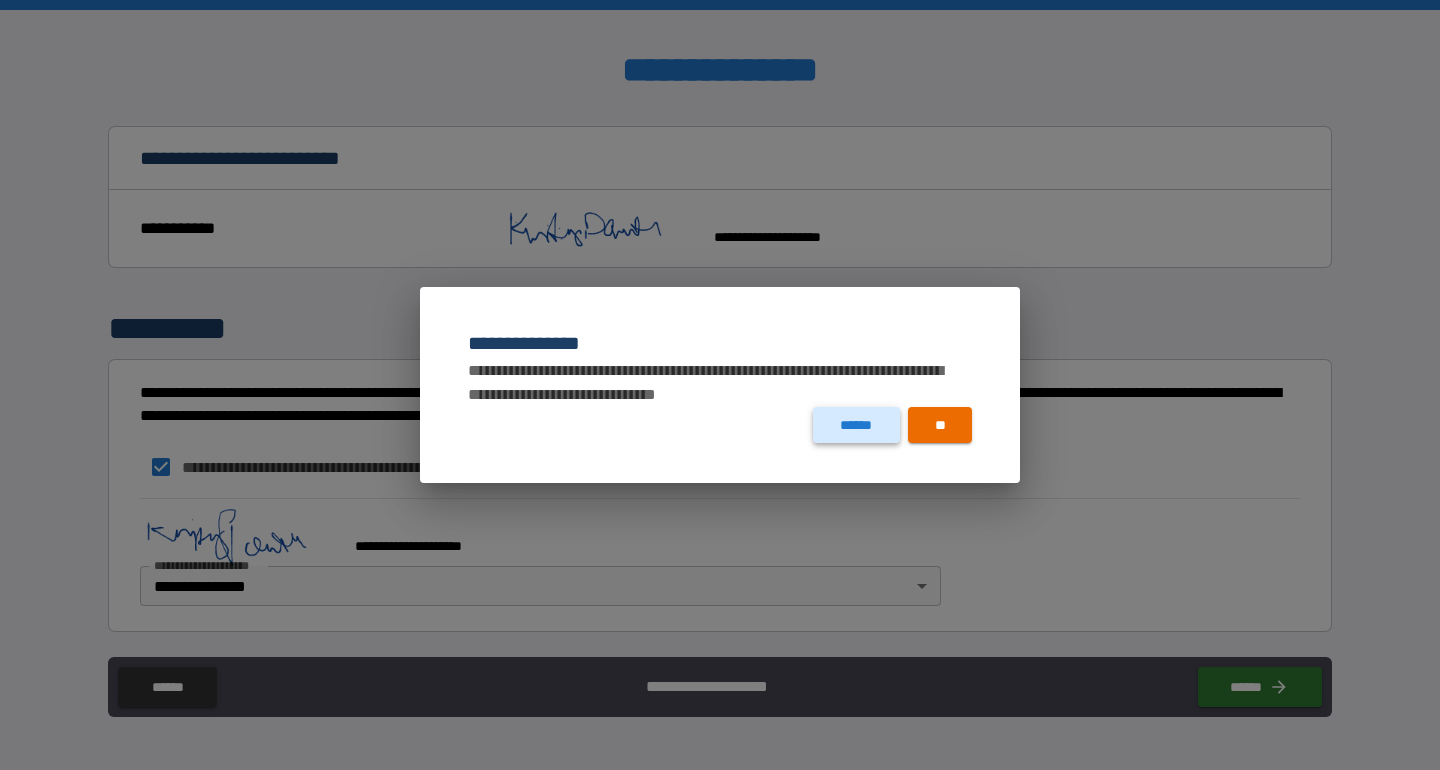 click on "******" at bounding box center [856, 425] 